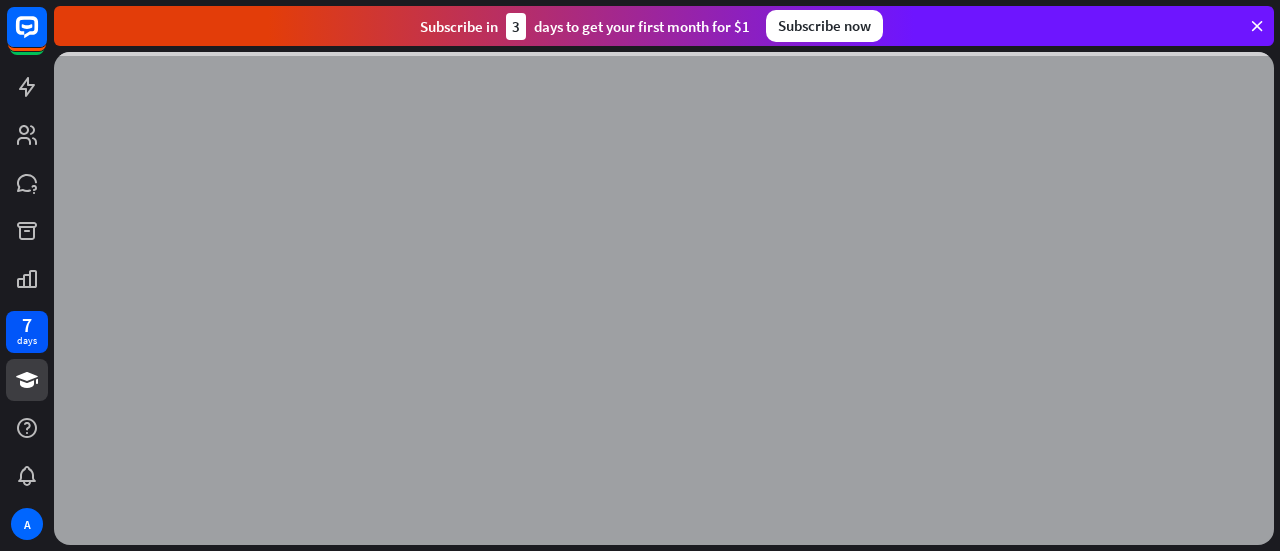 scroll, scrollTop: 0, scrollLeft: 0, axis: both 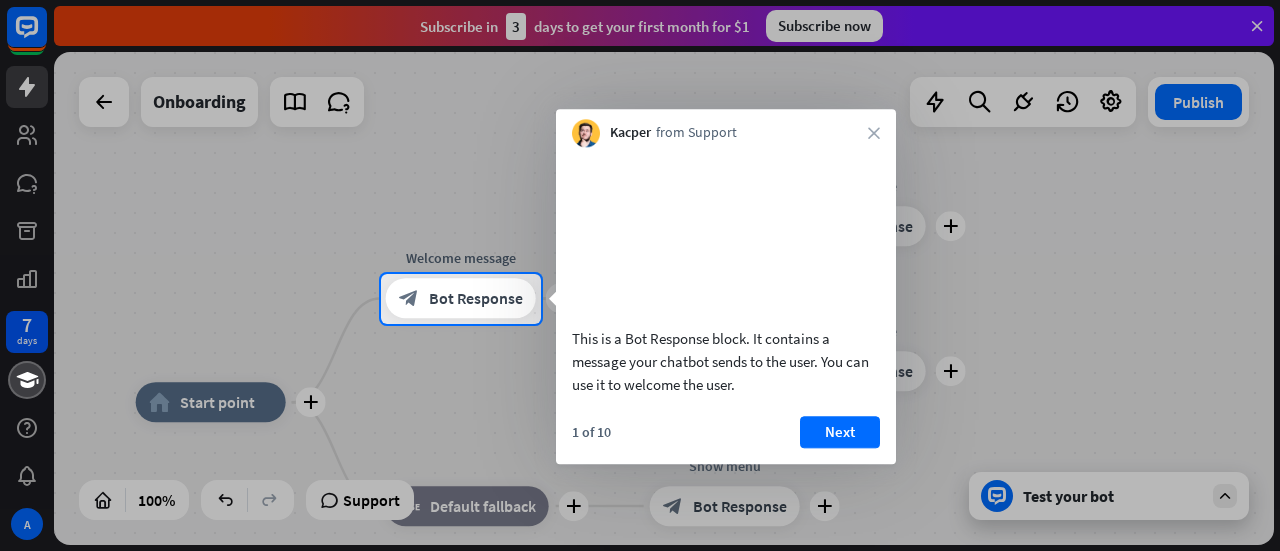 click on "Kacper
from Support
close" at bounding box center [726, 128] 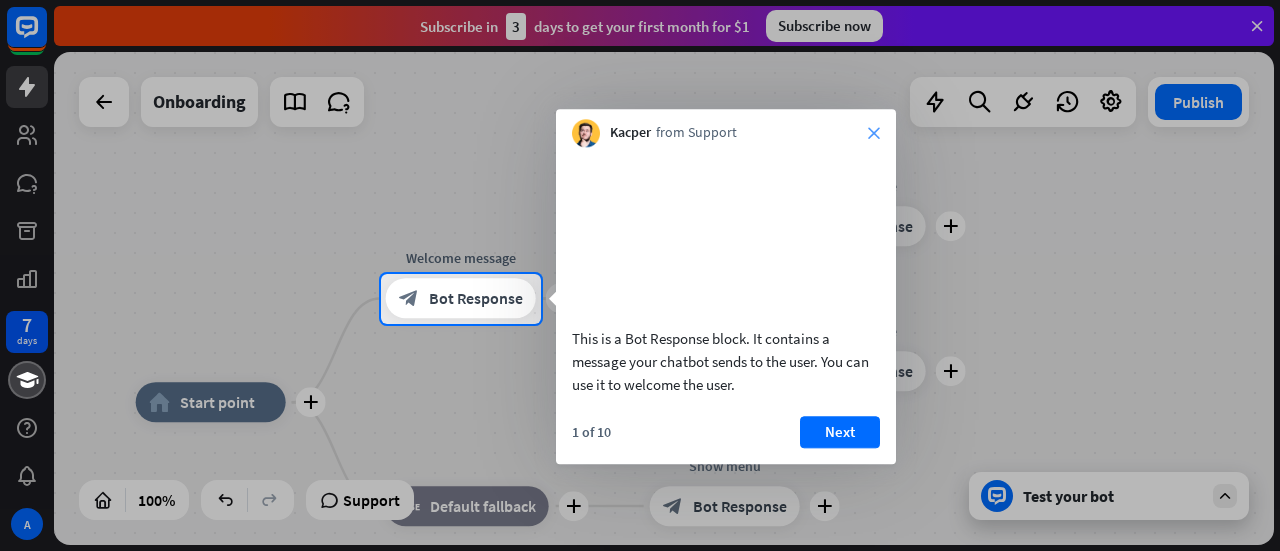 click on "close" at bounding box center (874, 133) 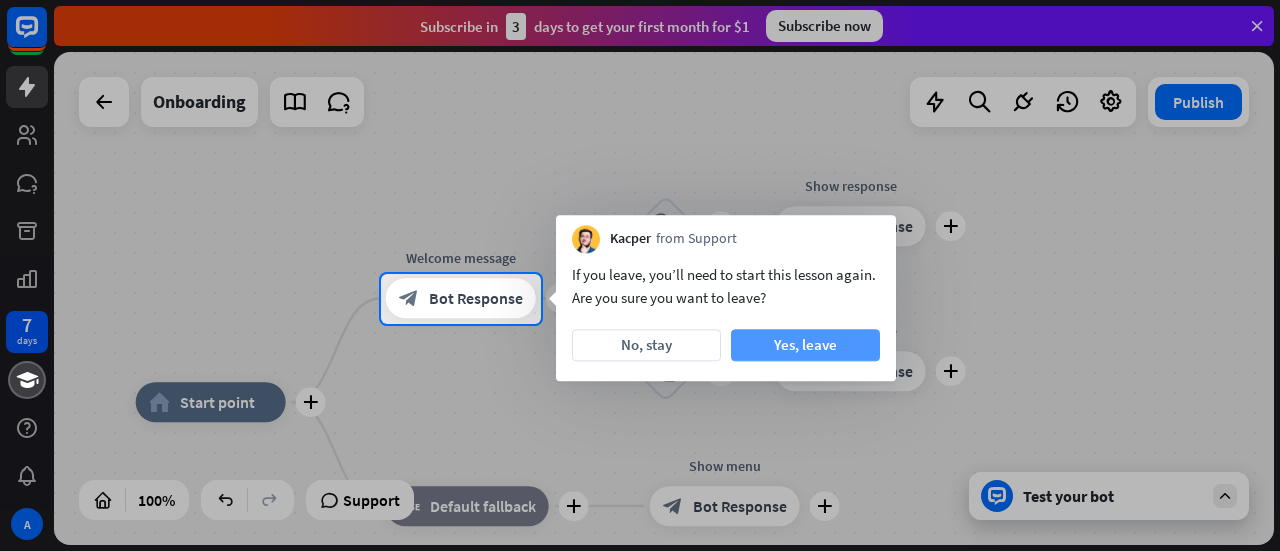 click on "Yes, leave" at bounding box center (805, 345) 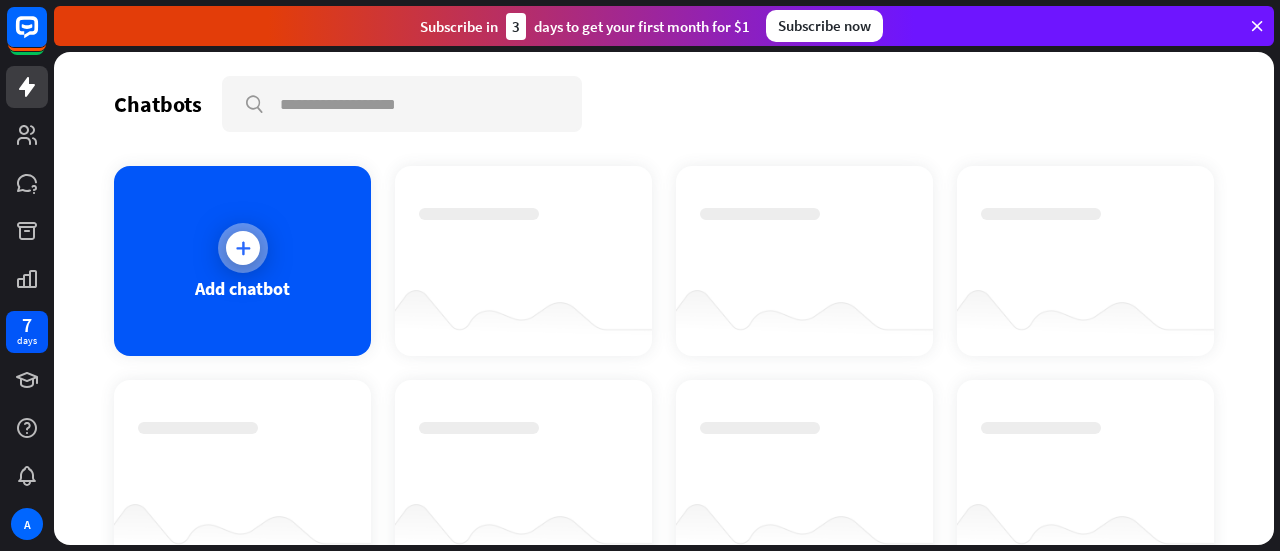 click at bounding box center [243, 248] 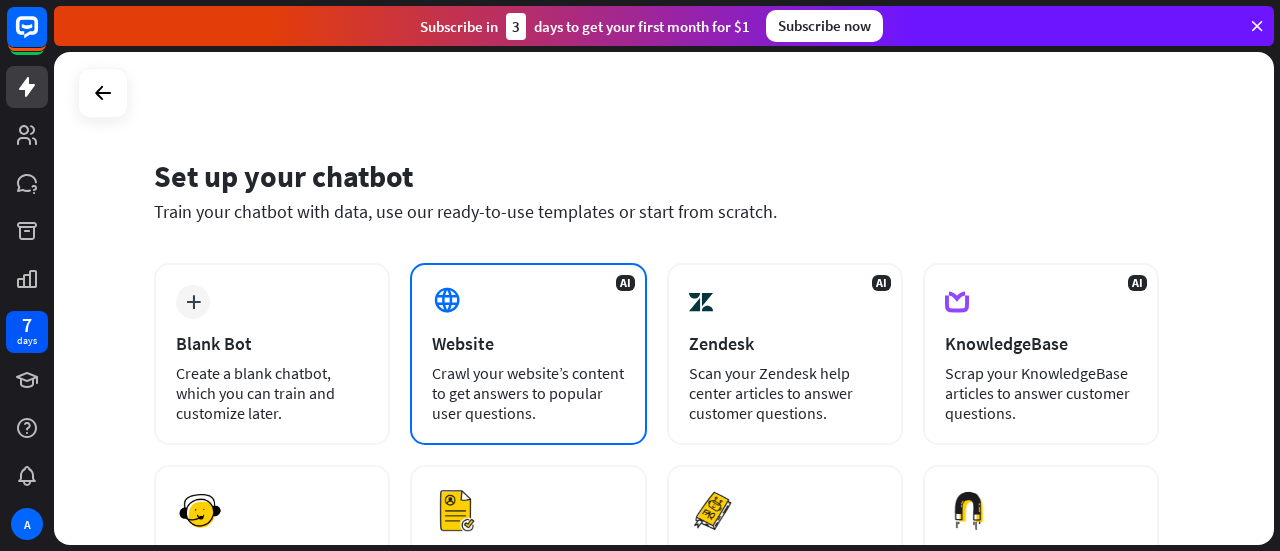 click on "Crawl your website’s content to get answers to
popular user questions." at bounding box center [528, 393] 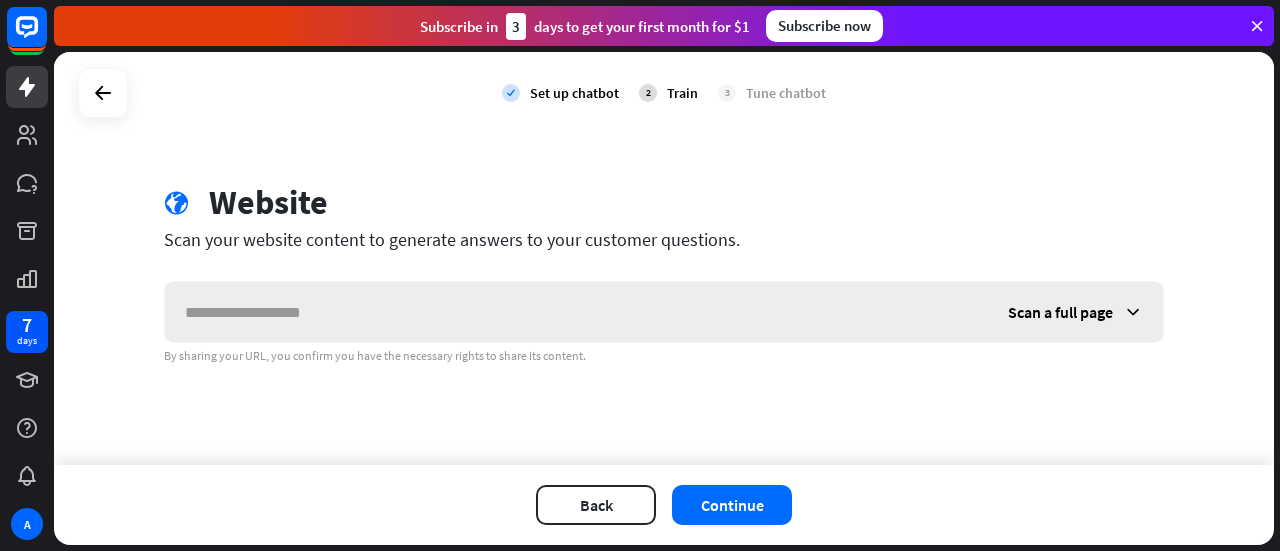 scroll, scrollTop: 0, scrollLeft: 0, axis: both 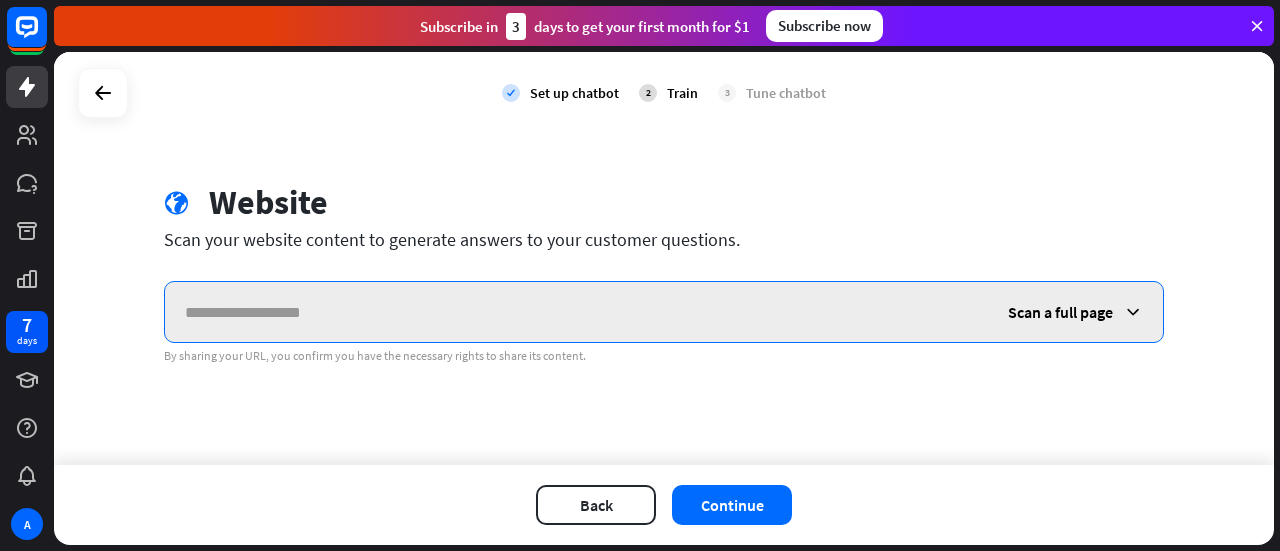 paste on "**********" 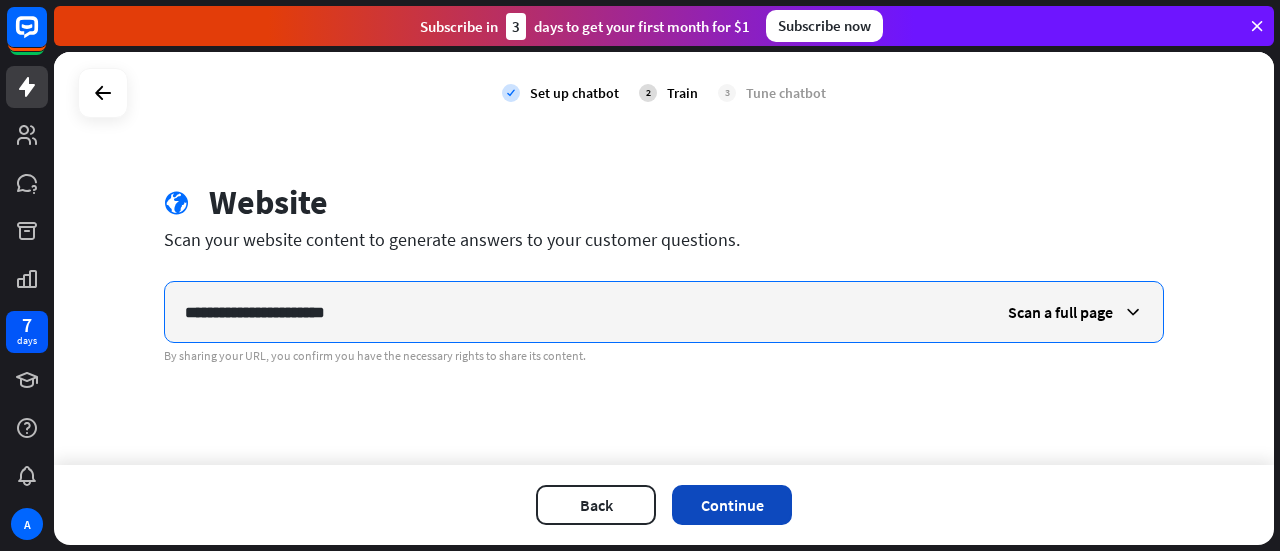 type on "**********" 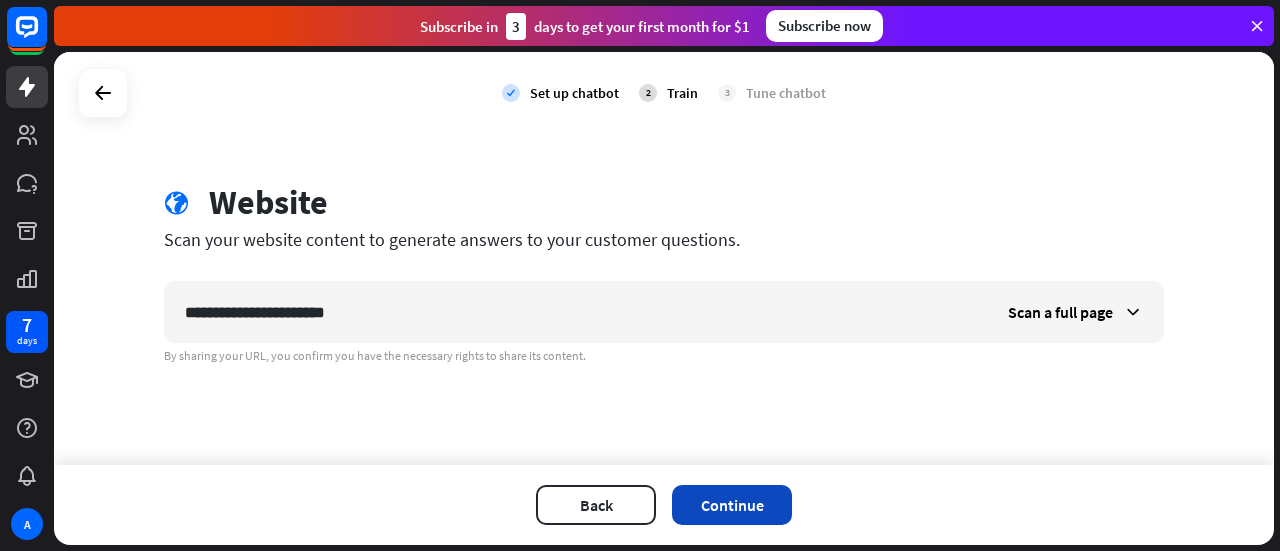 click on "Continue" at bounding box center (732, 505) 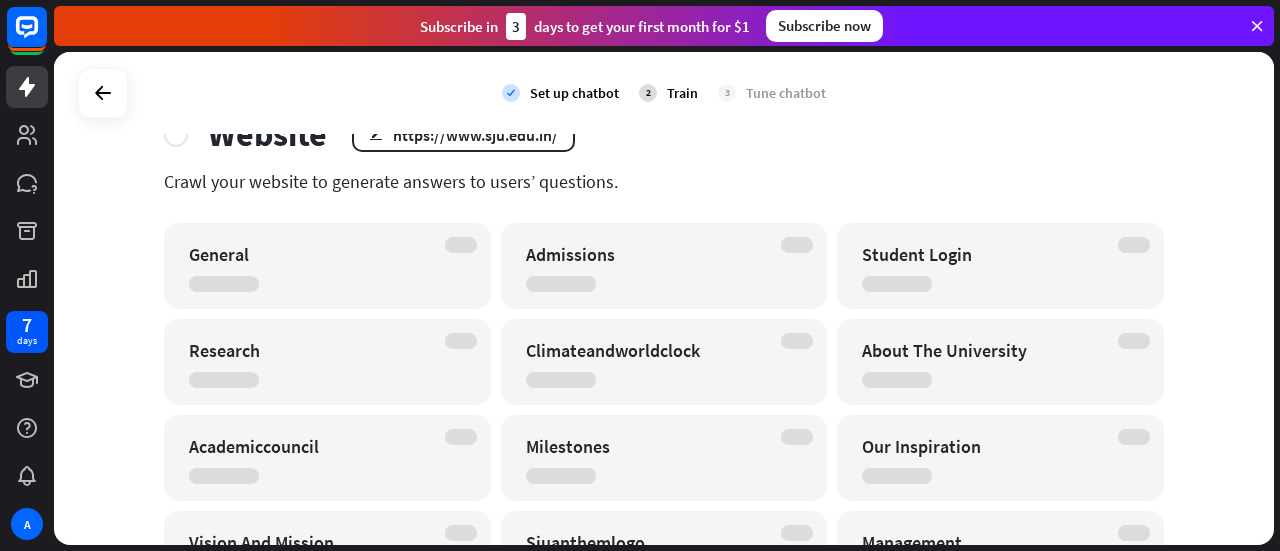 scroll, scrollTop: 86, scrollLeft: 0, axis: vertical 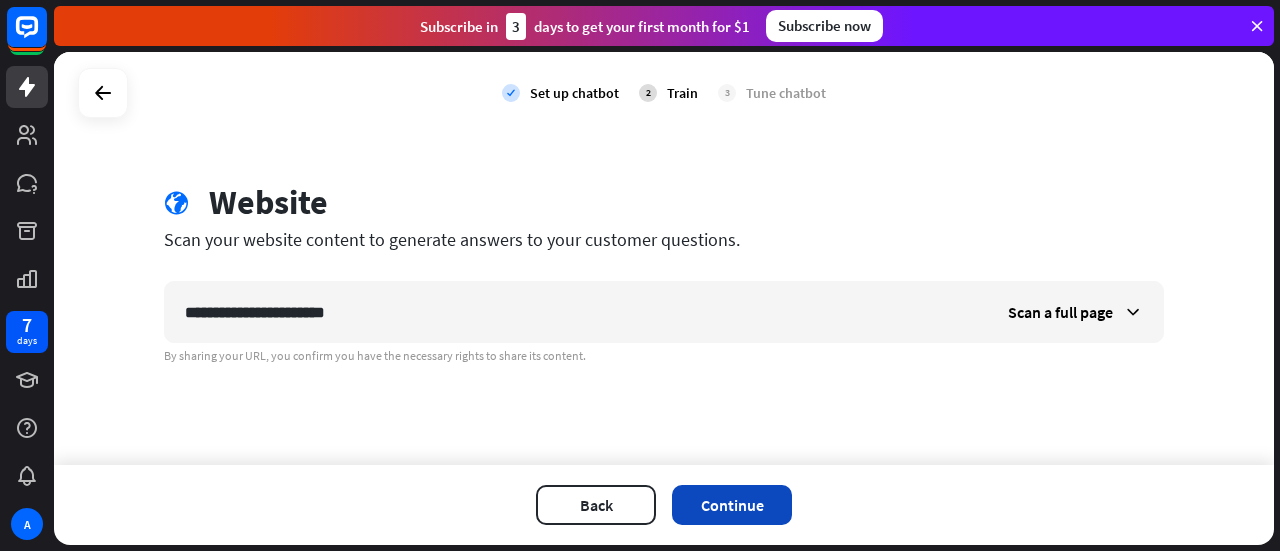 click on "Continue" at bounding box center [732, 505] 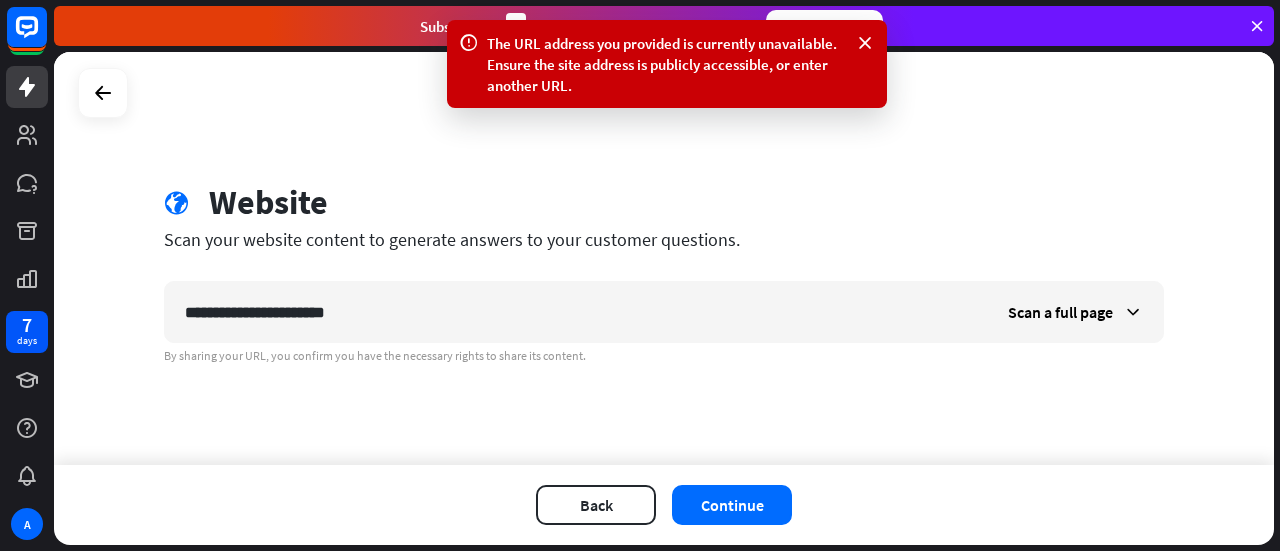 drag, startPoint x: 735, startPoint y: 387, endPoint x: 618, endPoint y: 255, distance: 176.38878 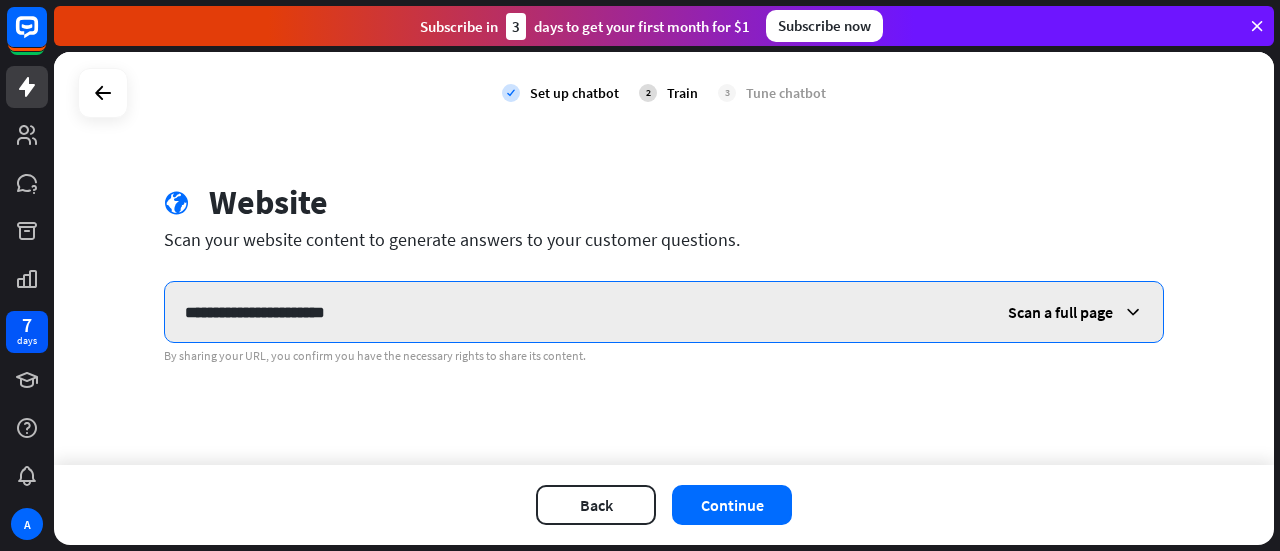 click on "**********" at bounding box center [576, 312] 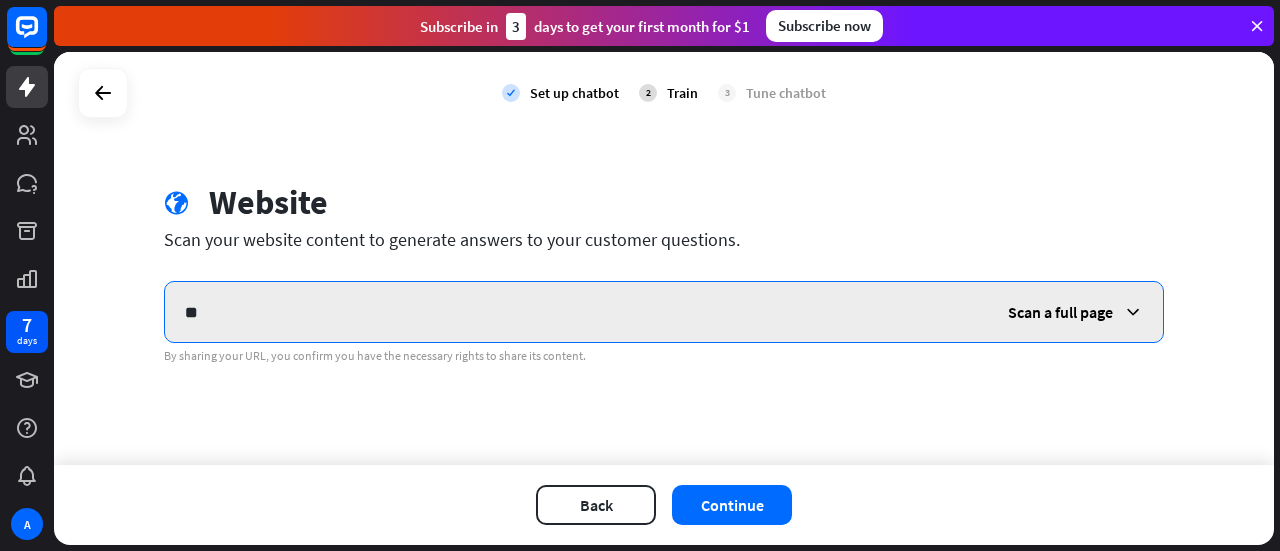 type on "*" 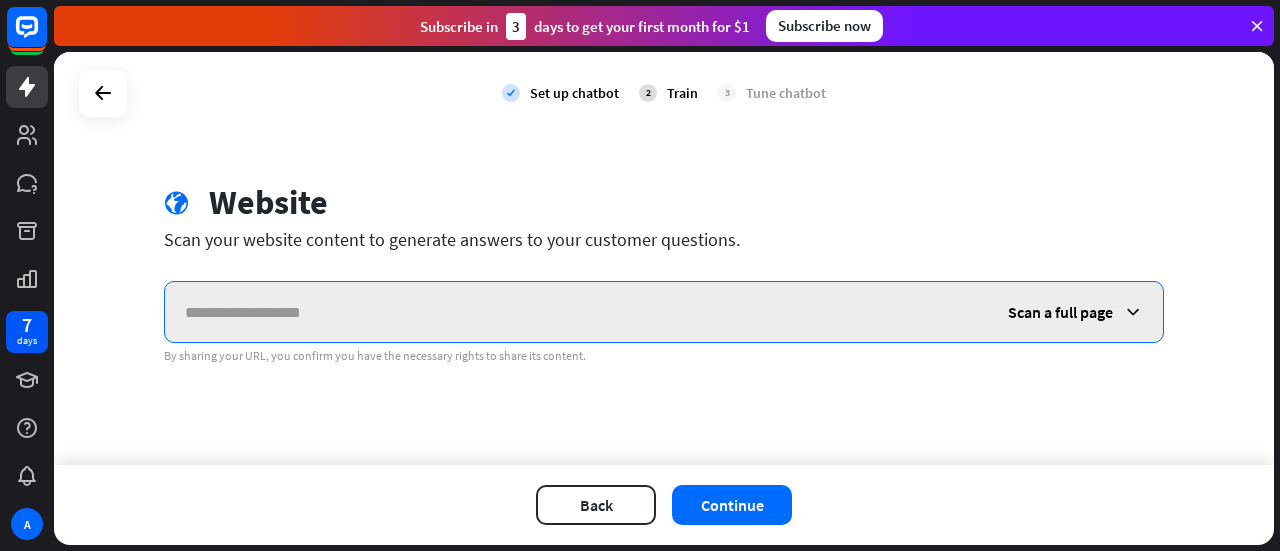 paste on "**********" 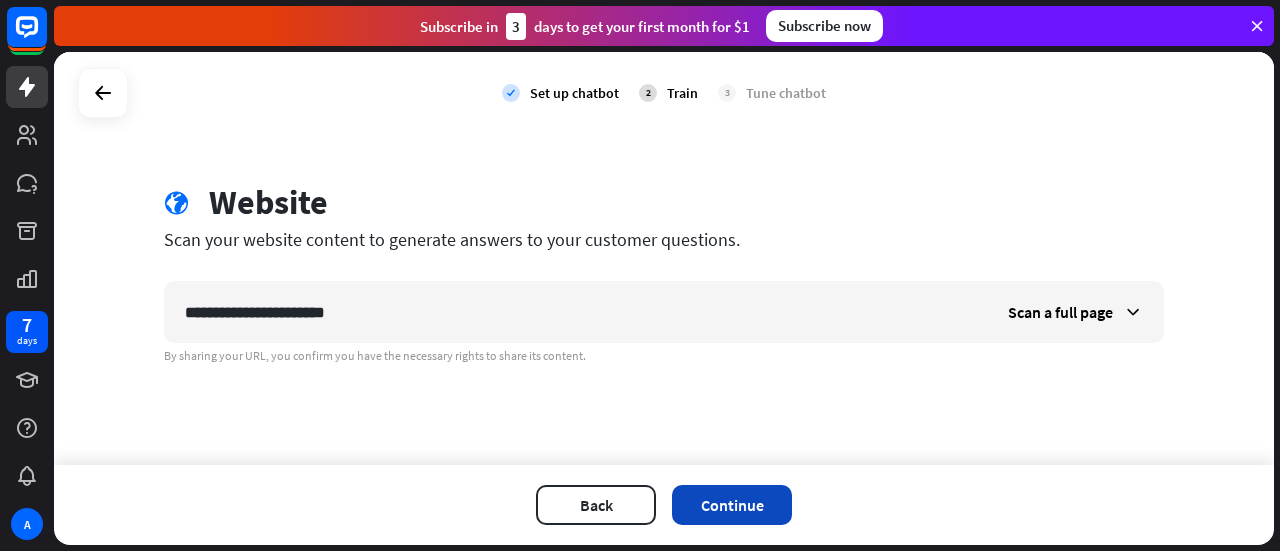 click on "Continue" at bounding box center [732, 505] 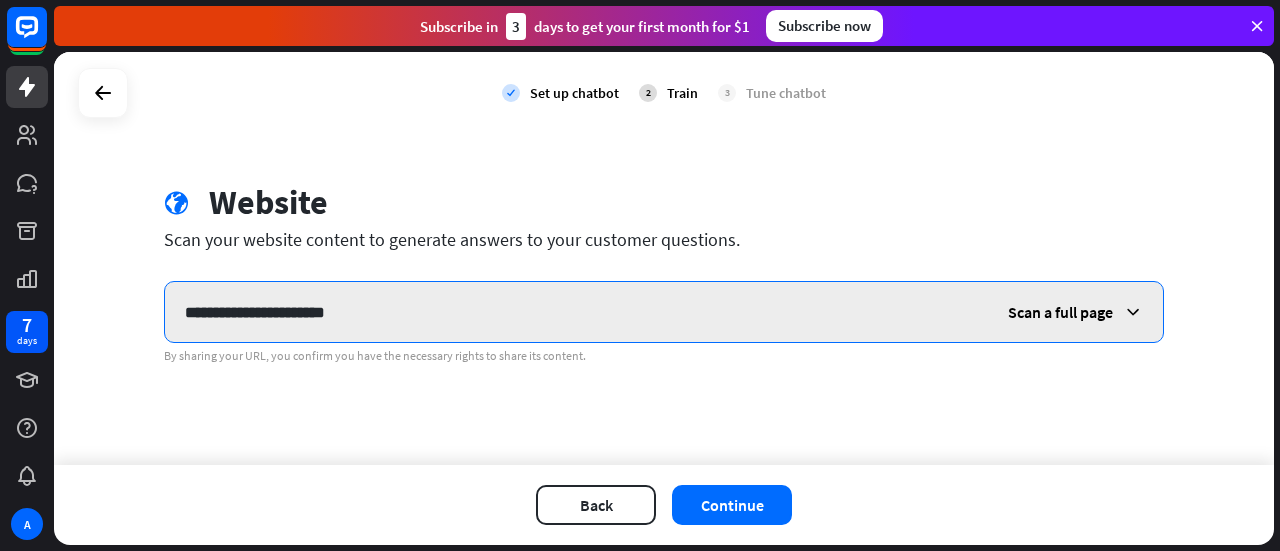 click on "**********" at bounding box center (576, 312) 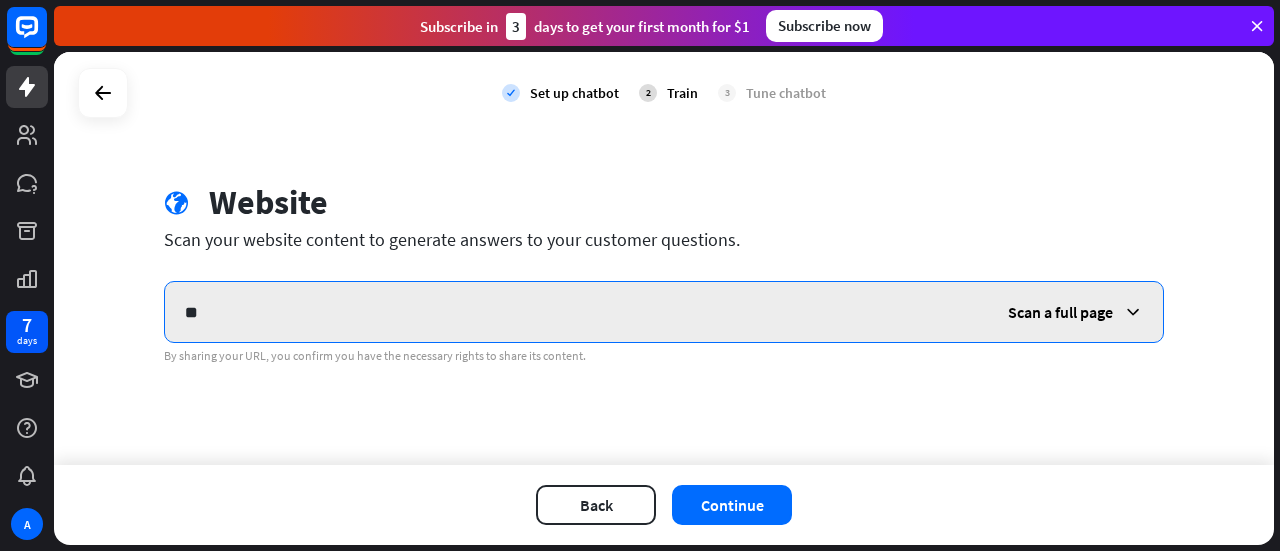 type on "*" 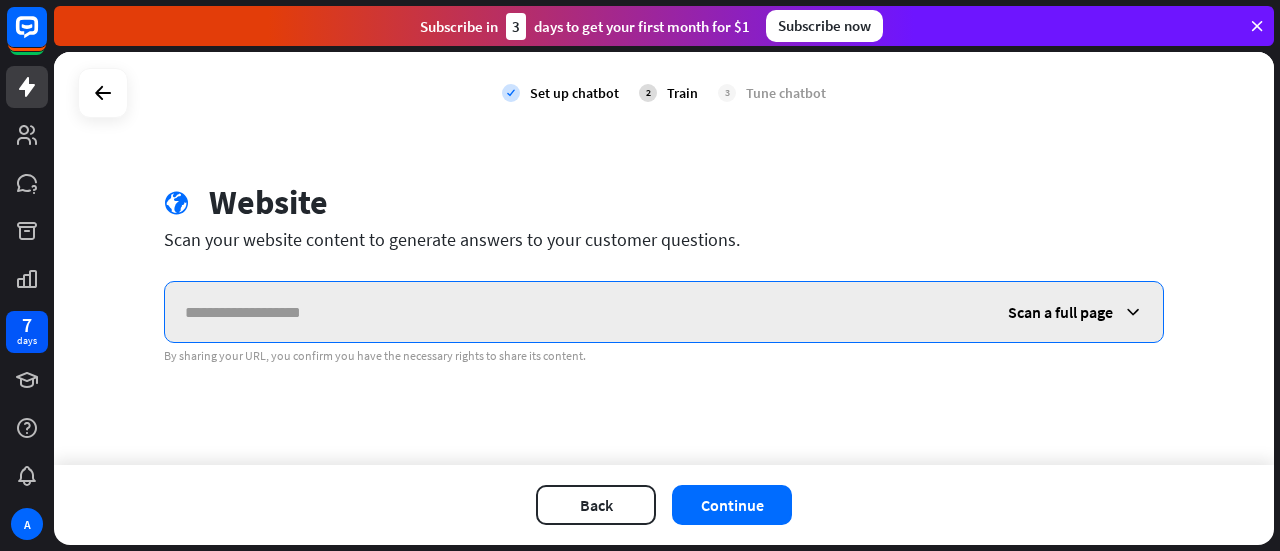 paste on "**********" 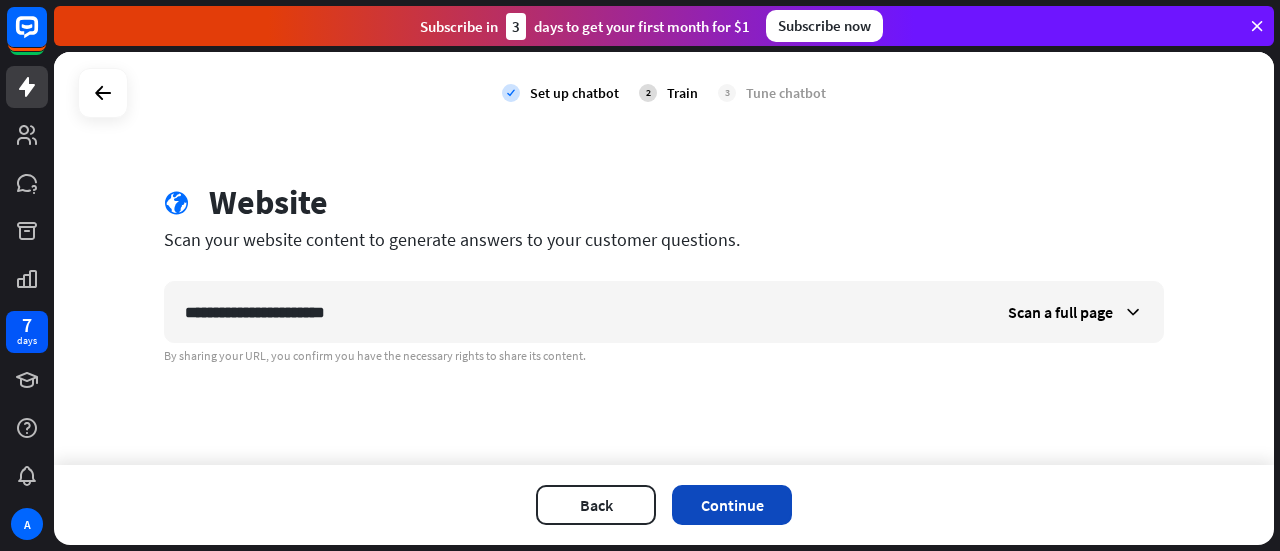 click on "Continue" at bounding box center (732, 505) 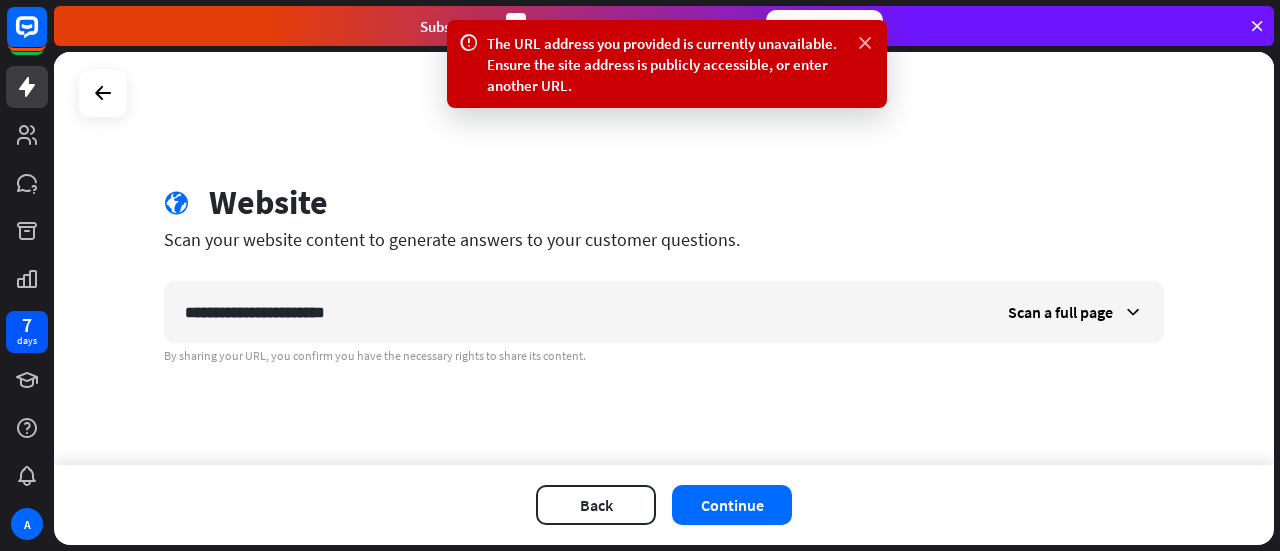 click at bounding box center [865, 43] 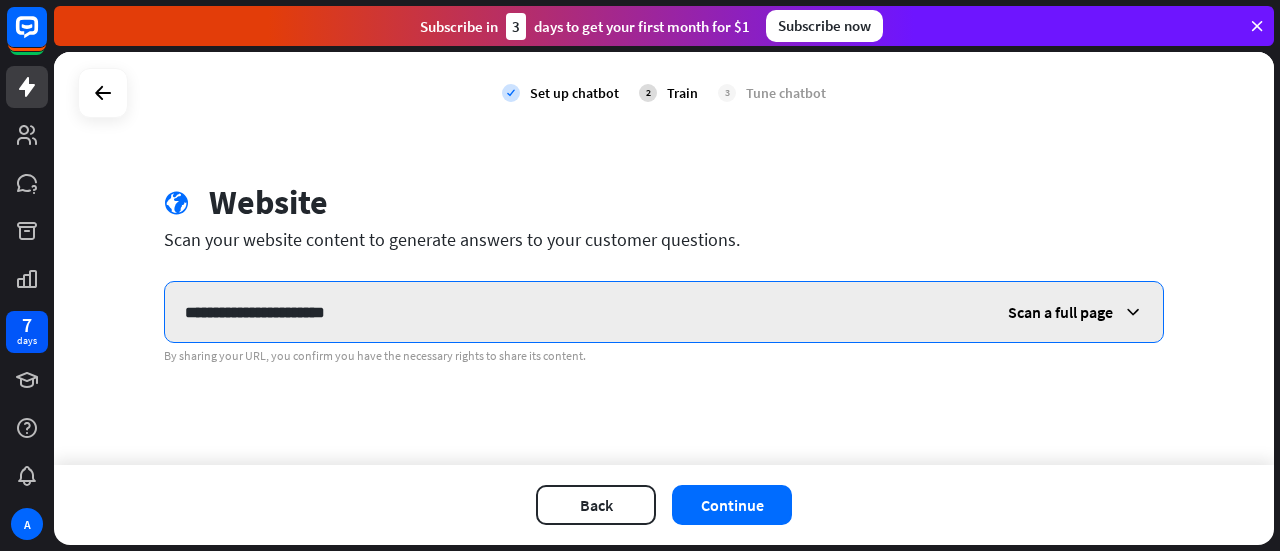 click on "**********" at bounding box center [576, 312] 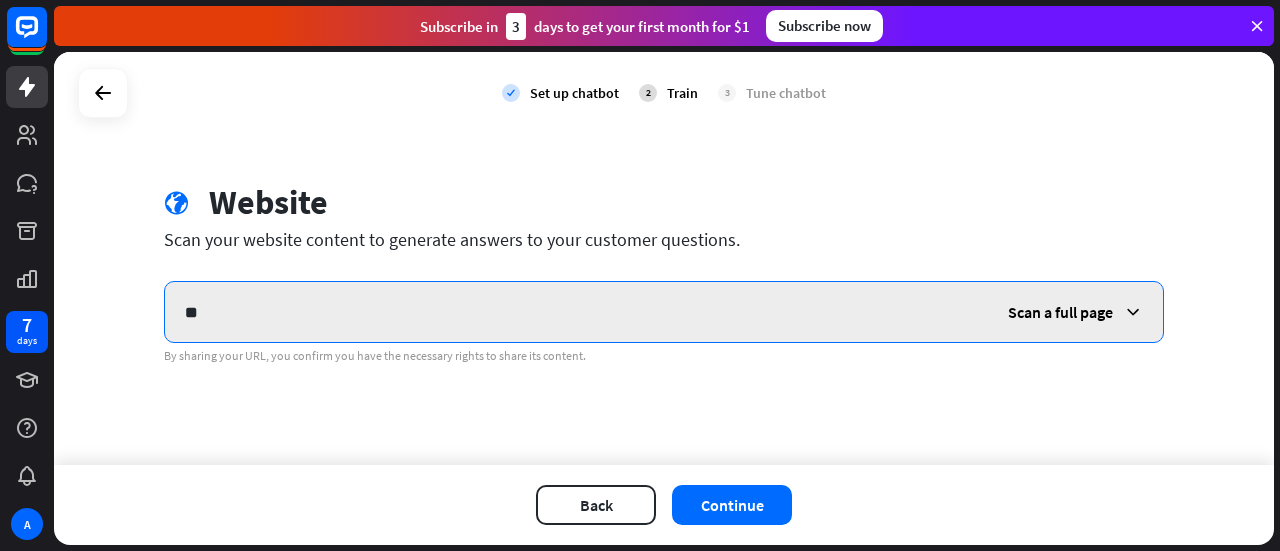 type on "*" 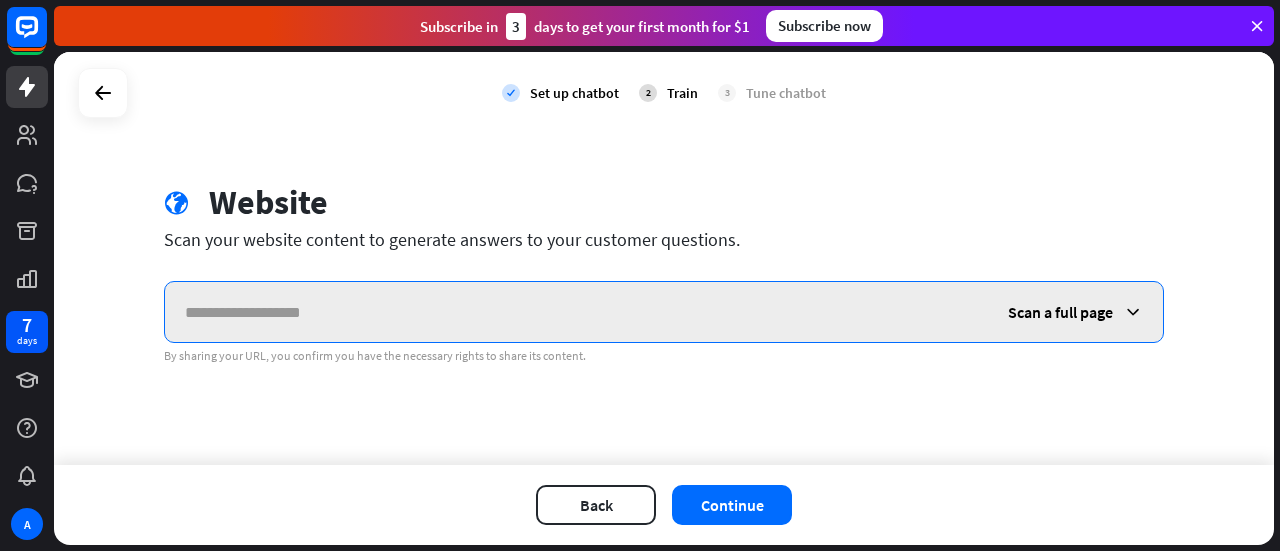 paste on "**********" 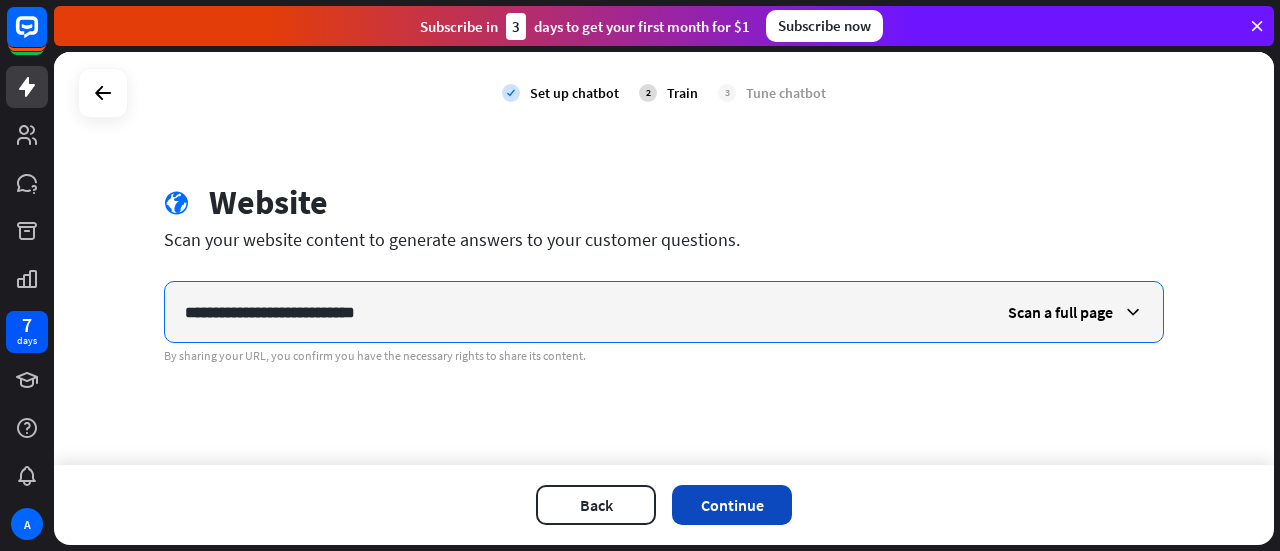 type on "**********" 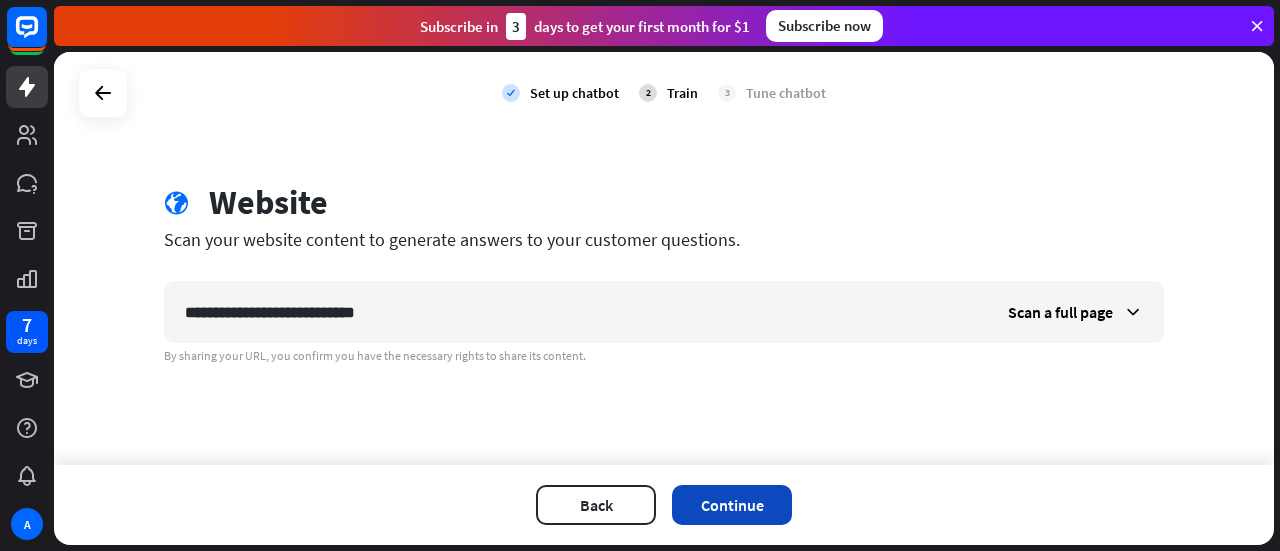 click on "Continue" at bounding box center [732, 505] 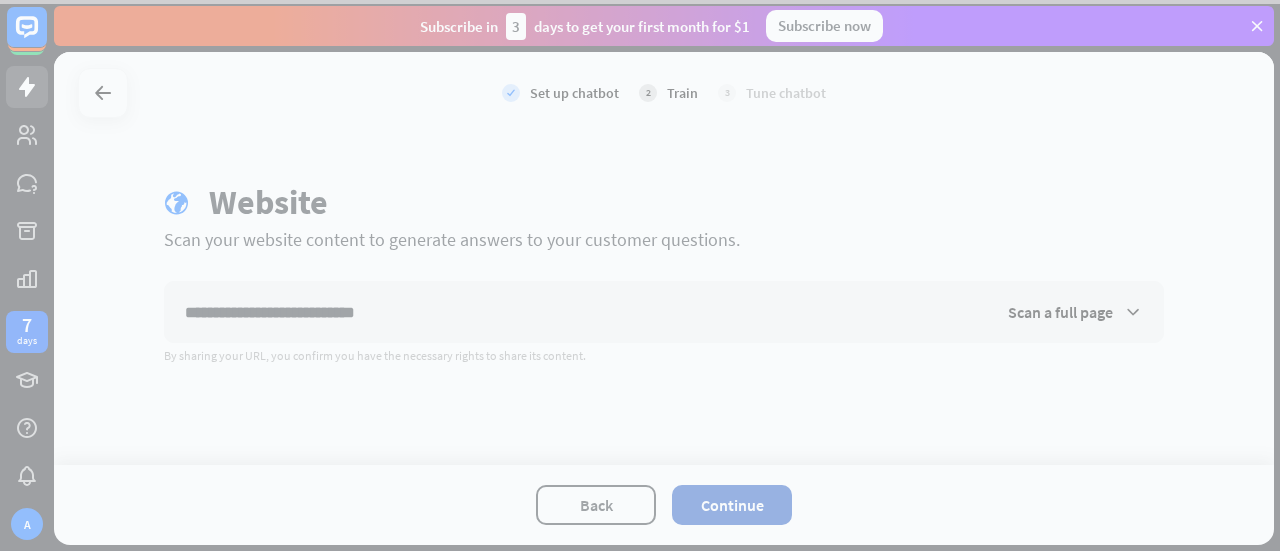 type 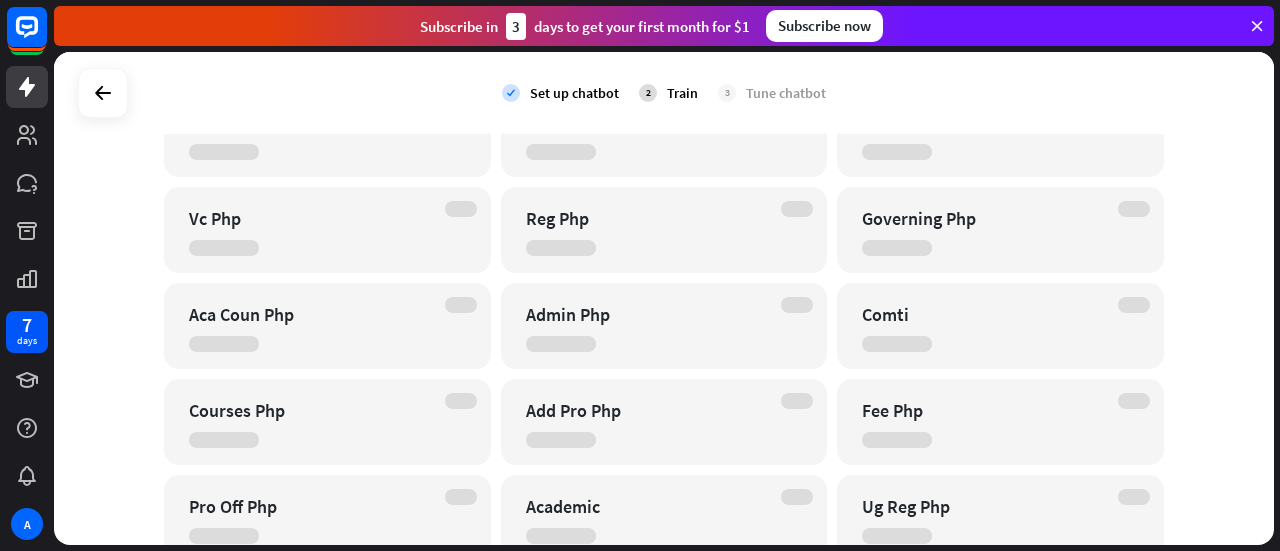 scroll, scrollTop: 0, scrollLeft: 0, axis: both 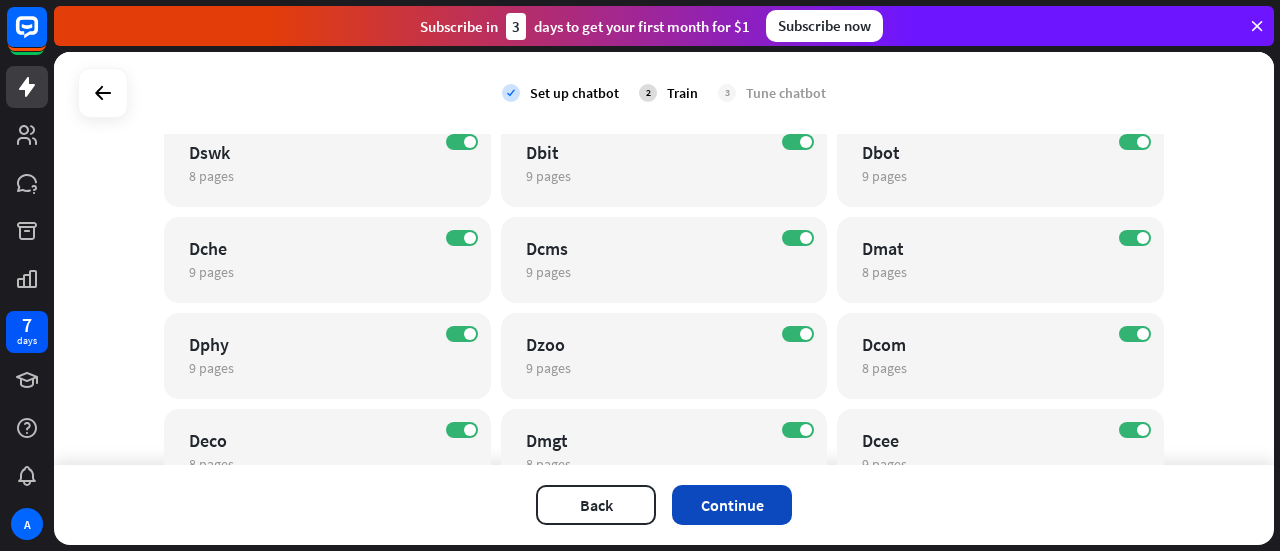 click on "Continue" at bounding box center [732, 505] 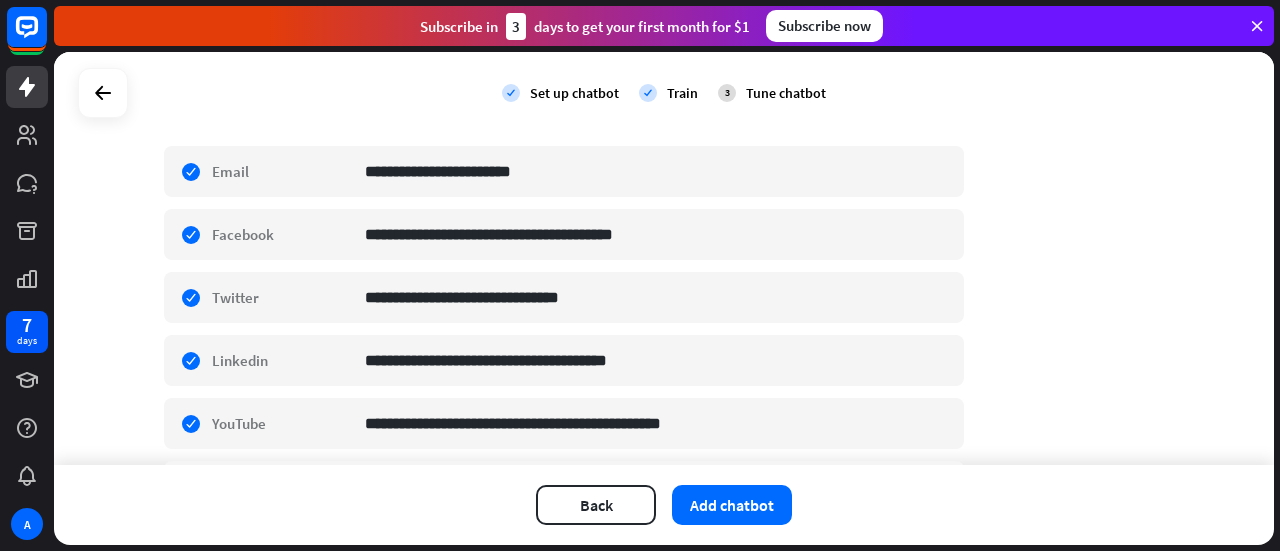 scroll, scrollTop: 668, scrollLeft: 0, axis: vertical 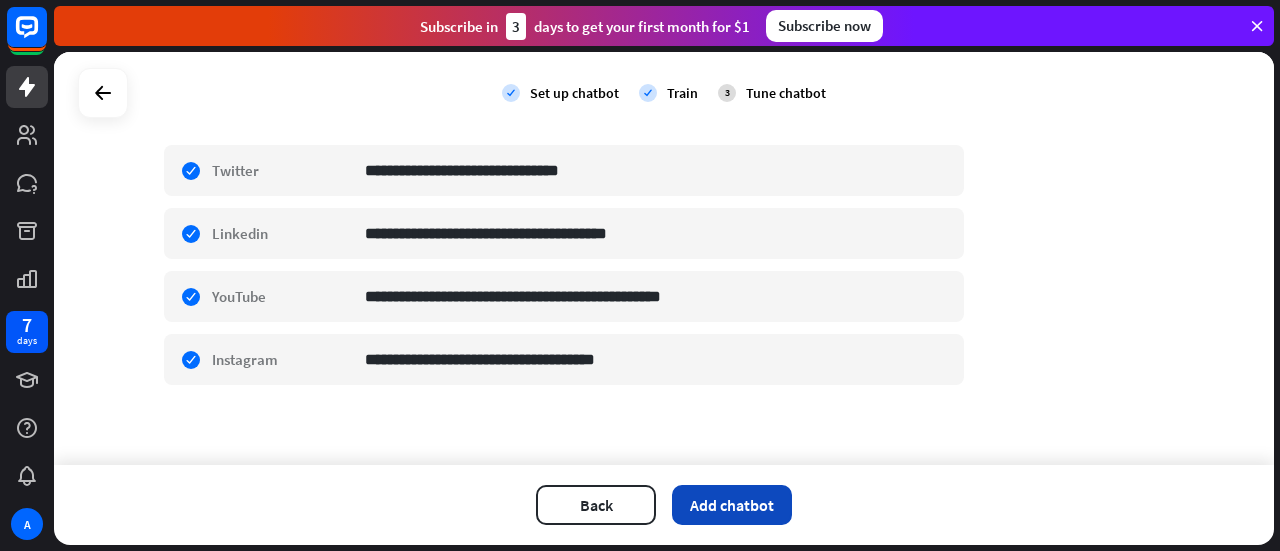 click on "Add chatbot" at bounding box center (732, 505) 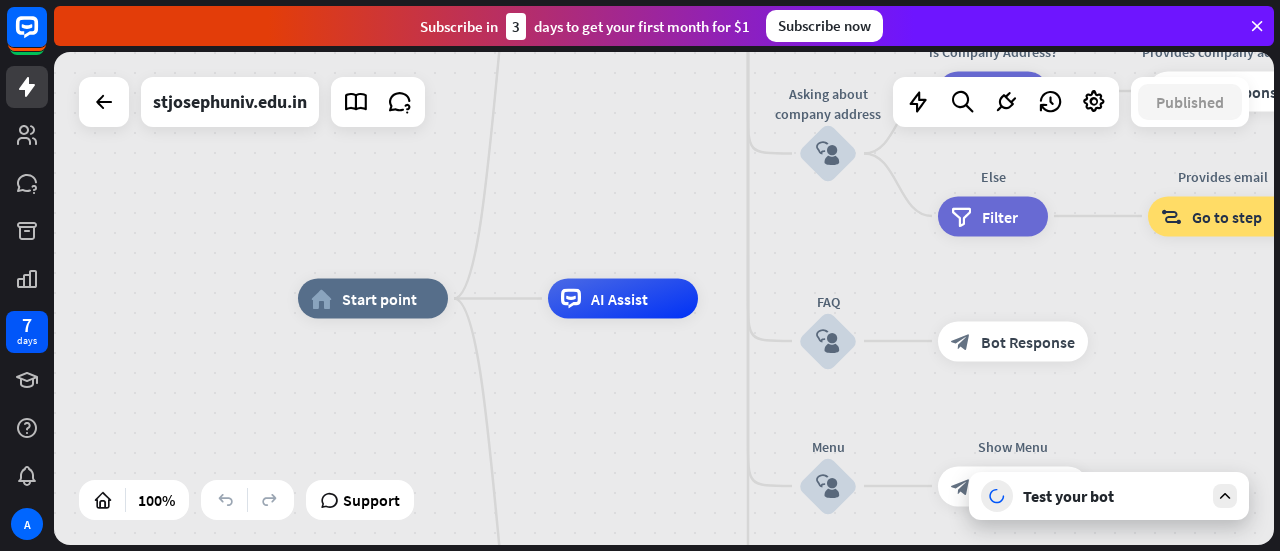 click on "Test your bot" at bounding box center (1109, 496) 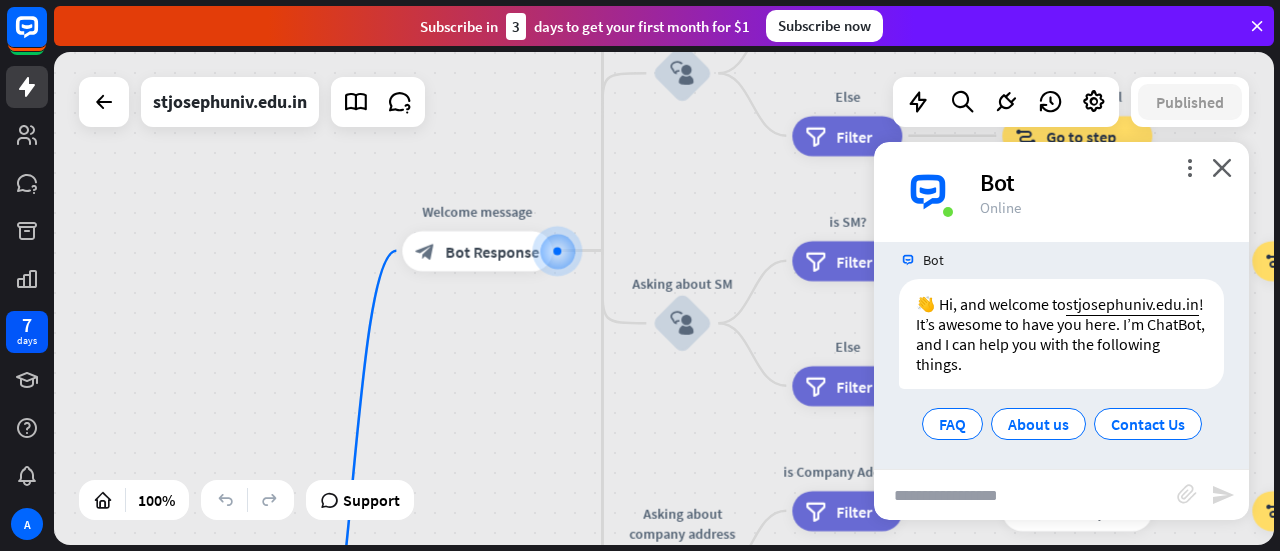 scroll, scrollTop: 25, scrollLeft: 0, axis: vertical 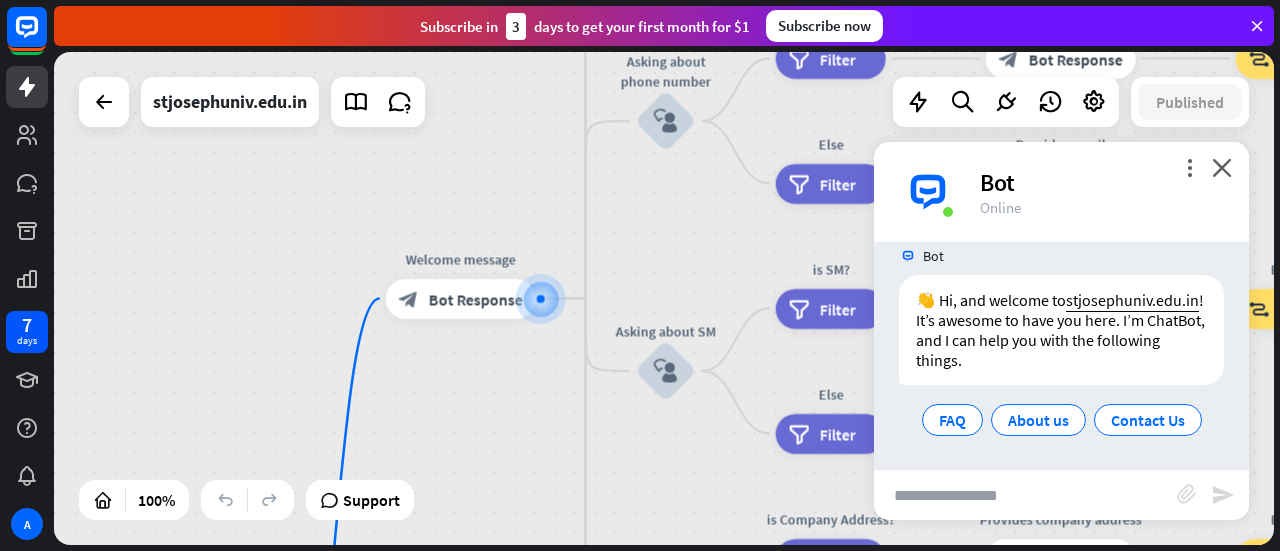 click at bounding box center (1025, 495) 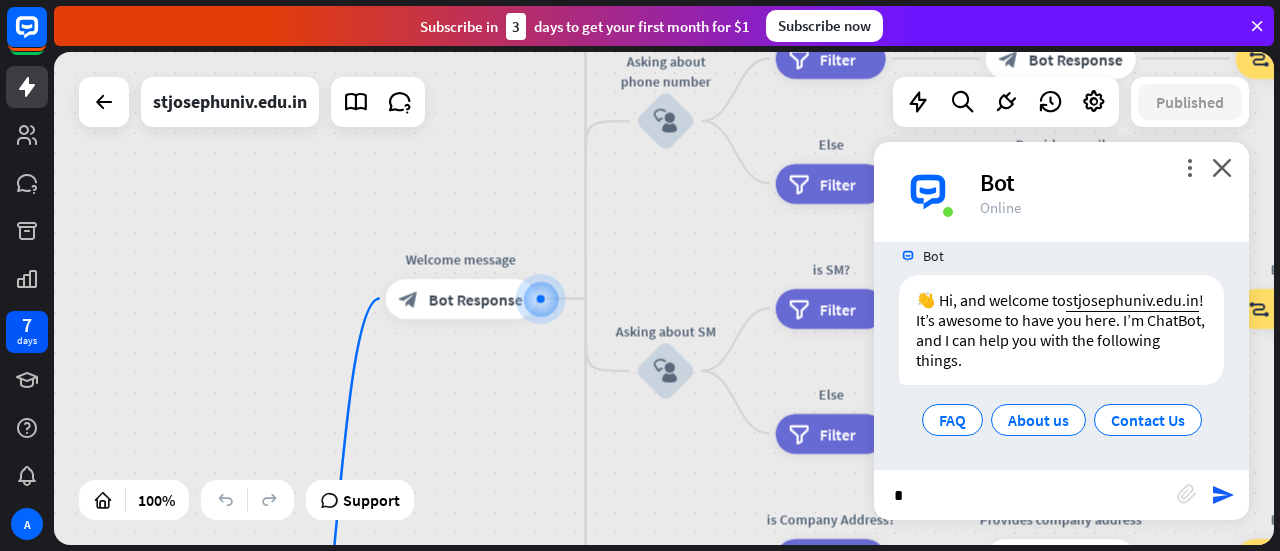 type on "**" 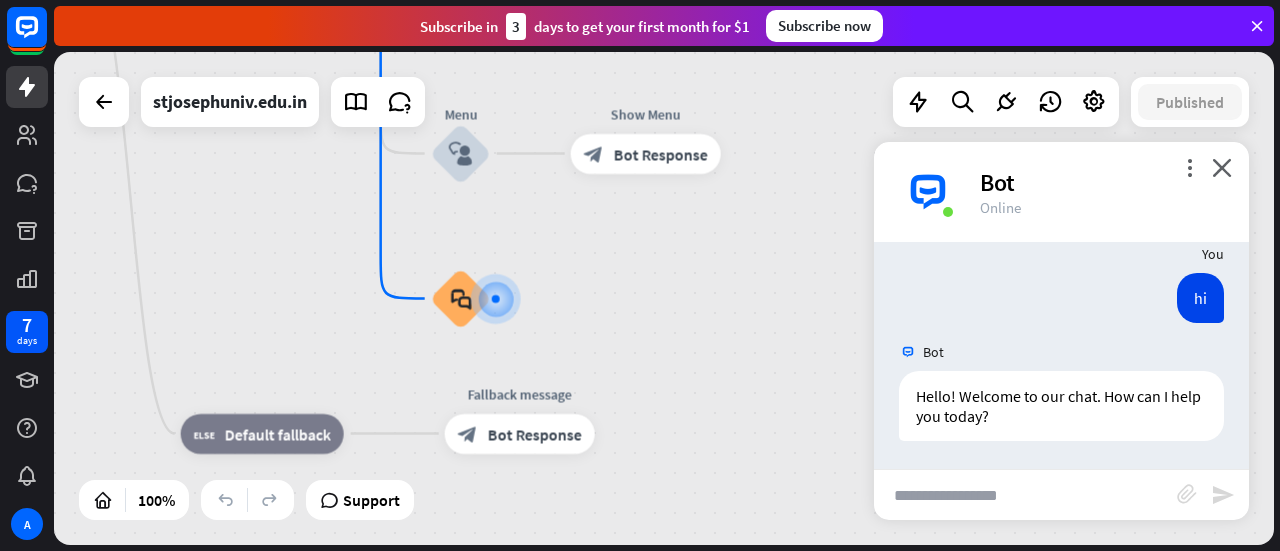 scroll, scrollTop: 186, scrollLeft: 0, axis: vertical 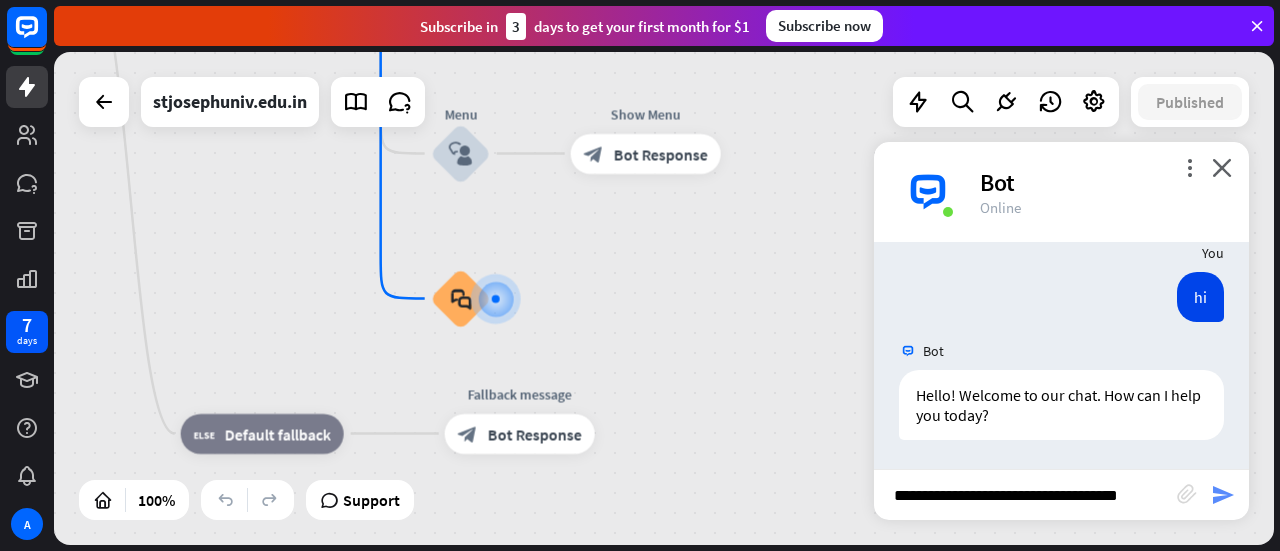 type on "**********" 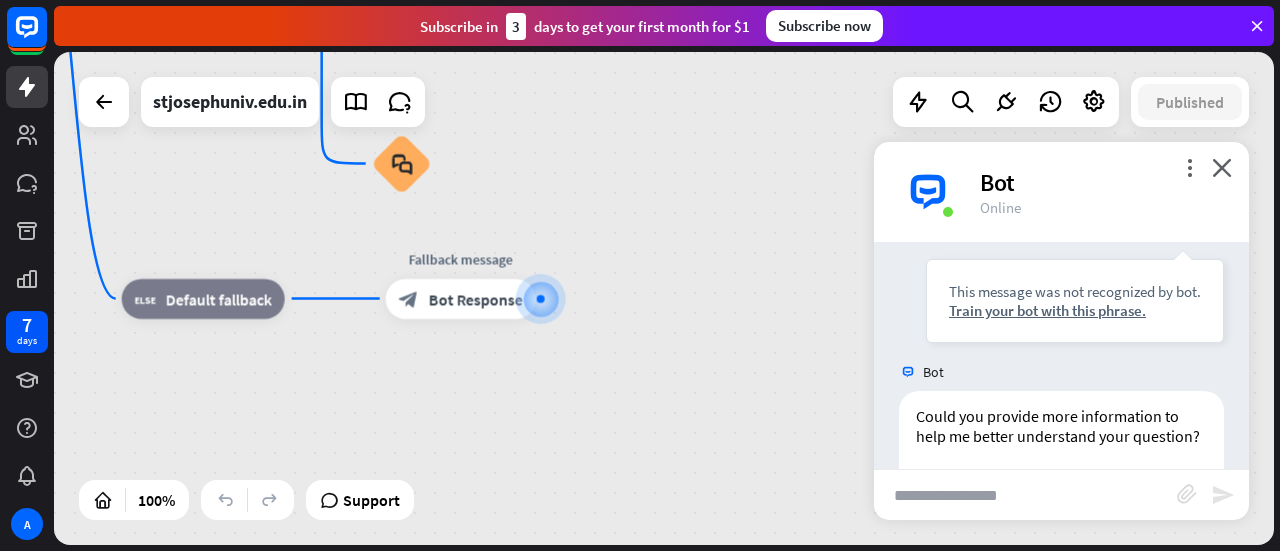scroll, scrollTop: 640, scrollLeft: 0, axis: vertical 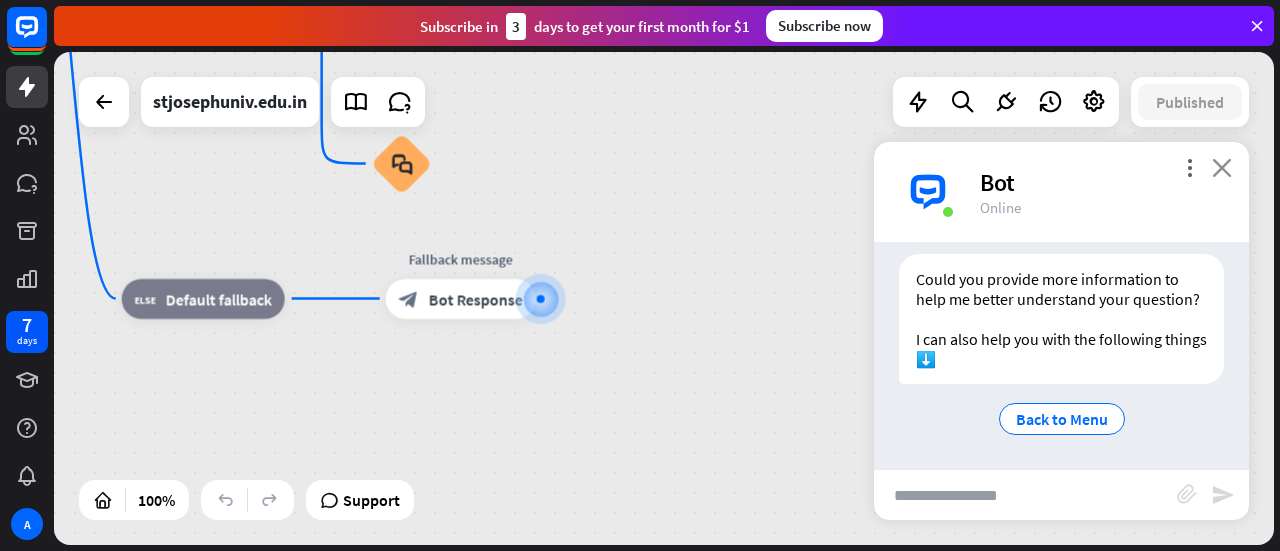 click on "close" at bounding box center (1222, 167) 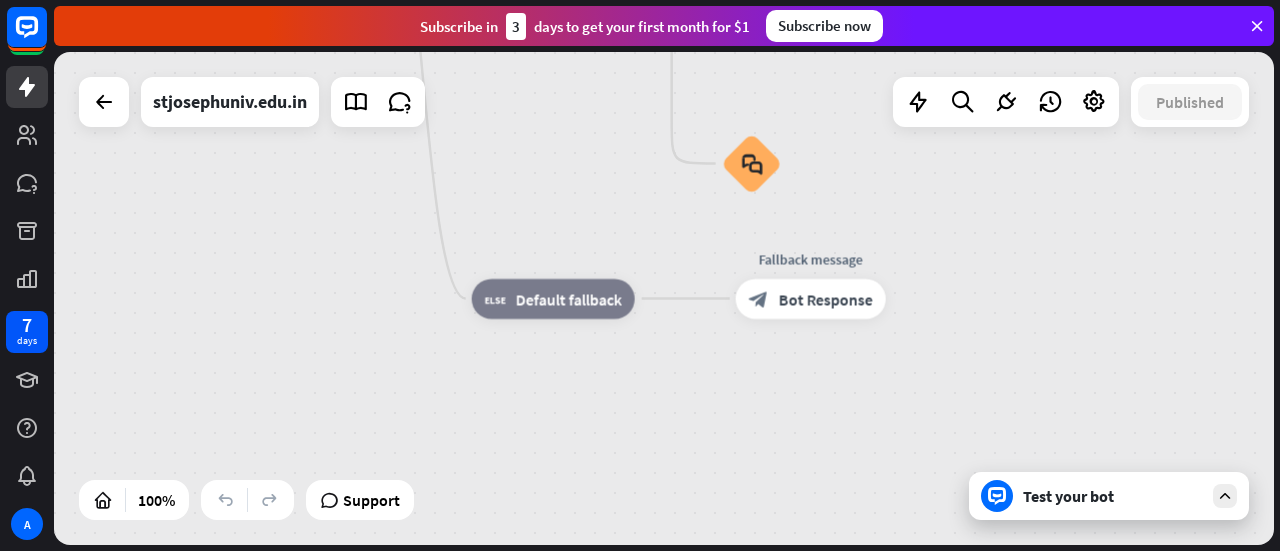 drag, startPoint x: 761, startPoint y: 359, endPoint x: 1111, endPoint y: 359, distance: 350 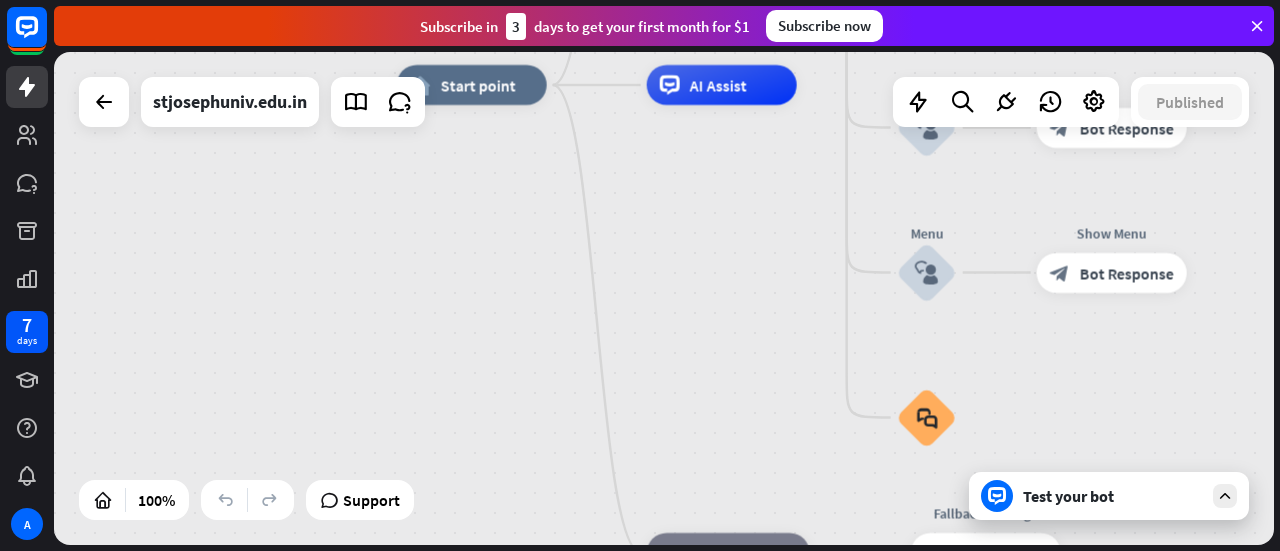 drag, startPoint x: 617, startPoint y: 191, endPoint x: 800, endPoint y: 469, distance: 332.82578 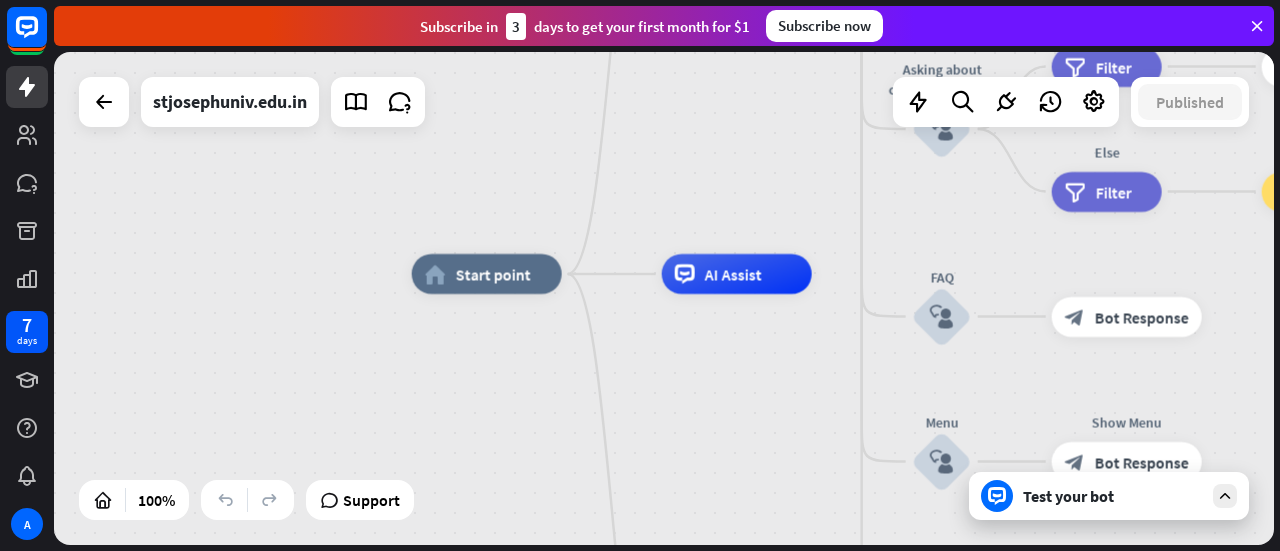 drag, startPoint x: 656, startPoint y: 297, endPoint x: 662, endPoint y: 462, distance: 165.10905 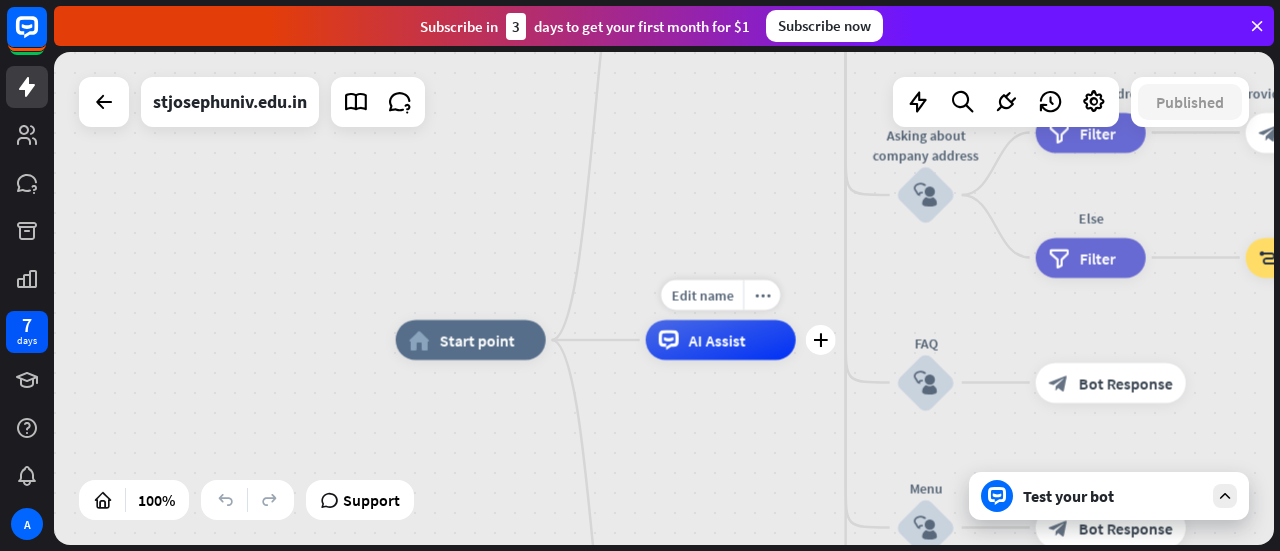 drag, startPoint x: 788, startPoint y: 304, endPoint x: 770, endPoint y: 376, distance: 74.215904 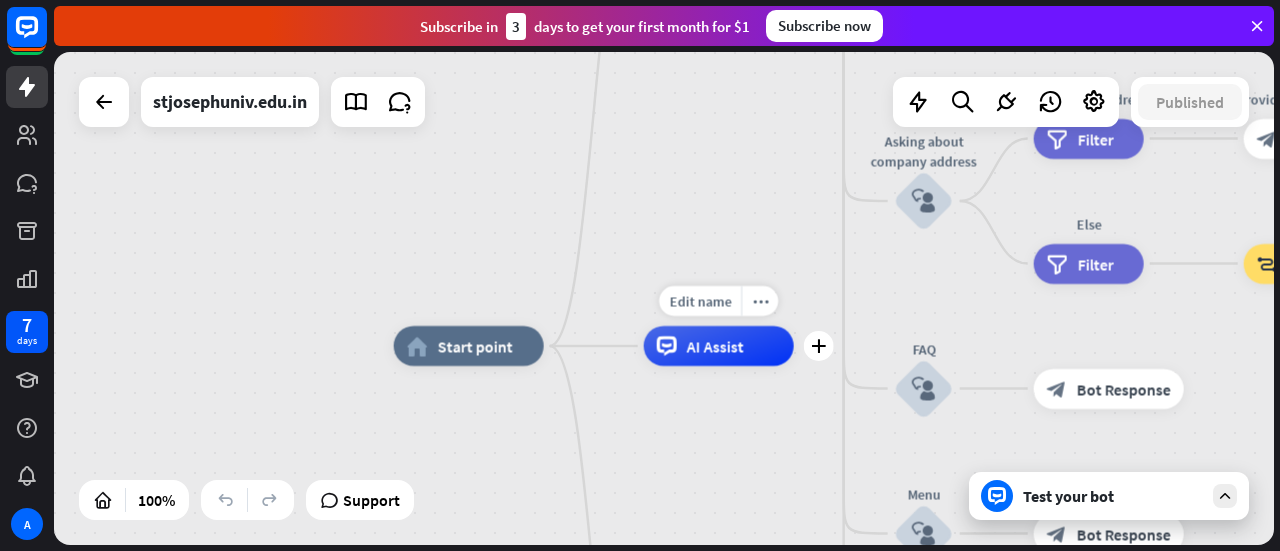 click on "AI Assist" at bounding box center (719, 346) 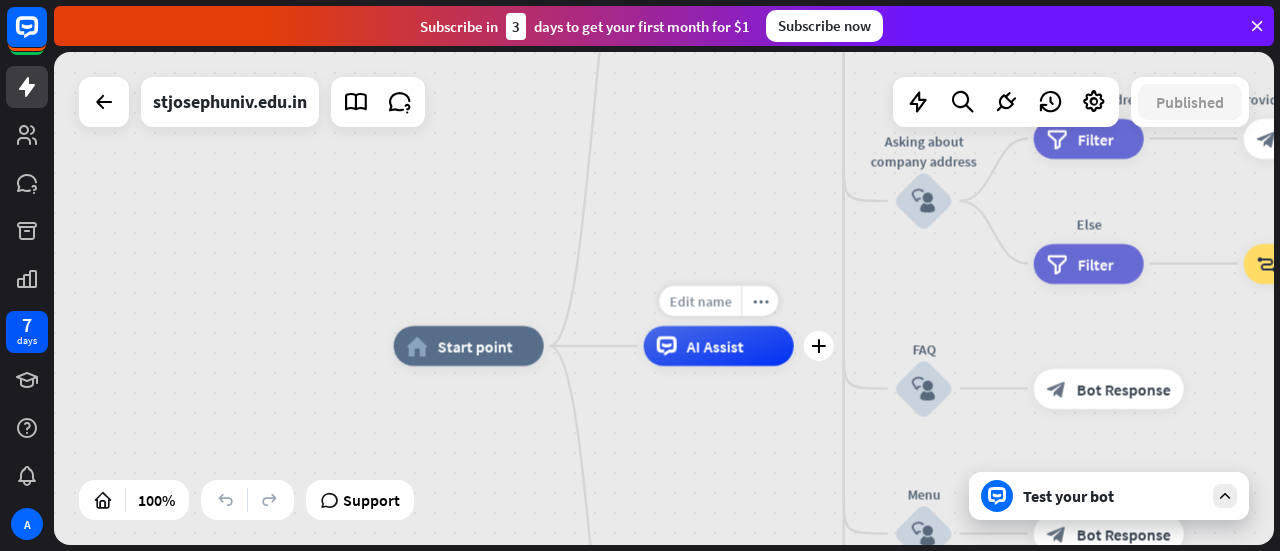 click on "Edit name" at bounding box center [700, 301] 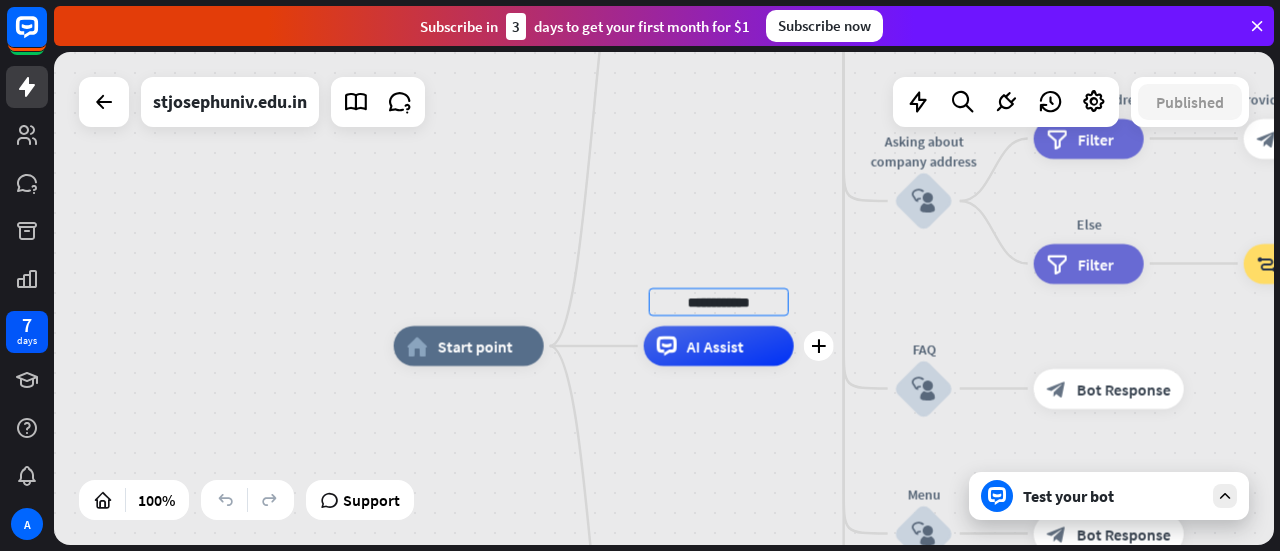 type on "**********" 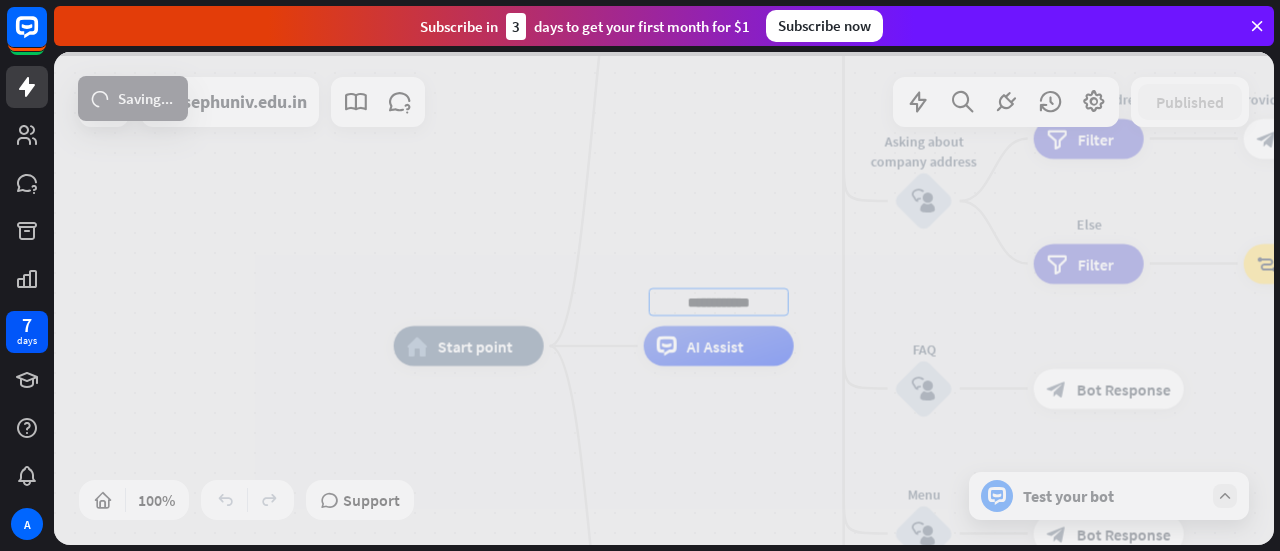 click on "home_2   Start point                 Welcome message   block_bot_response   Bot Response                 About us   block_user_input                 Provide company information   block_bot_response   Bot Response                 Back to Menu   block_user_input                 Was it helpful?   block_bot_response   Bot Response                 Yes   block_user_input                 Thank you!   block_bot_response   Bot Response                 No   block_user_input                 Back to Menu   block_goto   Go to step                 Contact us   block_user_input                 Contact flow   builder_tree   Flow                 Asking about email   block_user_input                   block_goto   Go to step                 Asking about phone number   block_user_input                 Is phone number?   filter   Filter                 Provides phone number   block_bot_response   Bot Response                 Back to Menu   block_goto   Go to step                 Else   filter   Filter" at bounding box center [664, 298] 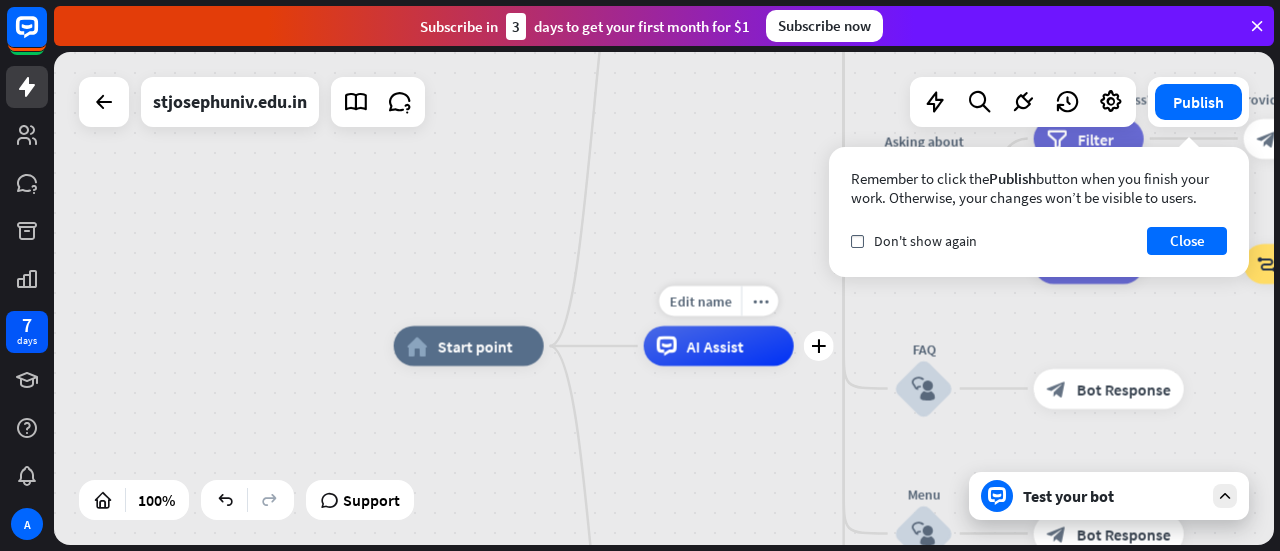 click on "Edit name   more_horiz         plus       AI Assist" at bounding box center [719, 346] 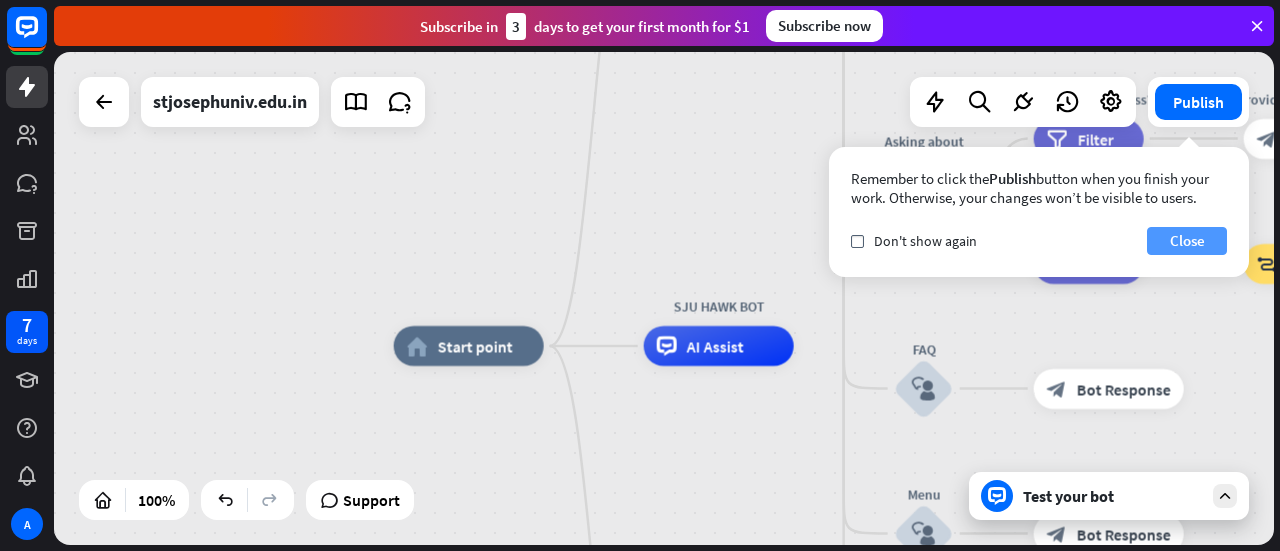 click on "Close" at bounding box center [1187, 241] 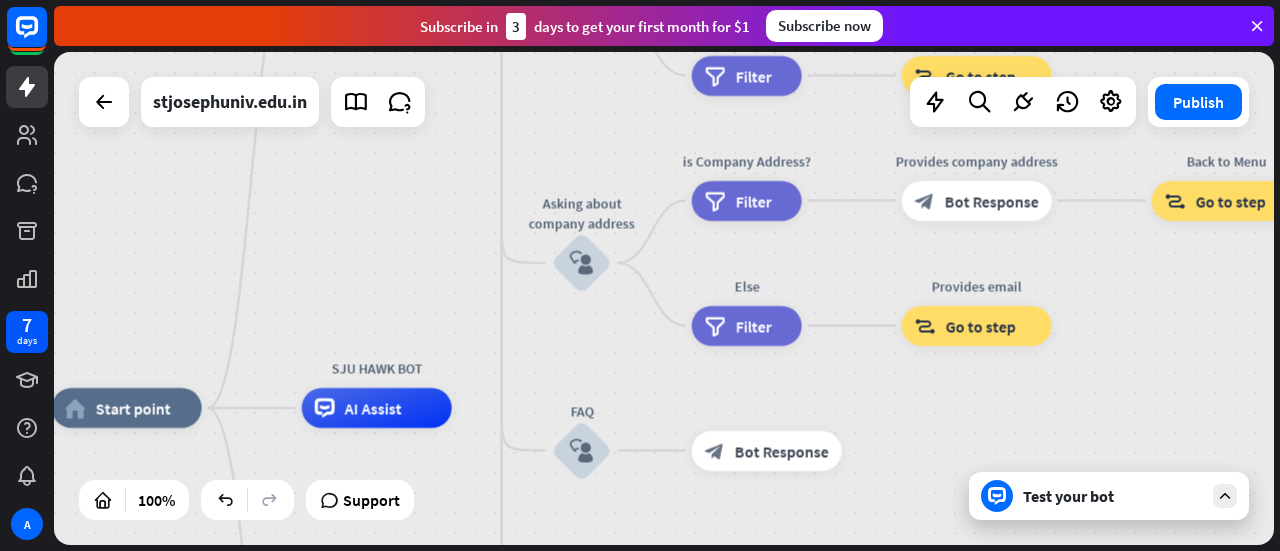 drag, startPoint x: 906, startPoint y: 312, endPoint x: 564, endPoint y: 374, distance: 347.57446 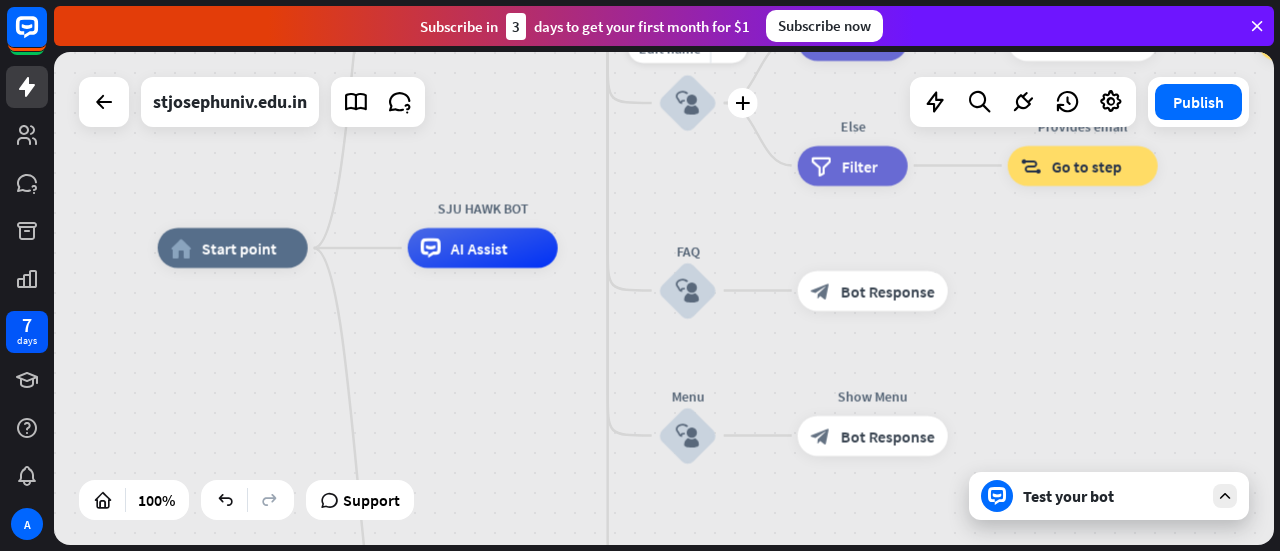 drag, startPoint x: 622, startPoint y: 318, endPoint x: 728, endPoint y: 157, distance: 192.7615 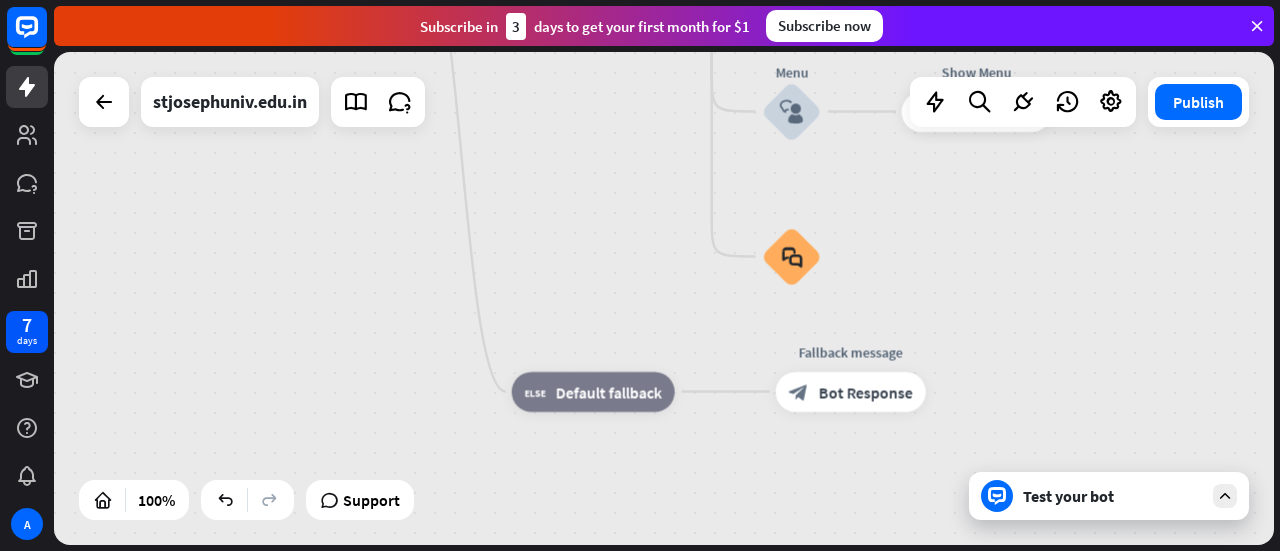 drag, startPoint x: 478, startPoint y: 501, endPoint x: 580, endPoint y: 178, distance: 338.7226 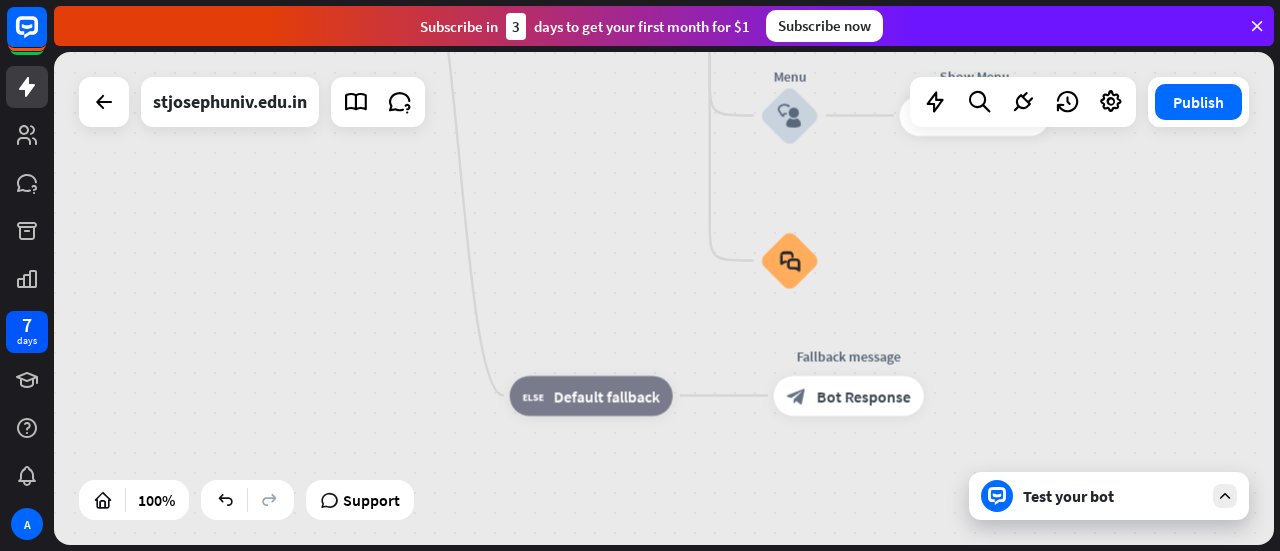 click on "home_2   Start point                 Welcome message   block_bot_response   Bot Response                 About us   block_user_input                 Provide company information   block_bot_response   Bot Response                 Back to Menu   block_user_input                 Was it helpful?   block_bot_response   Bot Response                 Yes   block_user_input                 Thank you!   block_bot_response   Bot Response                 No   block_user_input                 Back to Menu   block_goto   Go to step                 Contact us   block_user_input                 Contact flow   builder_tree   Flow                 Asking about email   block_user_input                   block_goto   Go to step                 Asking about phone number   block_user_input                 Is phone number?   filter   Filter                 Provides phone number   block_bot_response   Bot Response                 Back to Menu   block_goto   Go to step                 Else   filter   Filter" at bounding box center [870, 174] 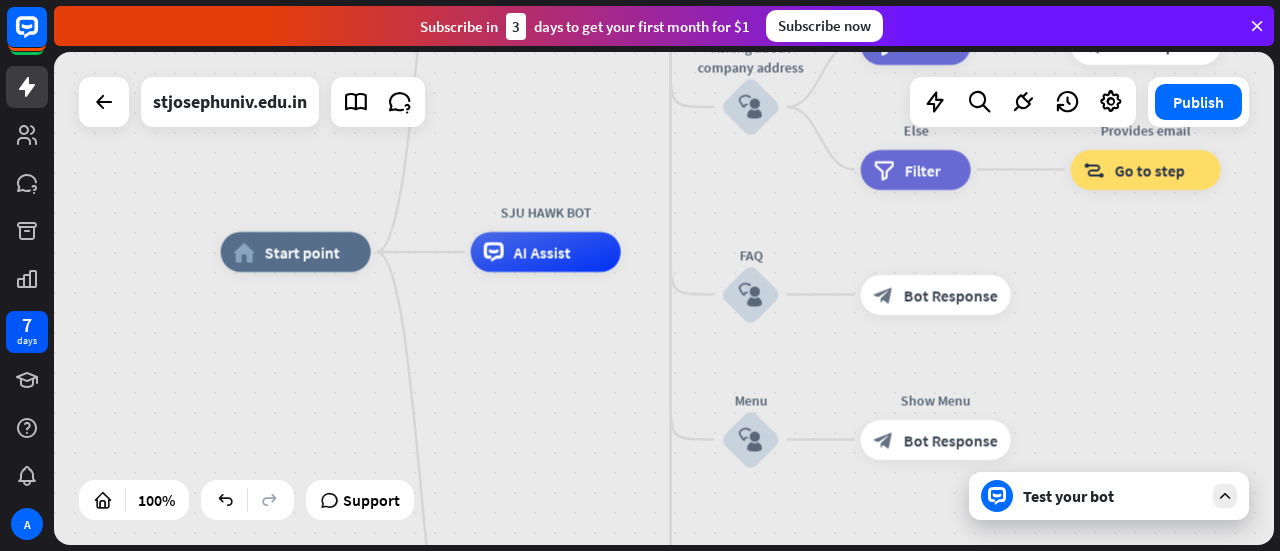 drag, startPoint x: 627, startPoint y: 133, endPoint x: 584, endPoint y: 439, distance: 309.00647 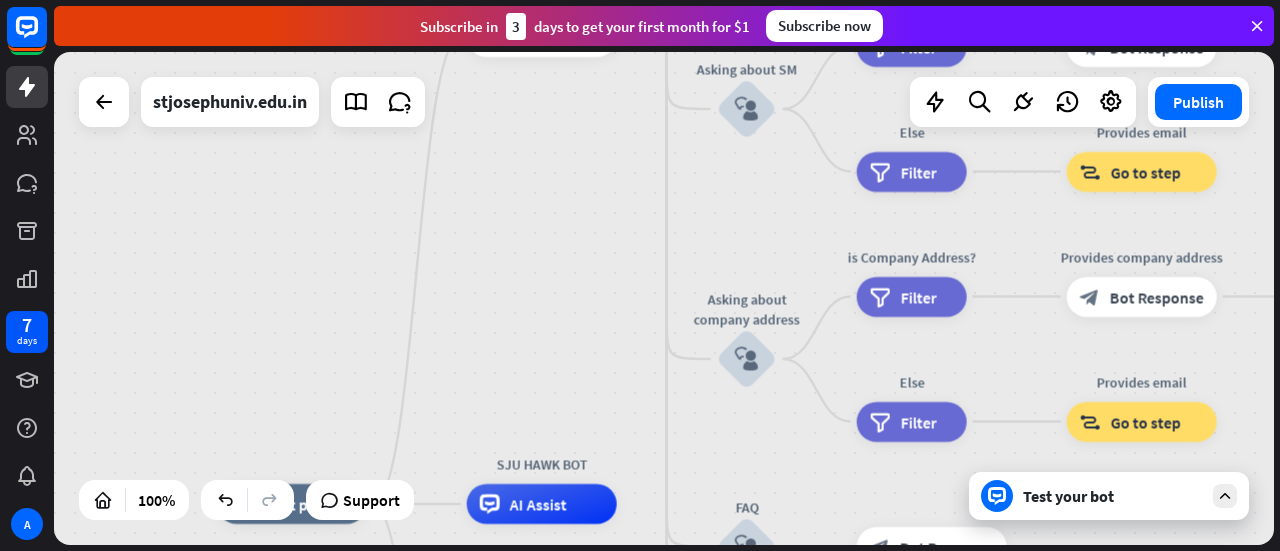drag, startPoint x: 572, startPoint y: 115, endPoint x: 562, endPoint y: 410, distance: 295.16943 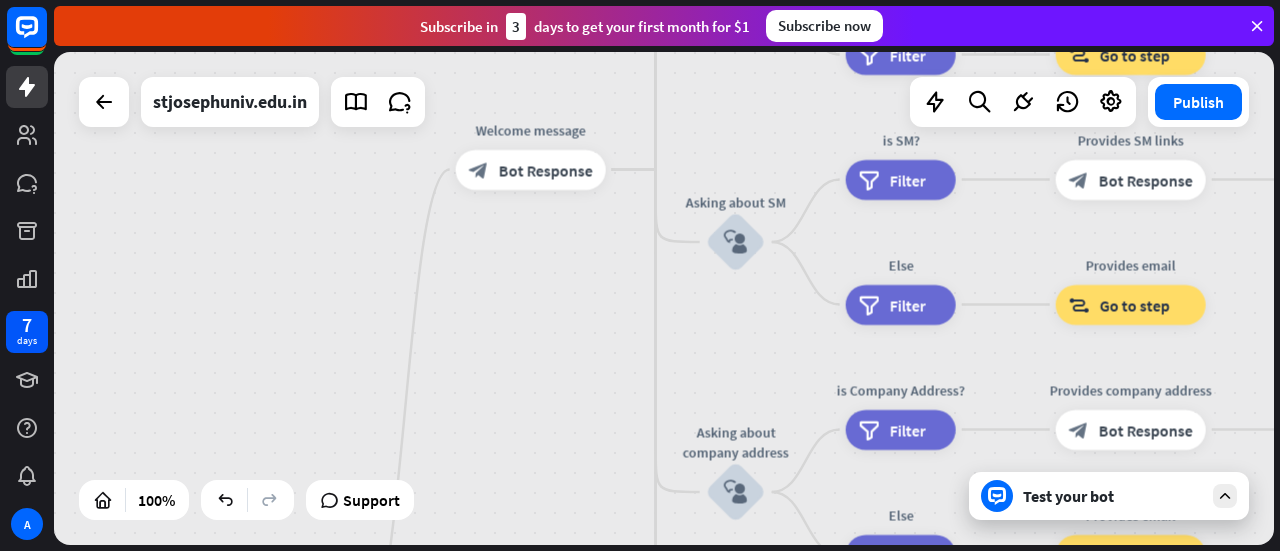 drag, startPoint x: 623, startPoint y: 212, endPoint x: 618, endPoint y: 375, distance: 163.07668 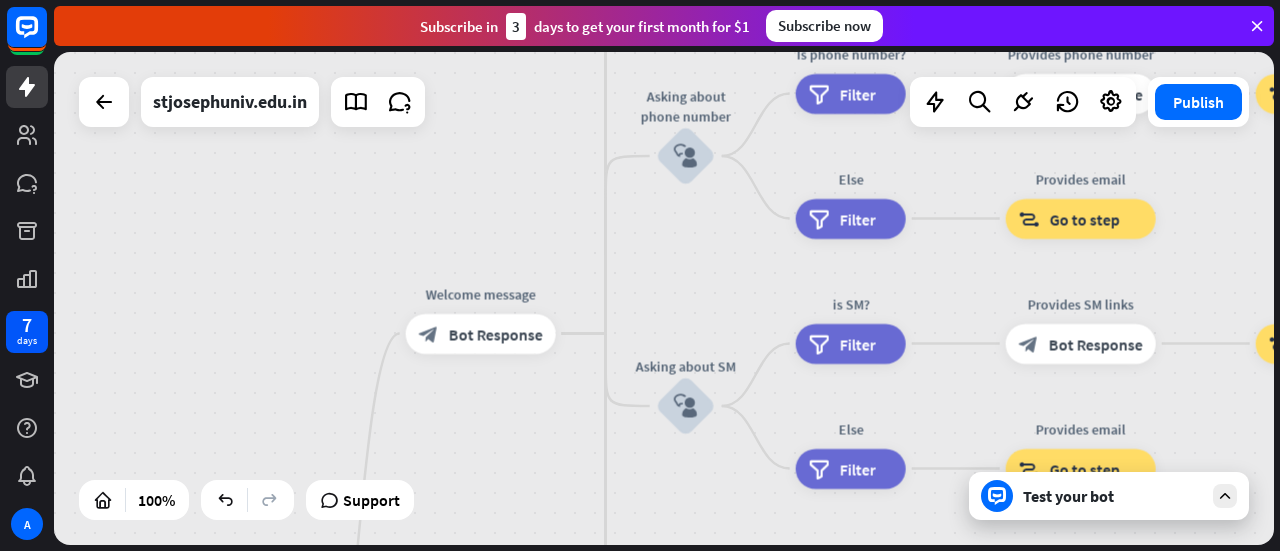 drag, startPoint x: 474, startPoint y: 363, endPoint x: 418, endPoint y: 461, distance: 112.871605 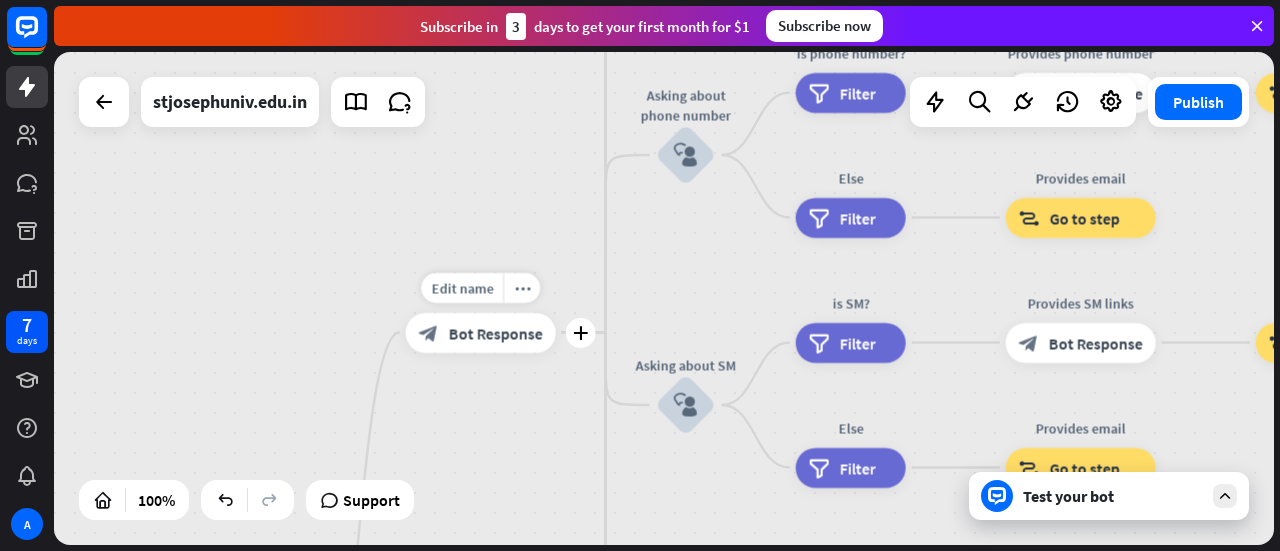 click on "Bot Response" at bounding box center (496, 333) 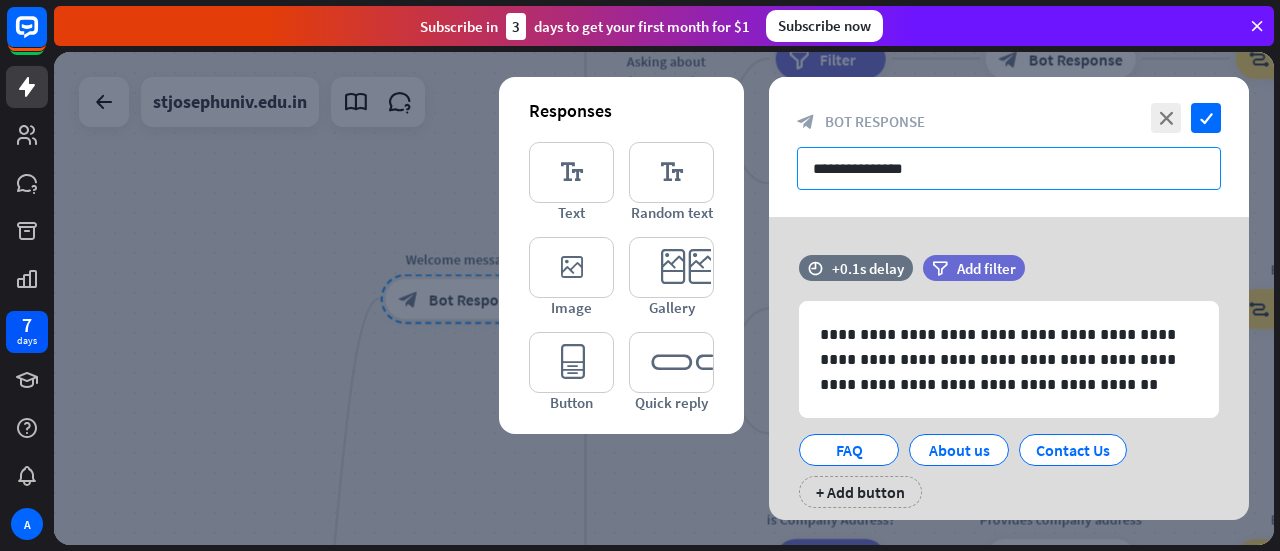 click on "**********" at bounding box center (1009, 168) 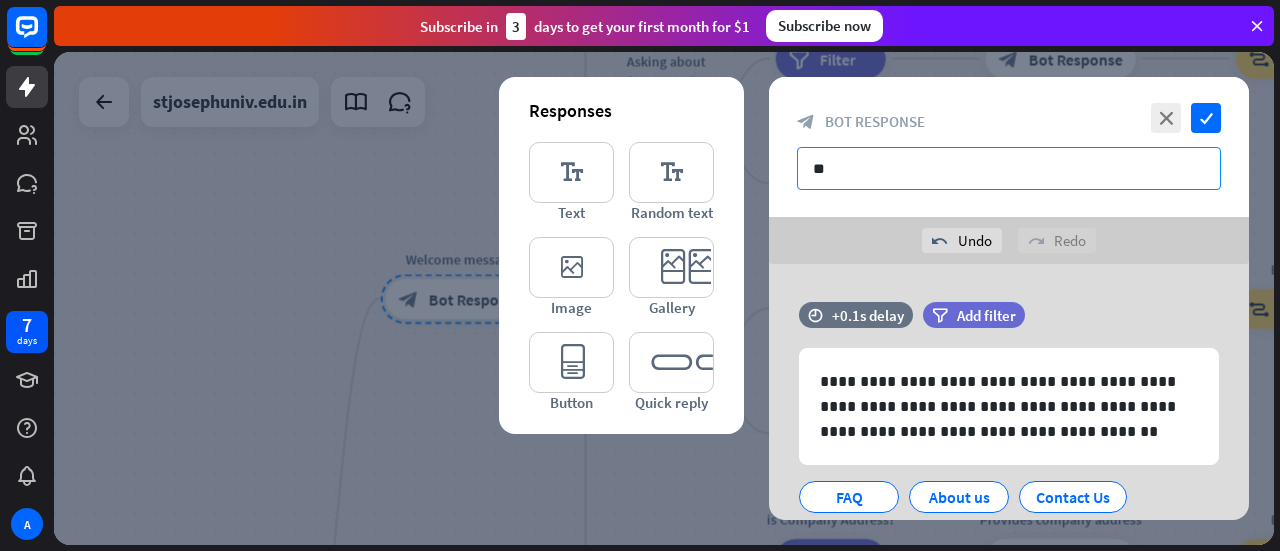 type on "*" 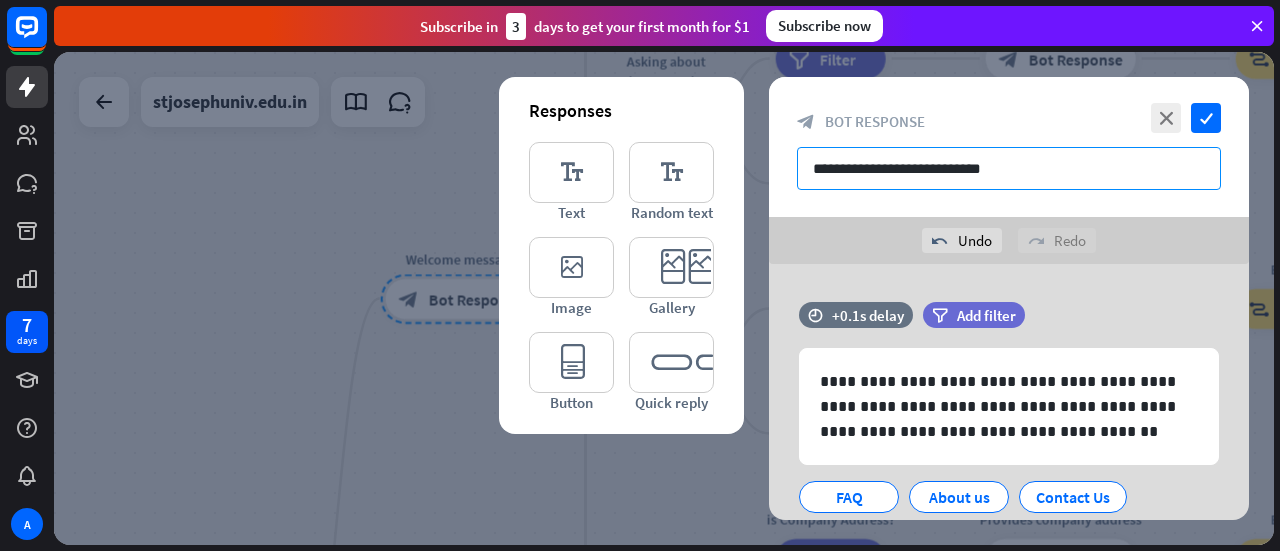 click on "**********" at bounding box center (1009, 168) 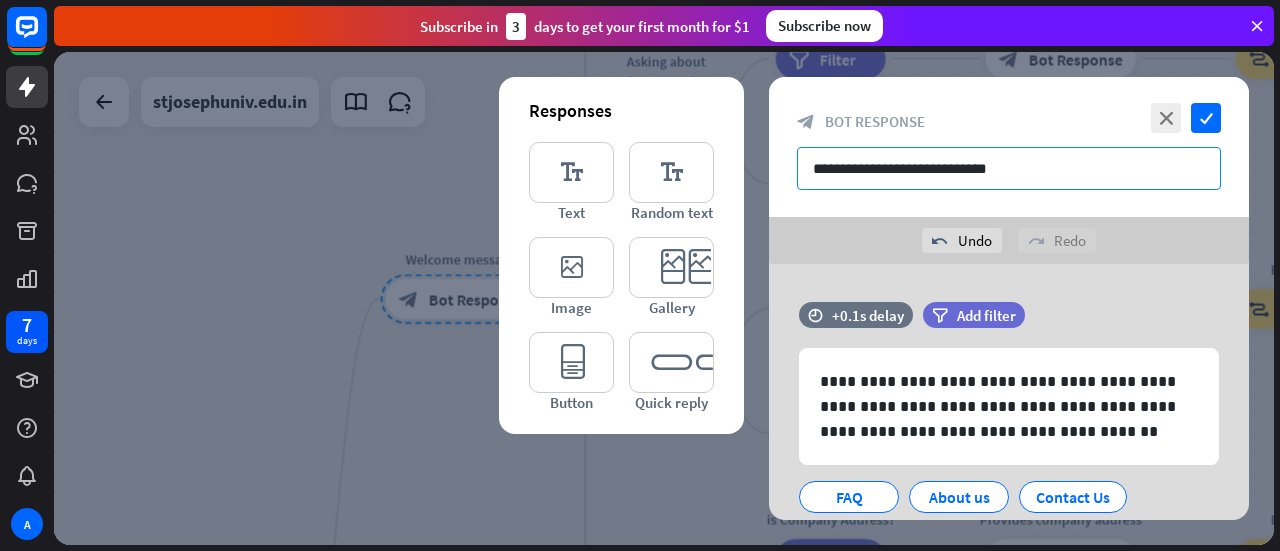 click on "**********" at bounding box center (1009, 168) 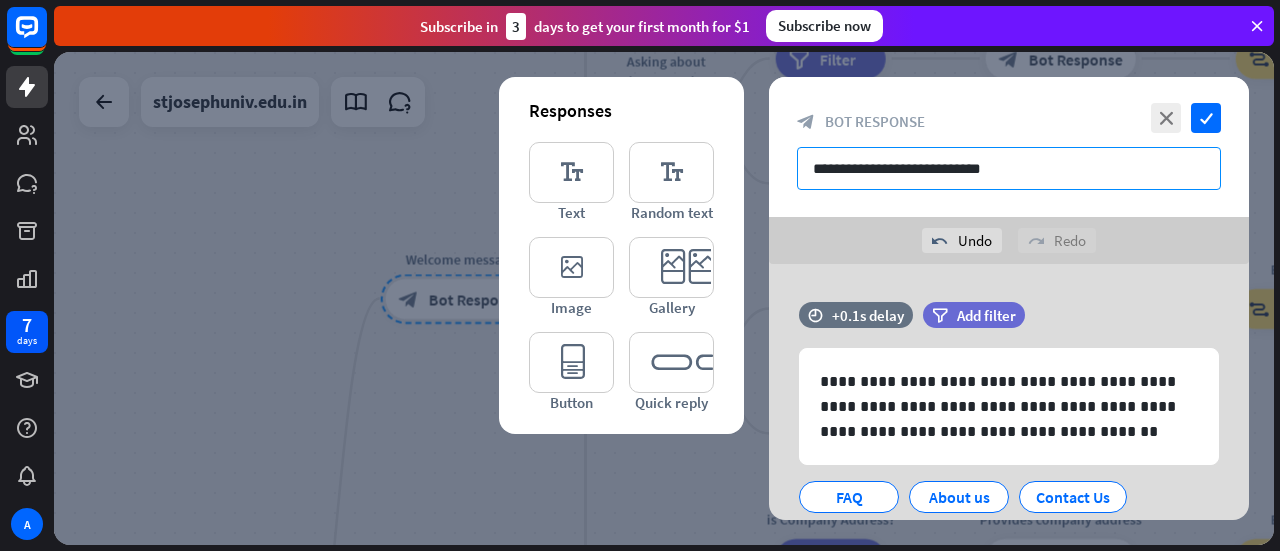 click on "**********" at bounding box center [1009, 168] 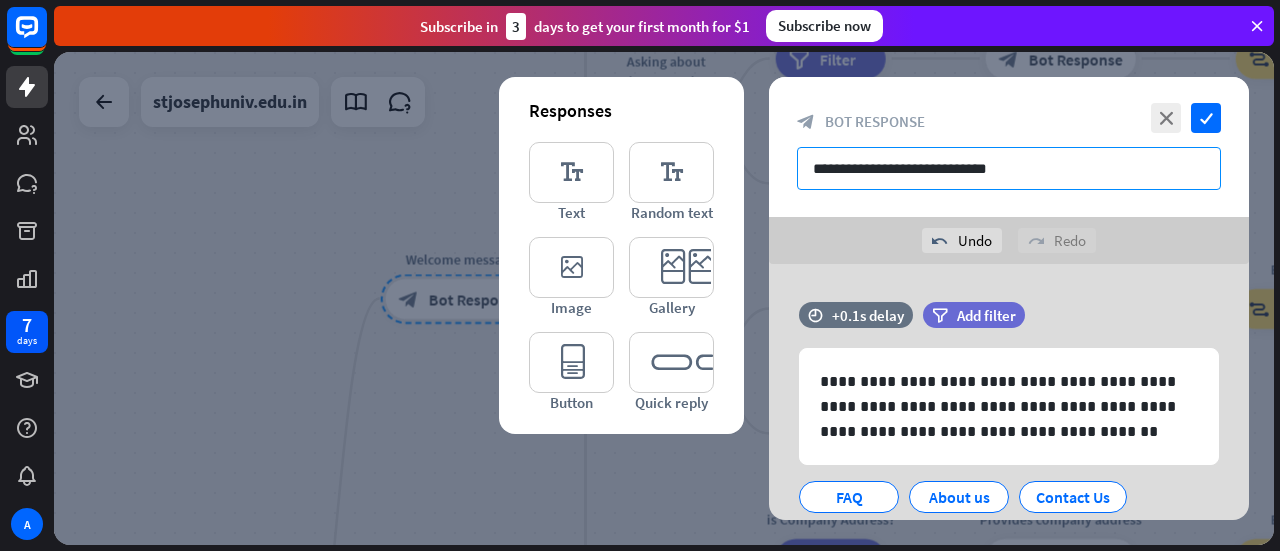 click on "**********" at bounding box center [1009, 168] 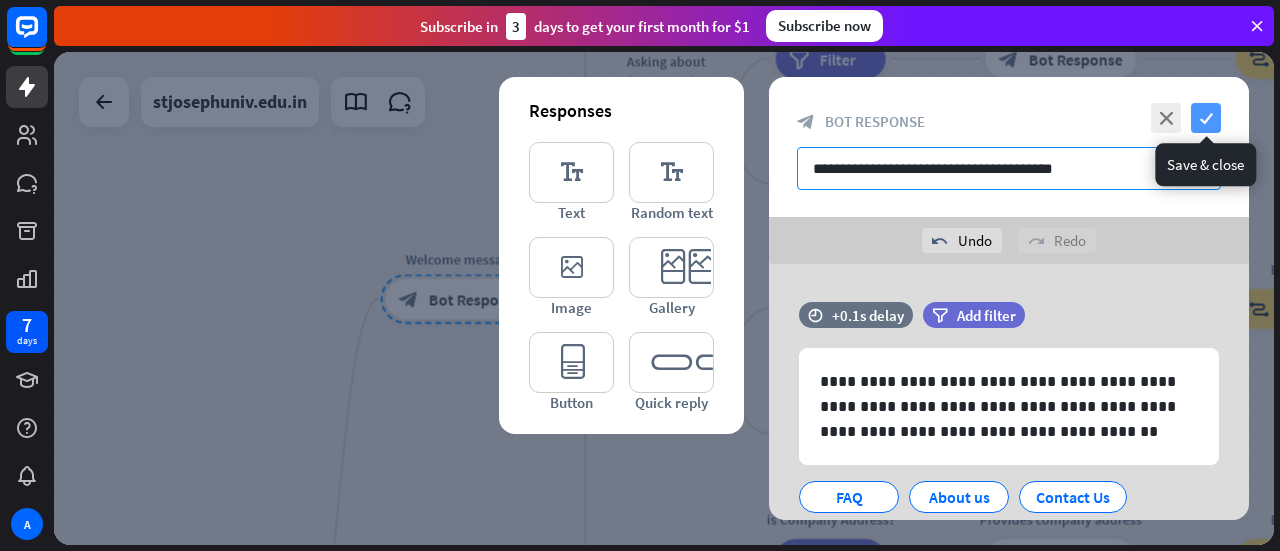 type on "**********" 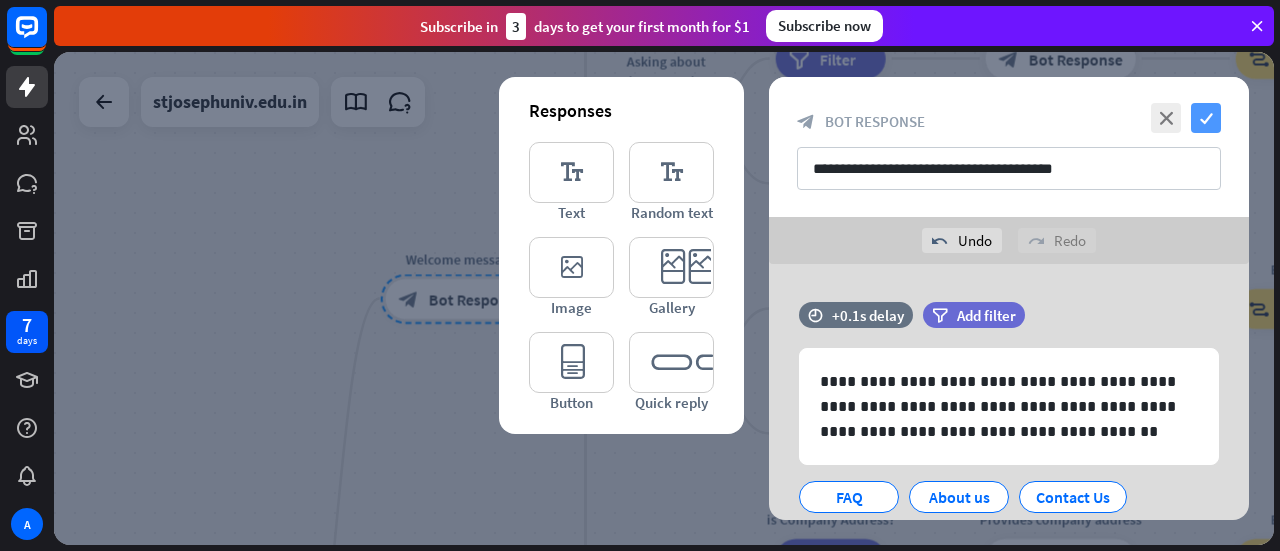 click on "check" at bounding box center (1206, 118) 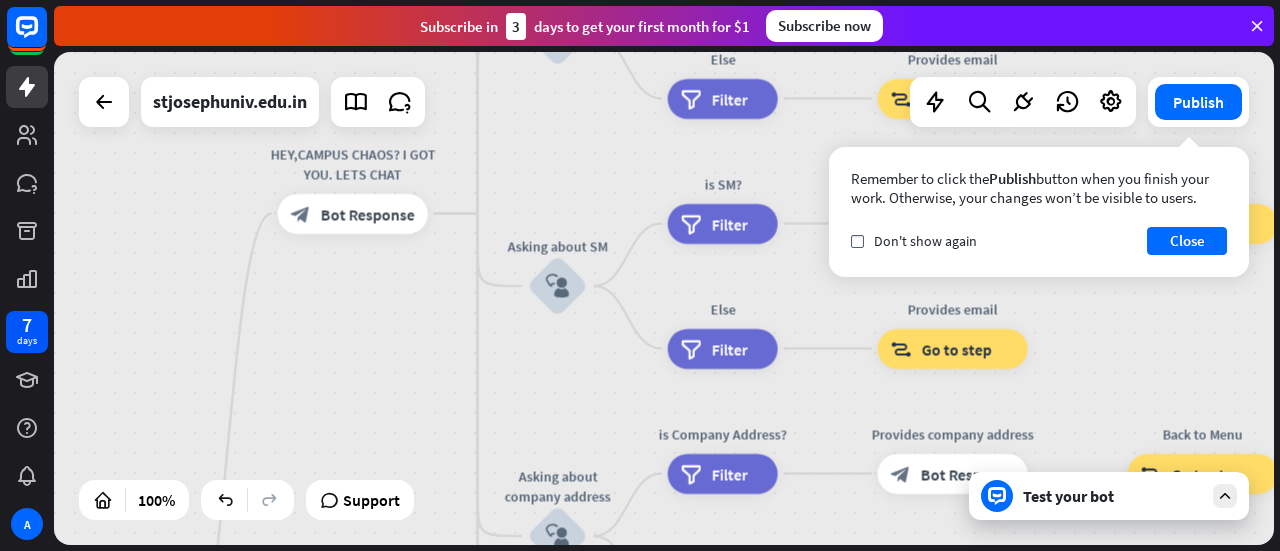 drag, startPoint x: 640, startPoint y: 202, endPoint x: 531, endPoint y: 116, distance: 138.84163 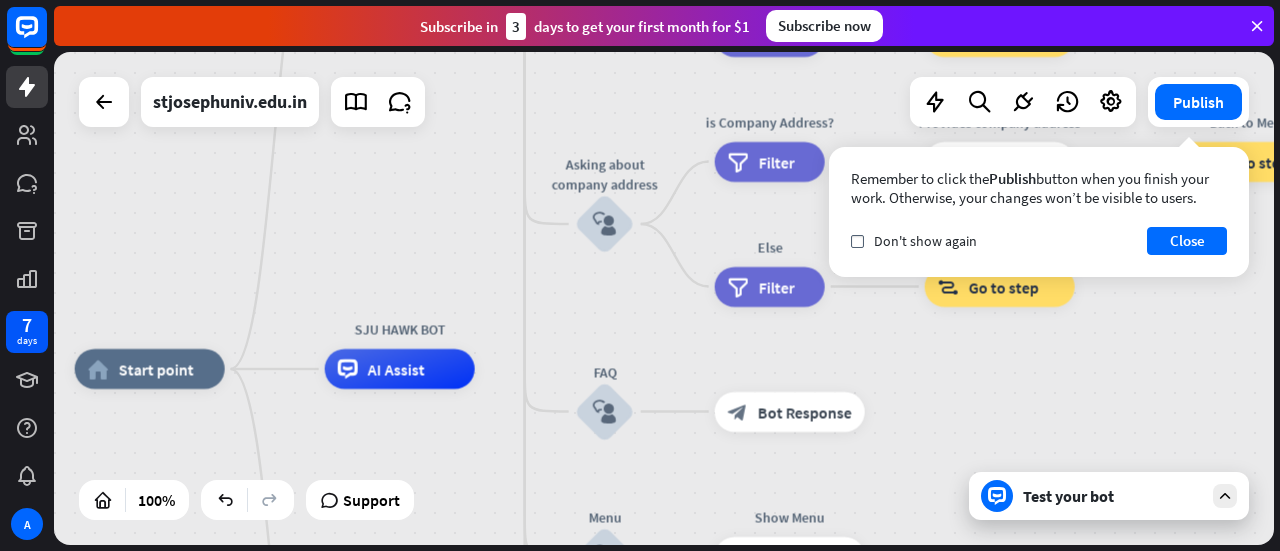 drag, startPoint x: 554, startPoint y: 397, endPoint x: 602, endPoint y: 86, distance: 314.68237 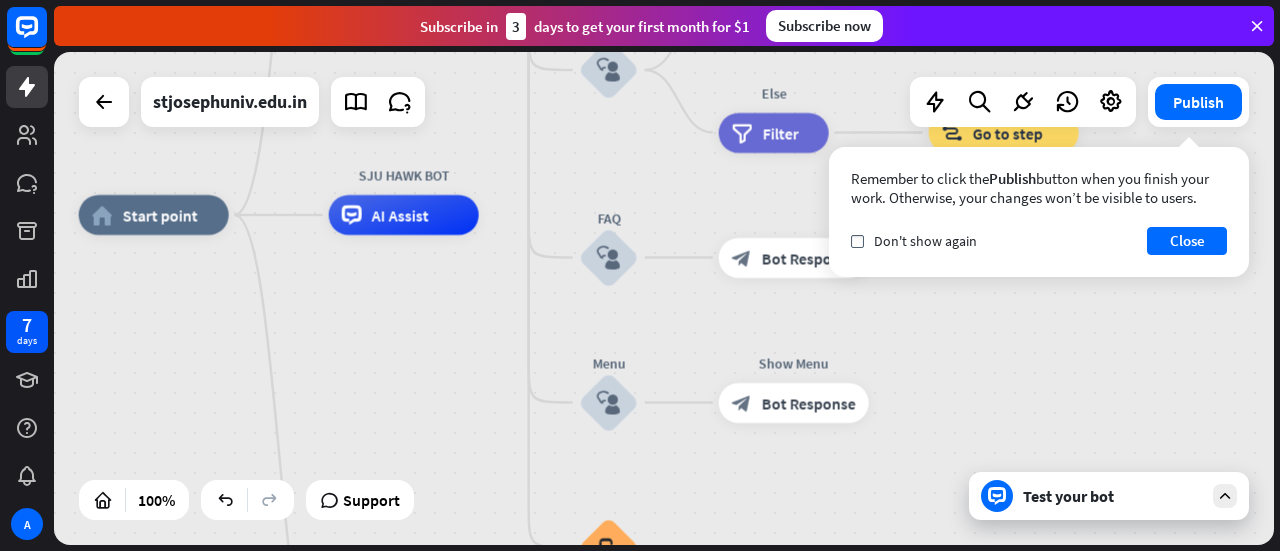 drag, startPoint x: 596, startPoint y: 329, endPoint x: 620, endPoint y: 65, distance: 265.08865 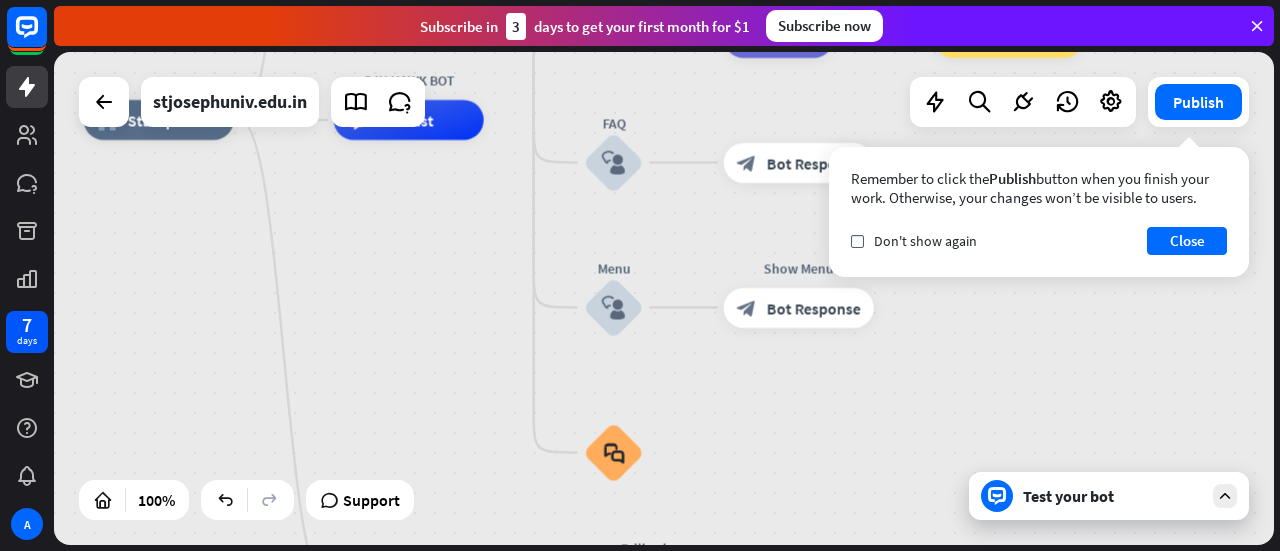 drag, startPoint x: 464, startPoint y: 357, endPoint x: 426, endPoint y: 505, distance: 152.80052 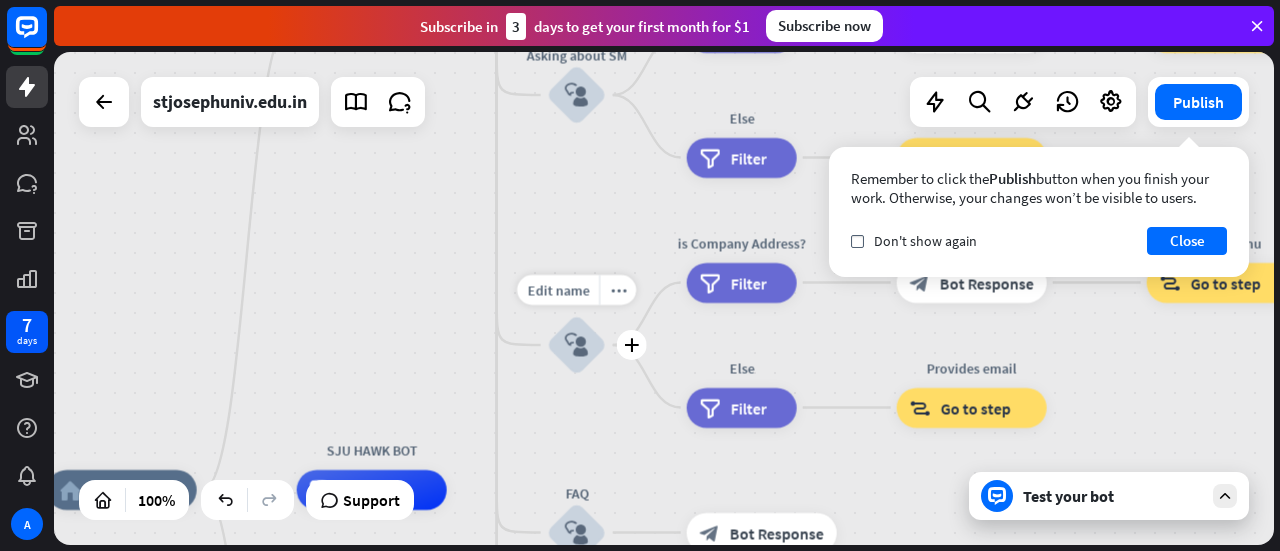 drag, startPoint x: 552, startPoint y: 135, endPoint x: 536, endPoint y: 408, distance: 273.46848 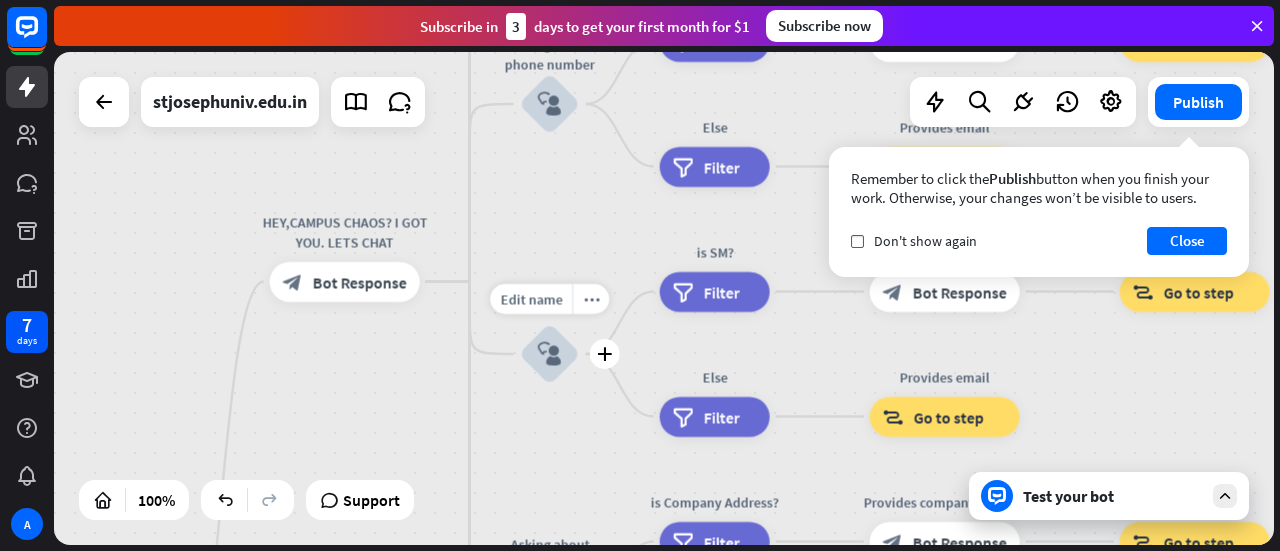 drag, startPoint x: 558, startPoint y: 154, endPoint x: 531, endPoint y: 412, distance: 259.40894 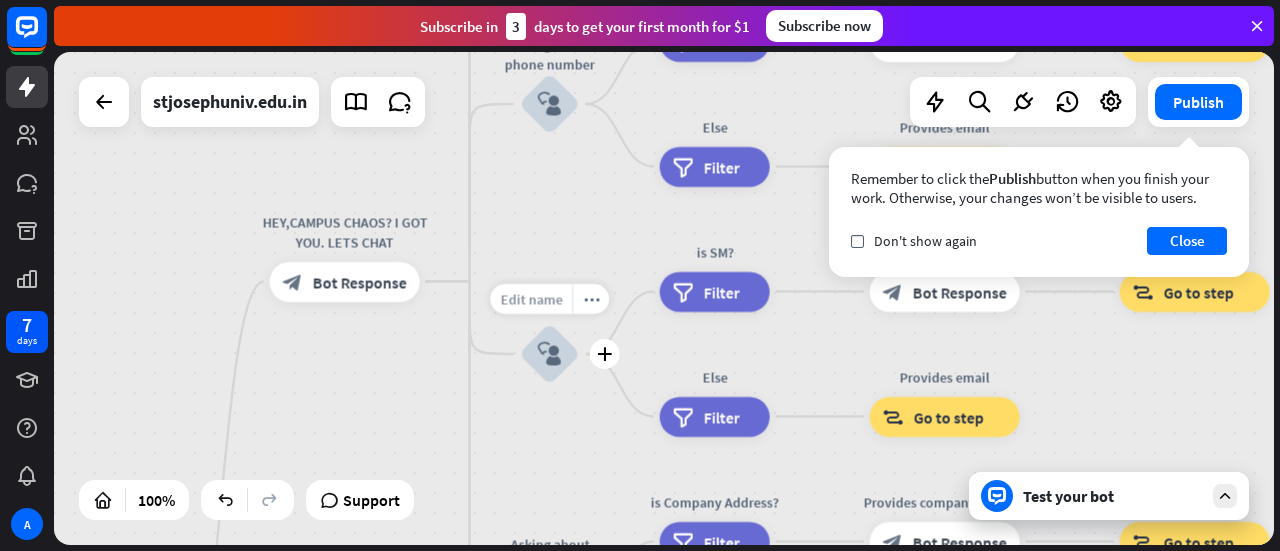 click on "Edit name" at bounding box center [531, 299] 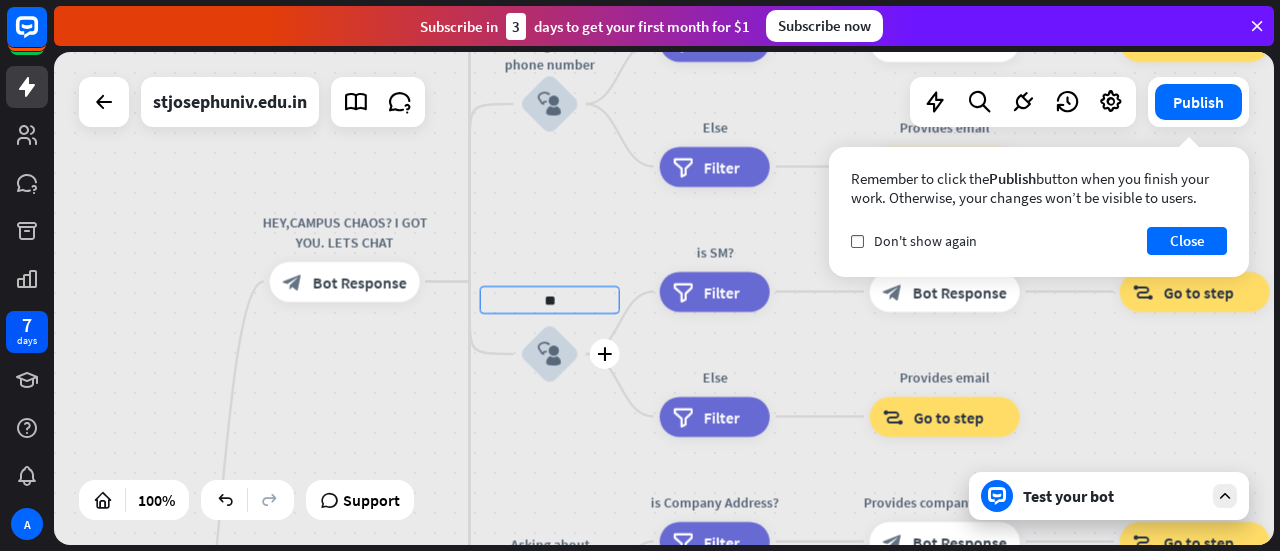 type on "*" 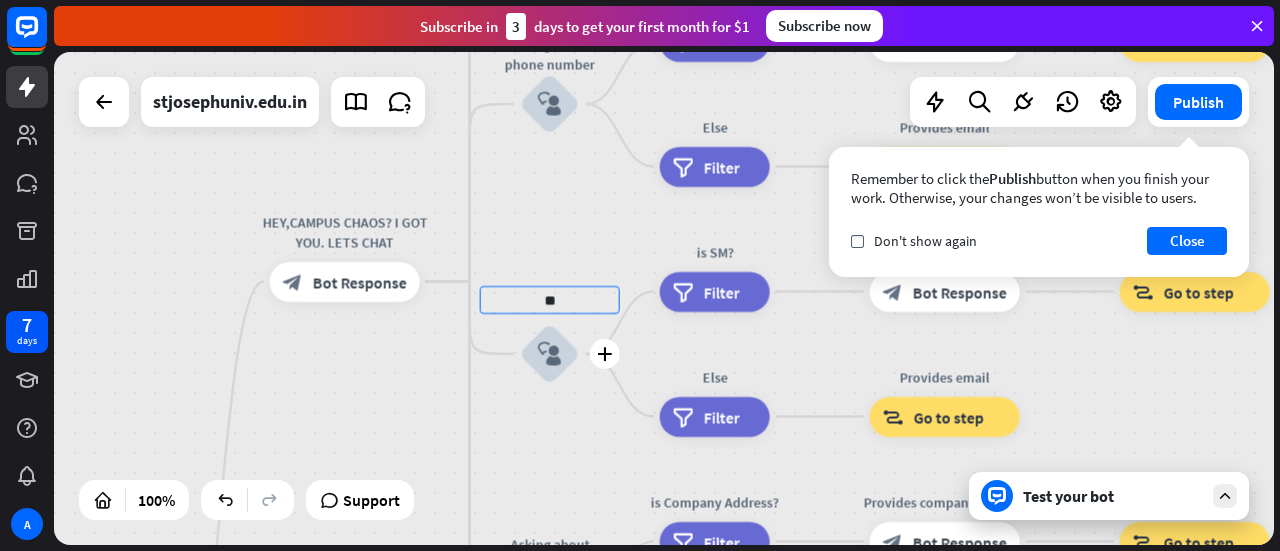 type on "*" 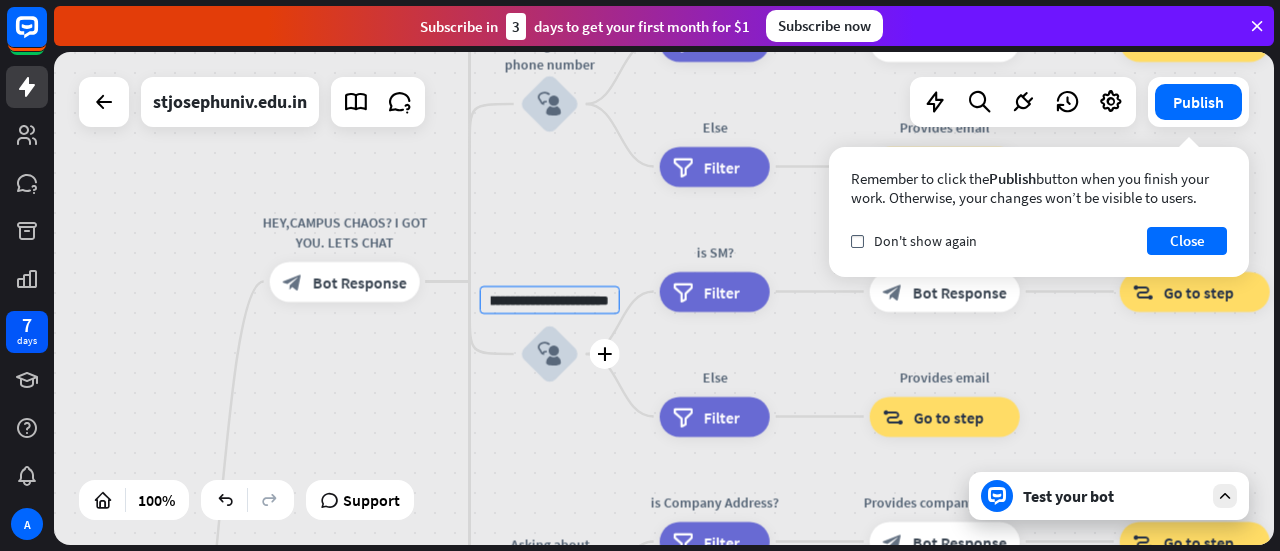 scroll, scrollTop: 0, scrollLeft: 377, axis: horizontal 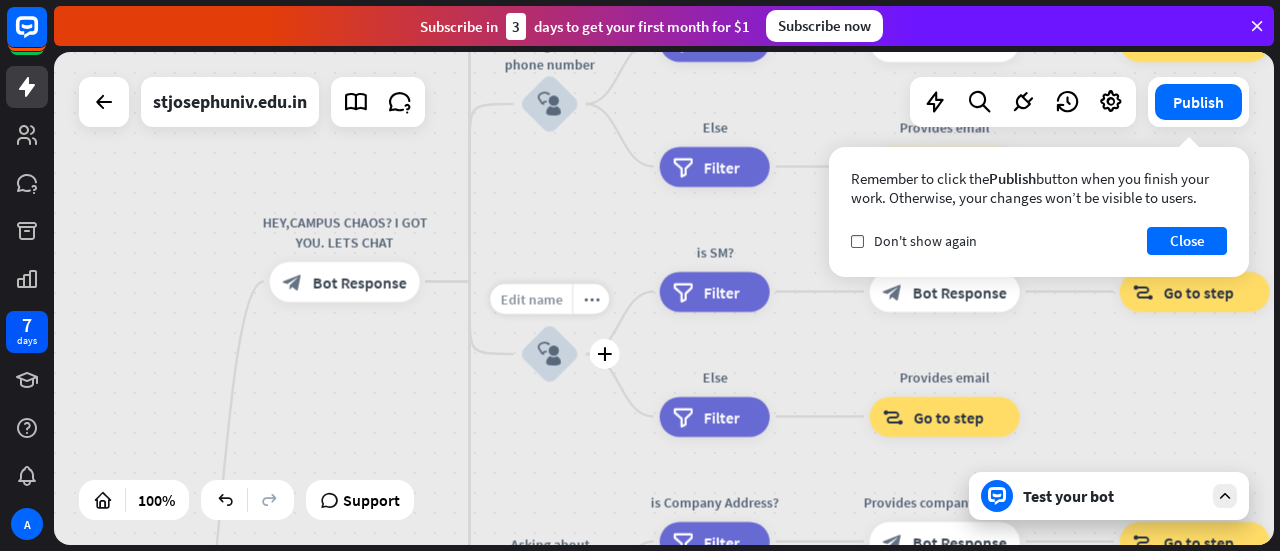 click on "Edit name" at bounding box center (531, 299) 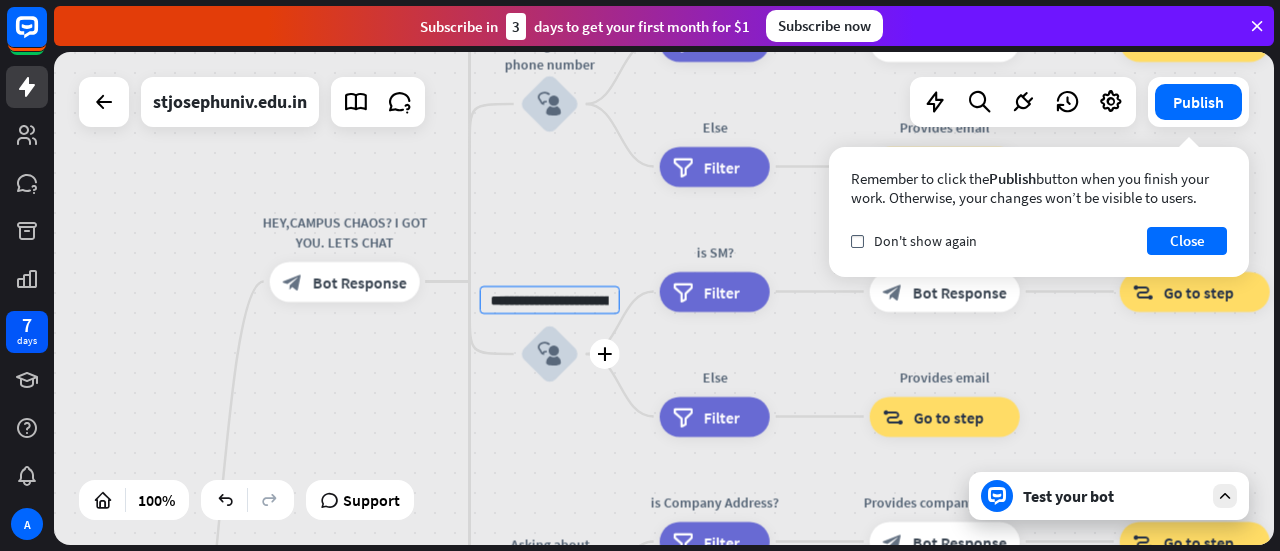scroll, scrollTop: 0, scrollLeft: 377, axis: horizontal 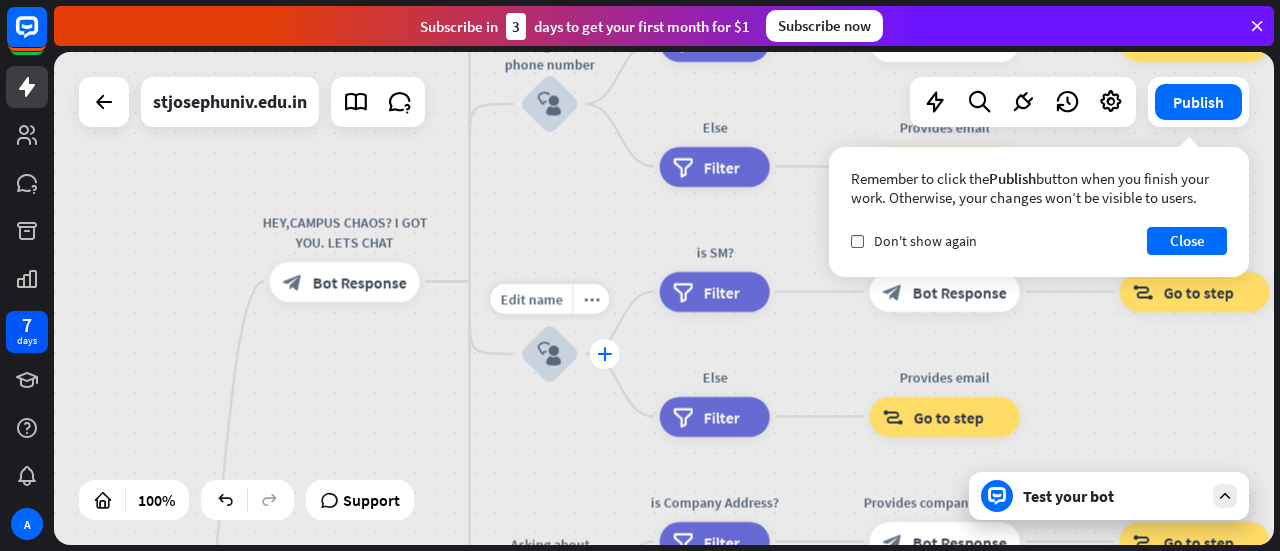 click on "plus" at bounding box center (604, 354) 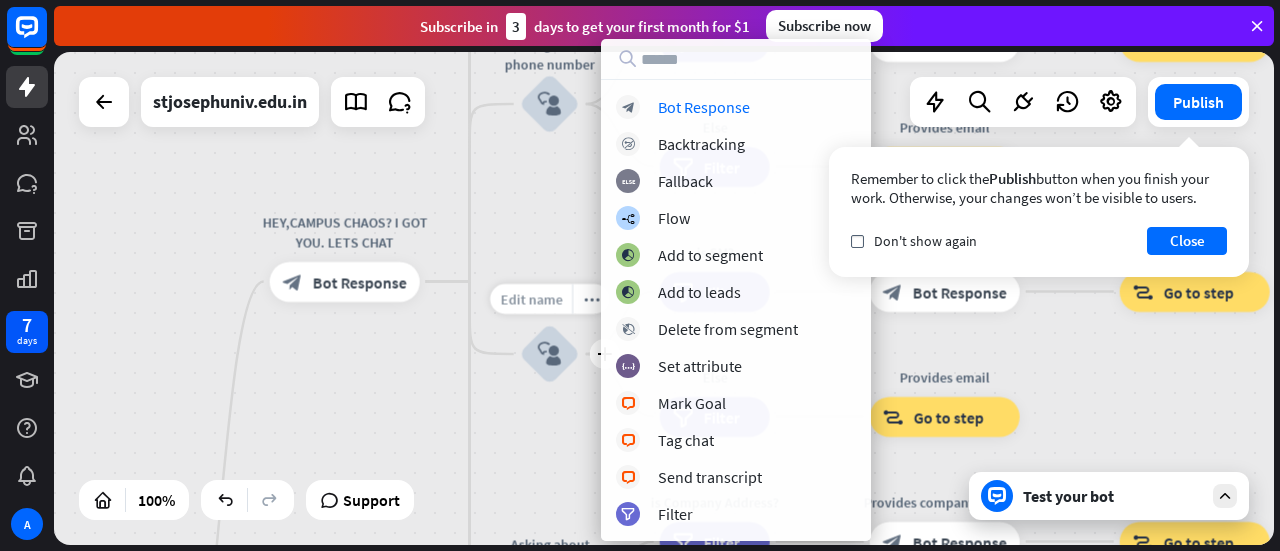 click on "Edit name" at bounding box center [531, 299] 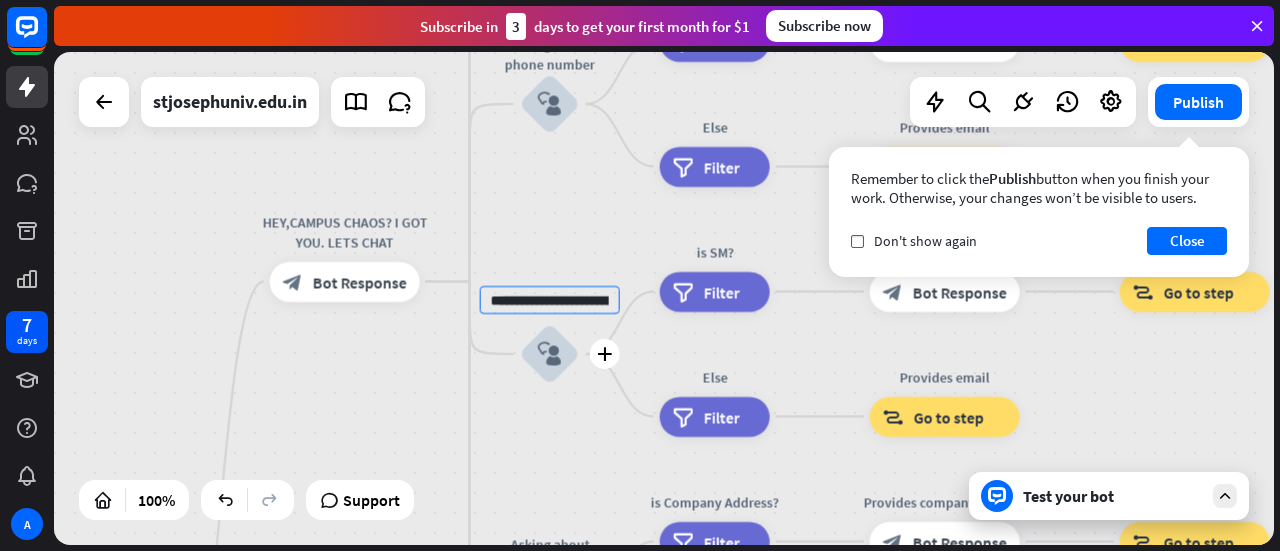 scroll, scrollTop: 0, scrollLeft: 377, axis: horizontal 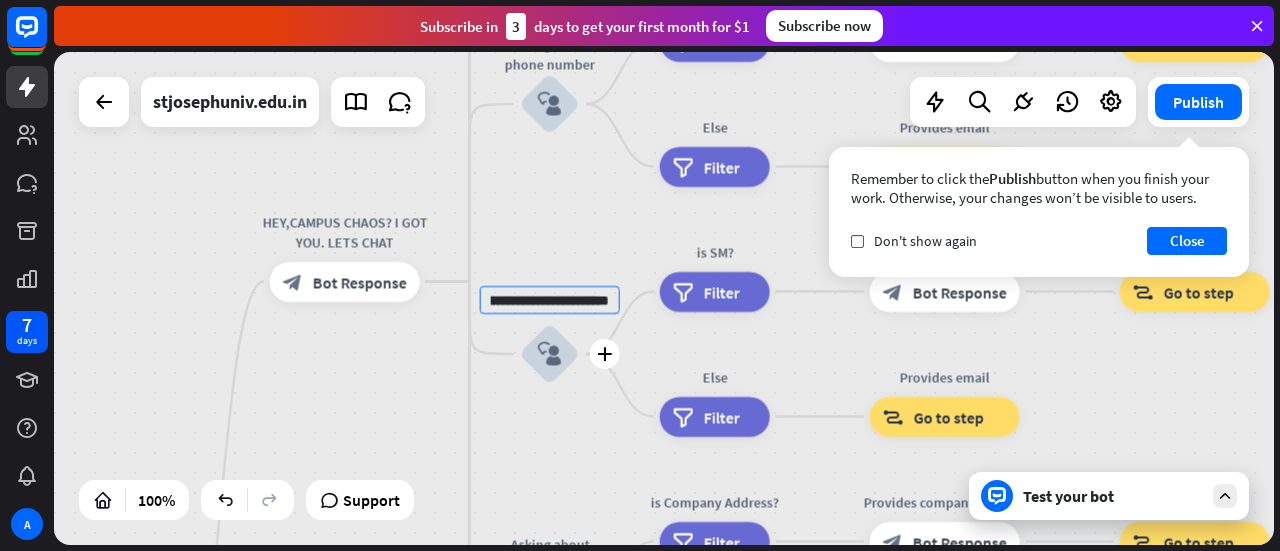 click on "**********" at bounding box center (550, 300) 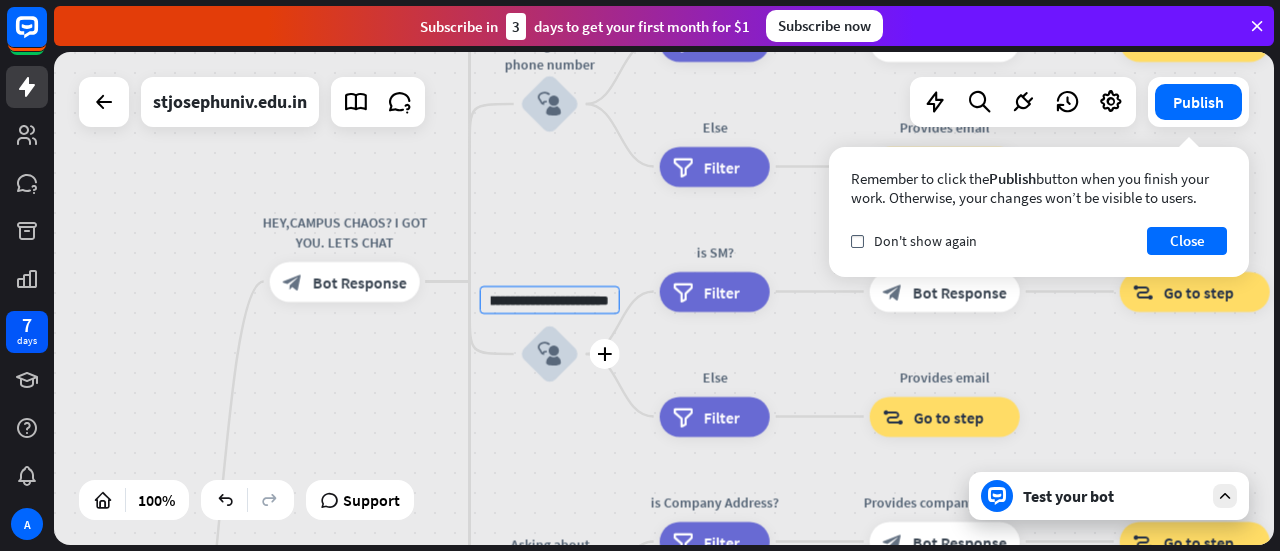 click on "**********" at bounding box center [550, 300] 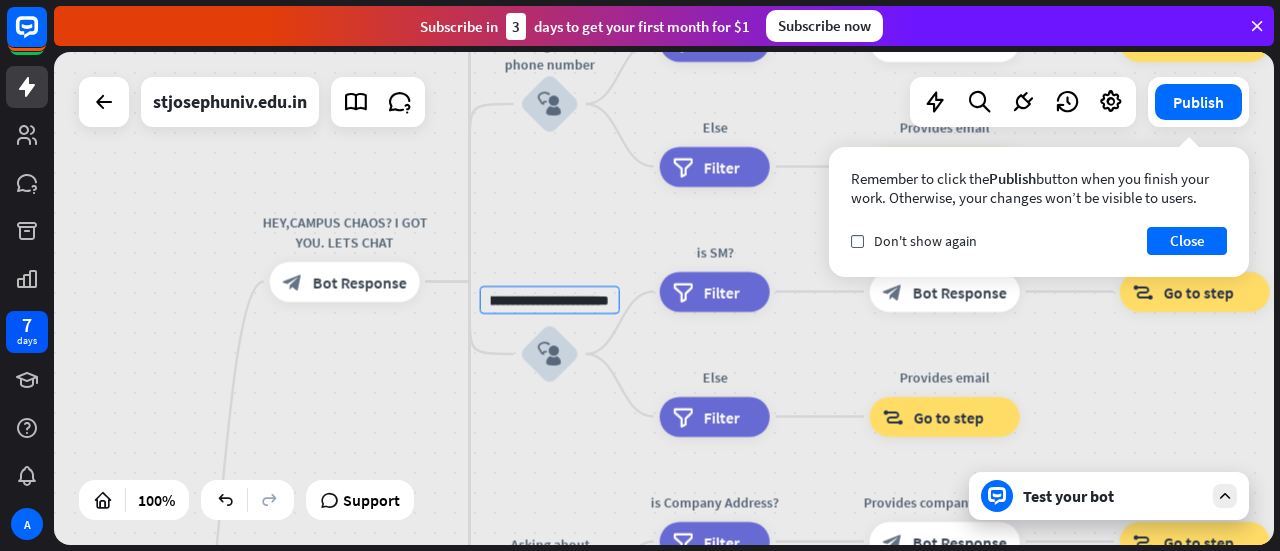 type on "**********" 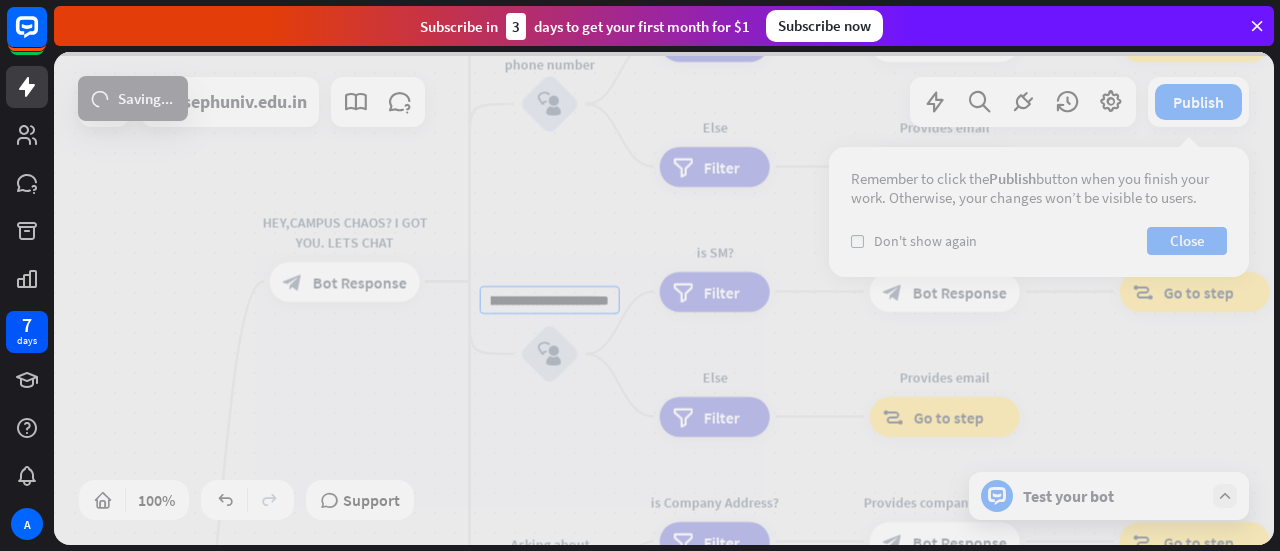 scroll, scrollTop: 0, scrollLeft: 0, axis: both 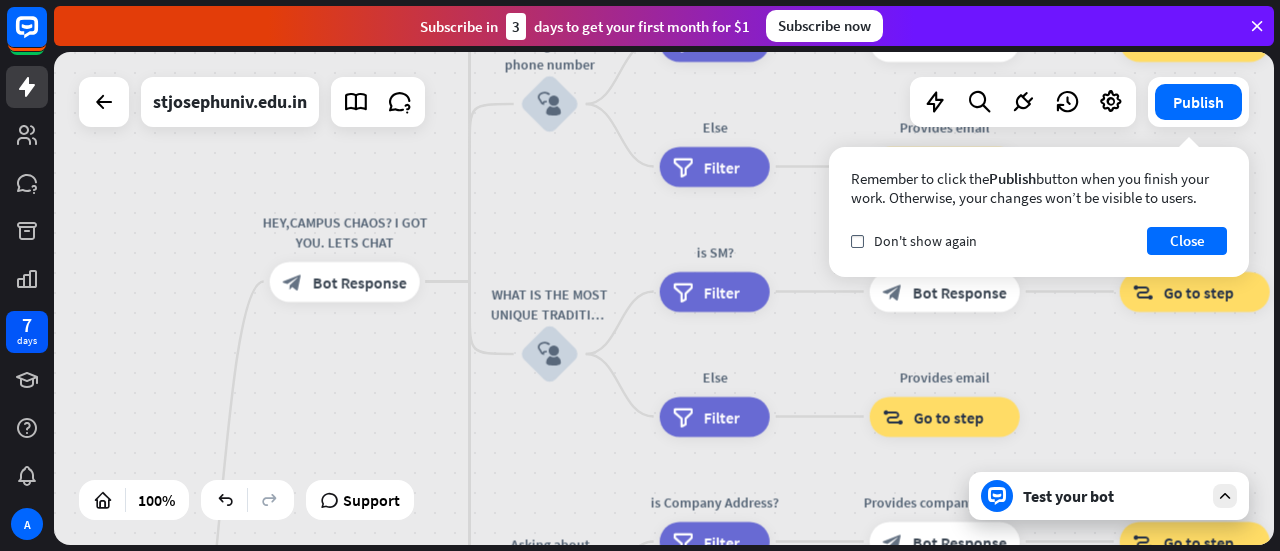 click on "home_2   Start point                 HEY,CAMPUS CHAOS?  I GOT YOU. LETS CHAT    block_bot_response   Bot Response                 About us   block_user_input                 Provide company information   block_bot_response   Bot Response                 Back to Menu   block_user_input                 Was it helpful?   block_bot_response   Bot Response                 Yes   block_user_input                 Thank you!   block_bot_response   Bot Response                 No   block_user_input                 Back to Menu   block_goto   Go to step                 Contact us   block_user_input                 Contact flow   builder_tree   Flow                 Asking about email   block_user_input                   block_goto   Go to step                 Asking about phone number   block_user_input                 Is phone number?   filter   Filter                 Provides phone number   block_bot_response   Bot Response                 Back to Menu   block_goto   Go to step                 Else" at bounding box center [664, 298] 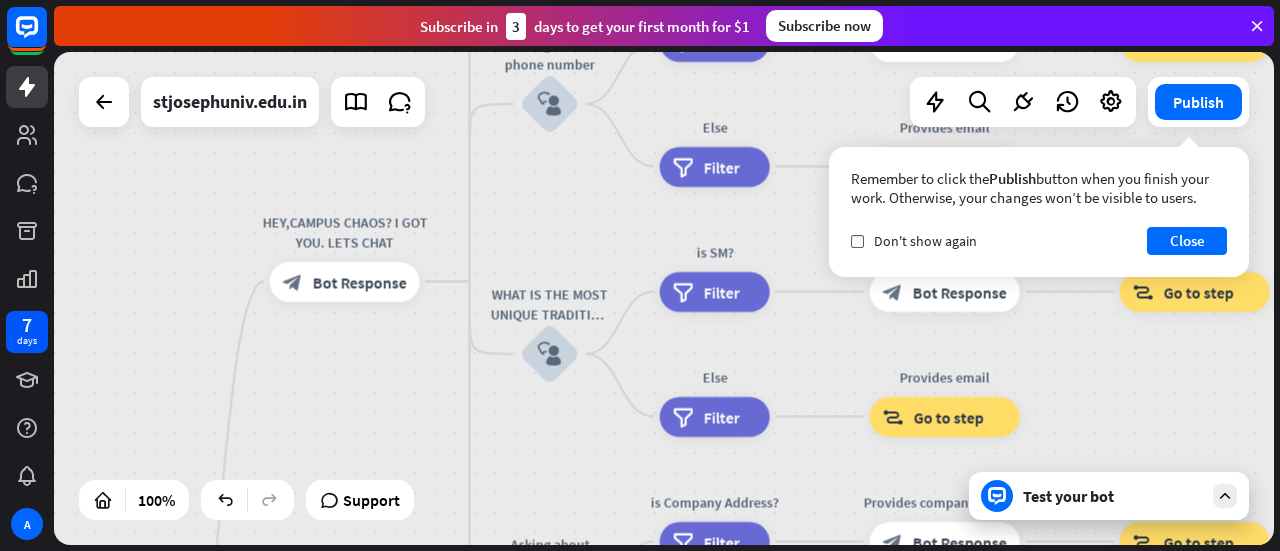 drag, startPoint x: 838, startPoint y: 480, endPoint x: 833, endPoint y: 417, distance: 63.1981 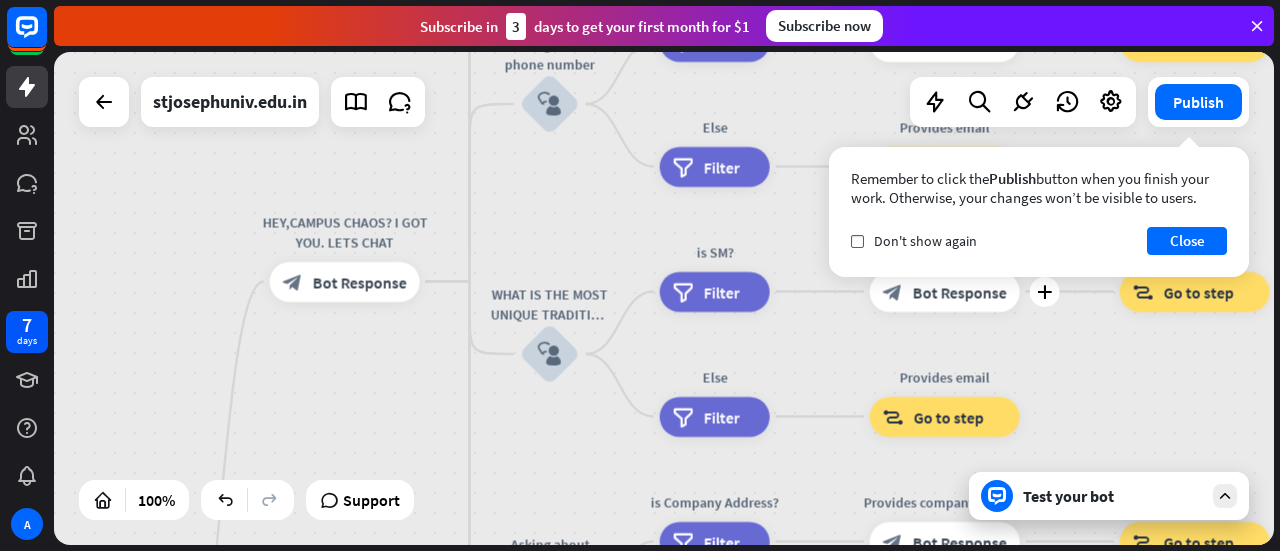 drag, startPoint x: 833, startPoint y: 417, endPoint x: 830, endPoint y: 333, distance: 84.05355 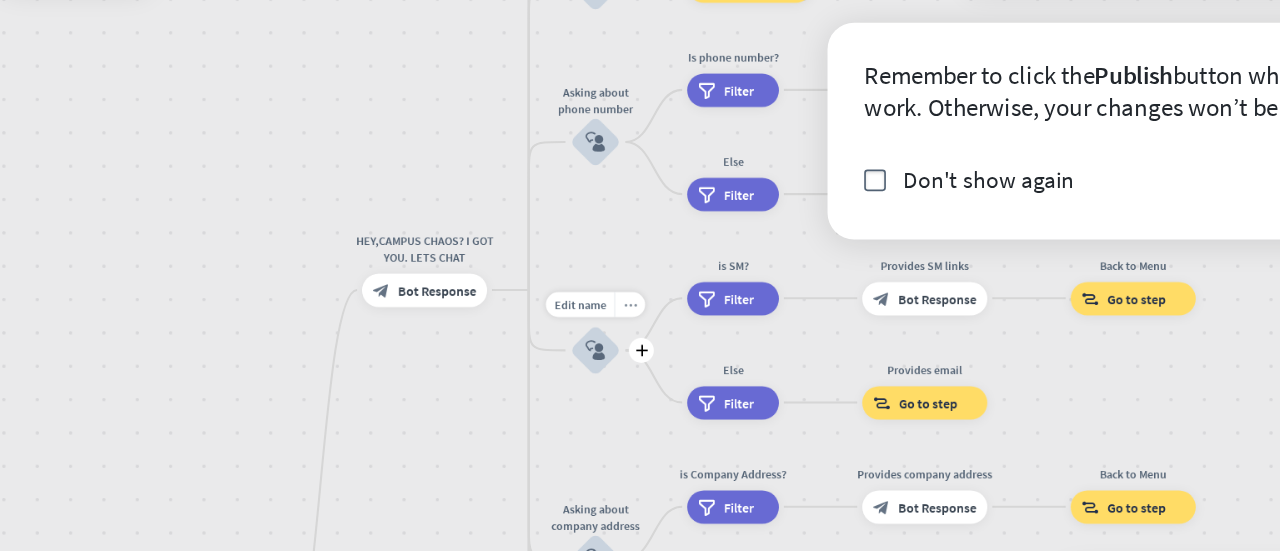 click on "more_horiz" at bounding box center (710, 316) 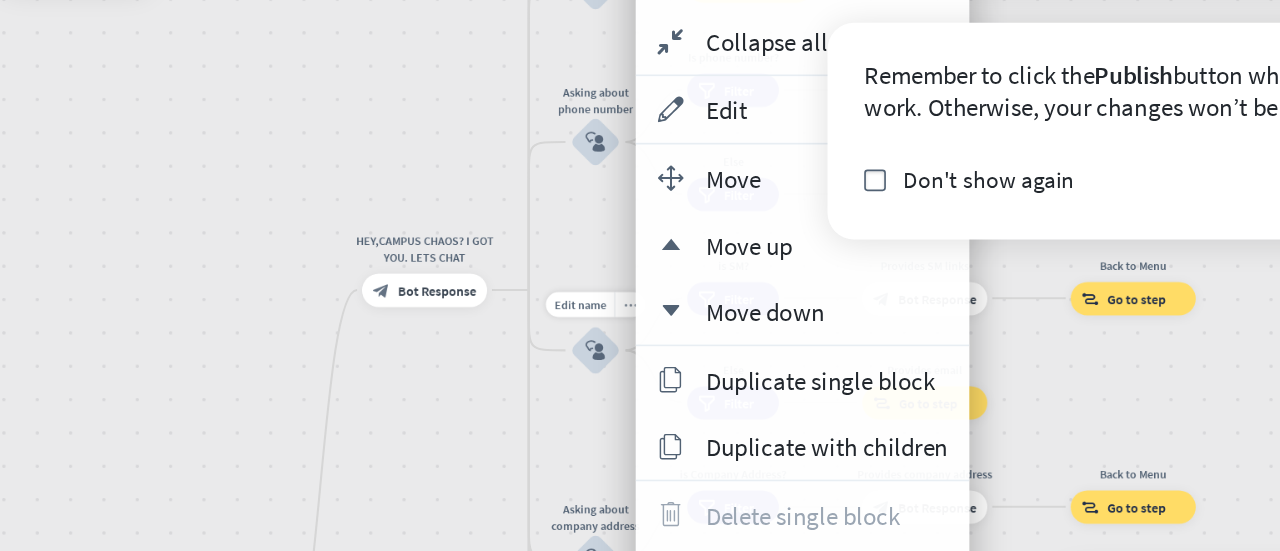 click on "down   Move down" at bounding box center [814, 320] 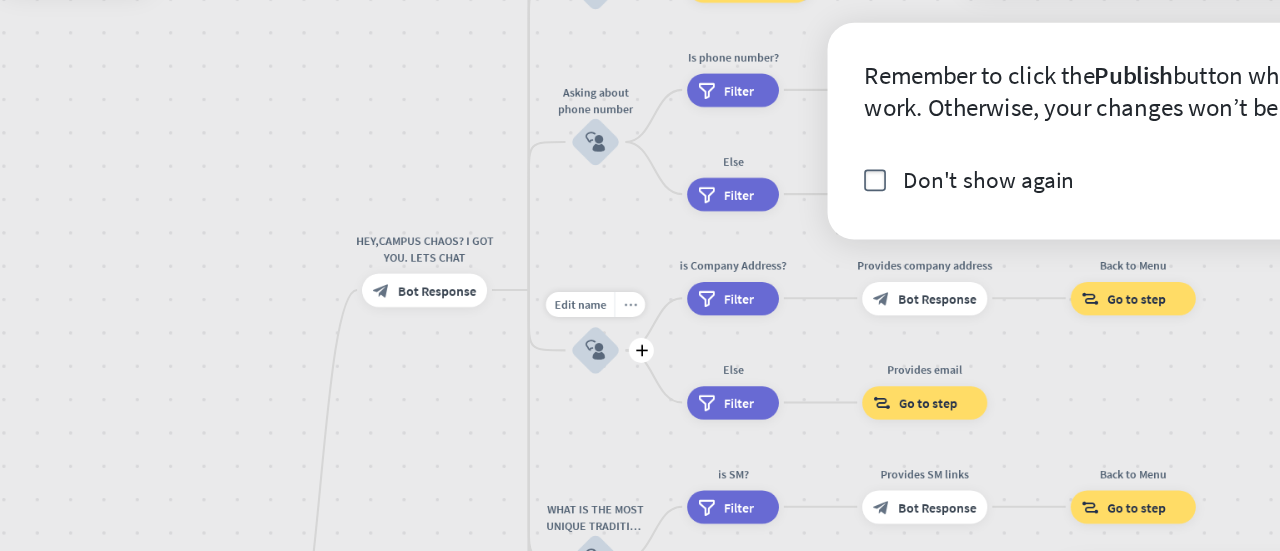 click on "more_horiz" at bounding box center (710, 316) 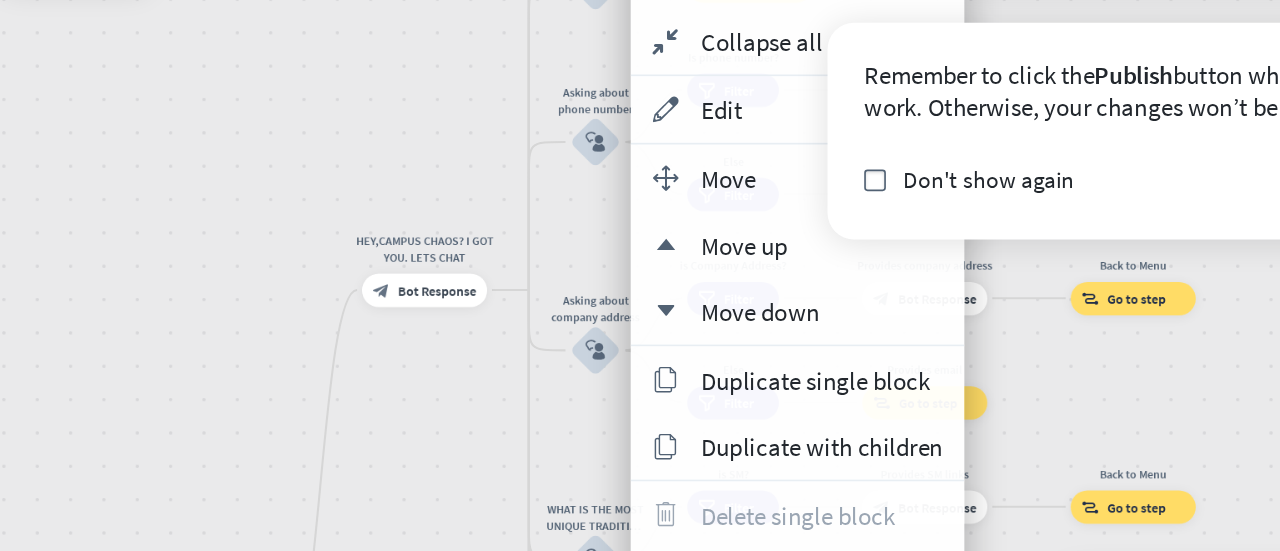 click on "home_2   Start point                 HEY,CAMPUS CHAOS?  I GOT YOU. LETS CHAT   block_bot_response   Bot Response                 About us   block_user_input                 Provide company information   block_bot_response   Bot Response                 Back to Menu   block_user_input                 Was it helpful?   block_bot_response   Bot Response                 Yes   block_user_input                 Thank you!   block_bot_response   Bot Response                 No   block_user_input                 Back to Menu   block_goto   Go to step                 Contact us   block_user_input                 Contact flow   builder_tree   Flow                 Asking about email   block_user_input                   block_goto   Go to step                 Asking about phone number   block_user_input                 Is phone number?   filter   Filter                 Provides phone number   block_bot_response   Bot Response                 Back to Menu   block_goto   Go to step                 Else" at bounding box center (664, 298) 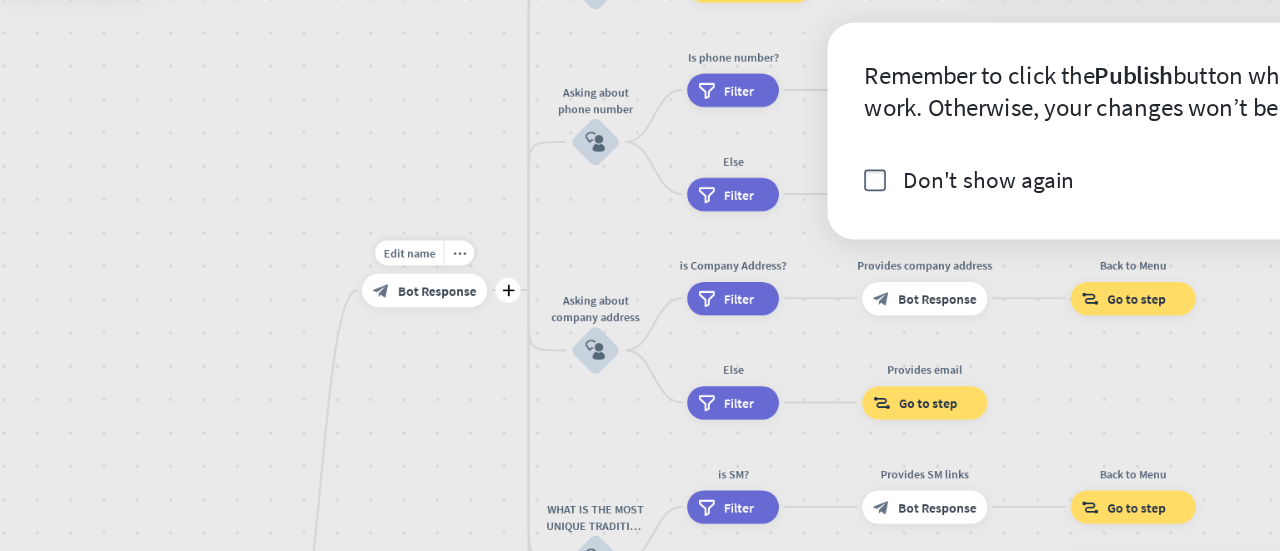 click on "block_bot_response   Bot Response" at bounding box center [587, 307] 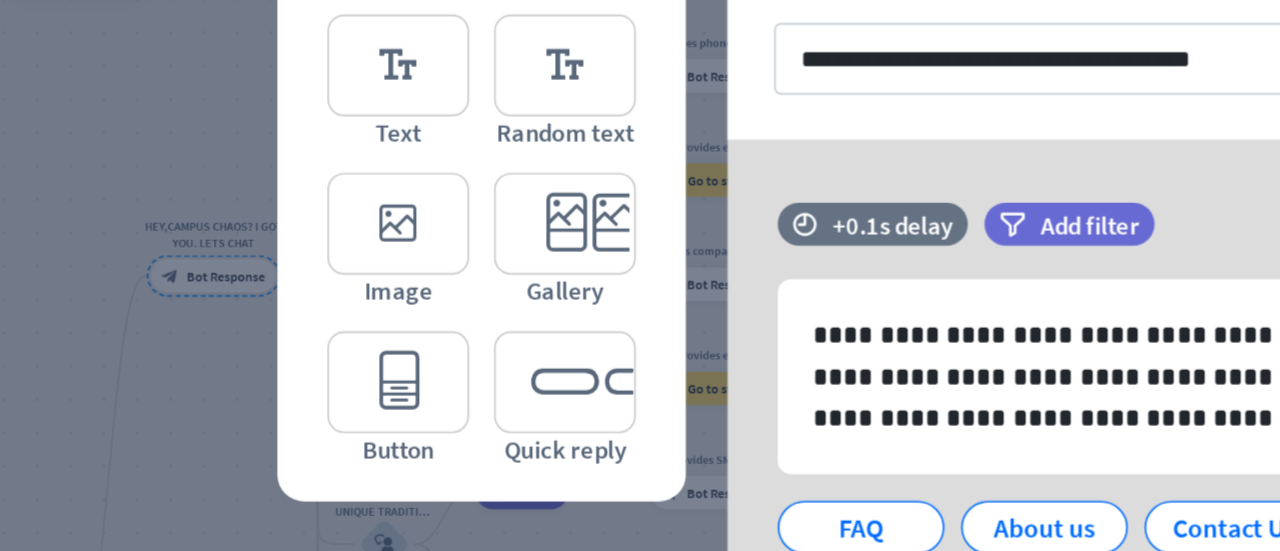 click at bounding box center (664, 298) 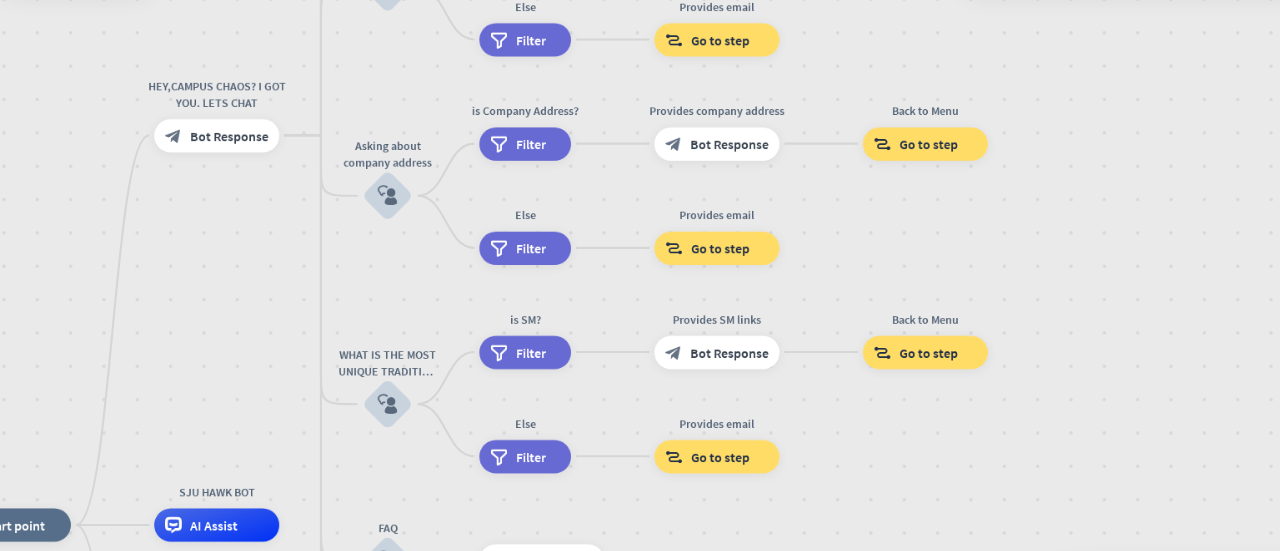 drag, startPoint x: 455, startPoint y: 343, endPoint x: 457, endPoint y: 265, distance: 78.025635 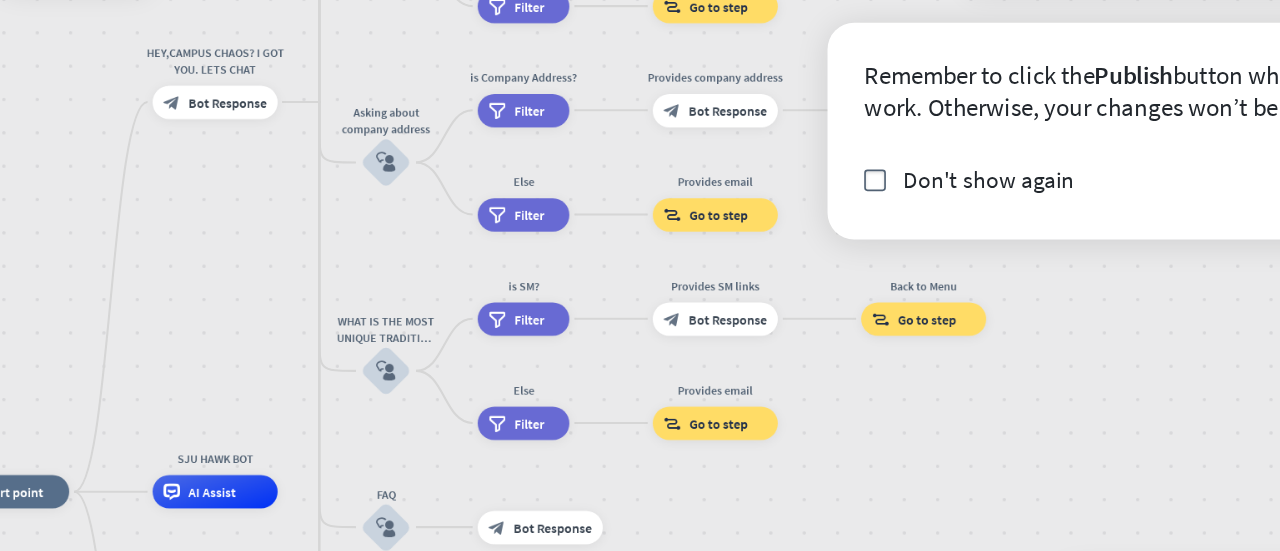 drag, startPoint x: 481, startPoint y: 381, endPoint x: 479, endPoint y: 353, distance: 28.071337 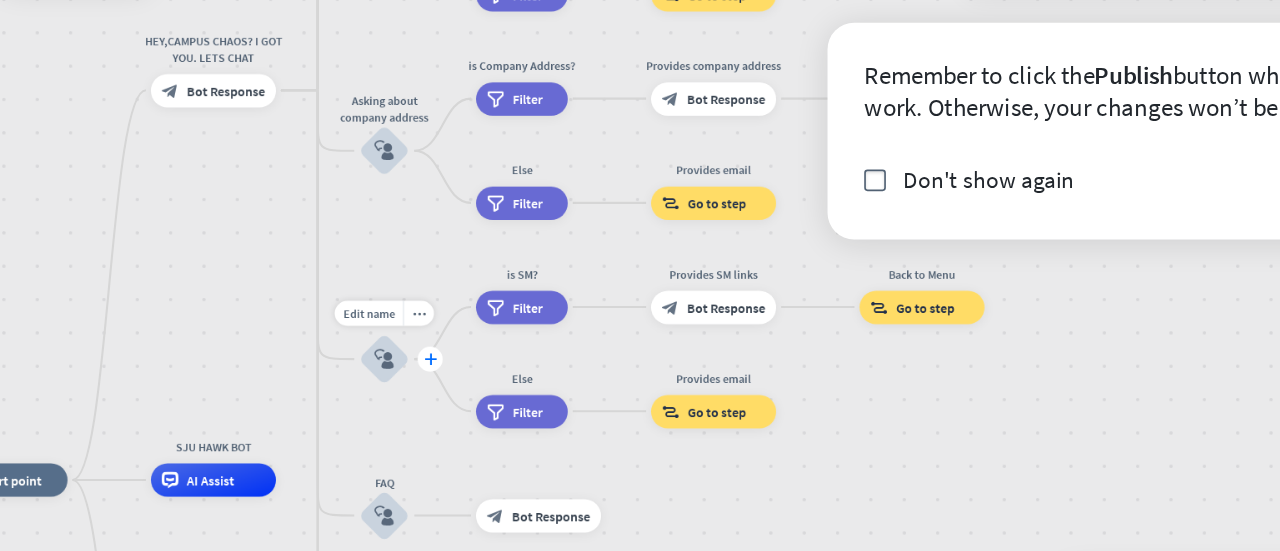 click on "plus" at bounding box center (591, 348) 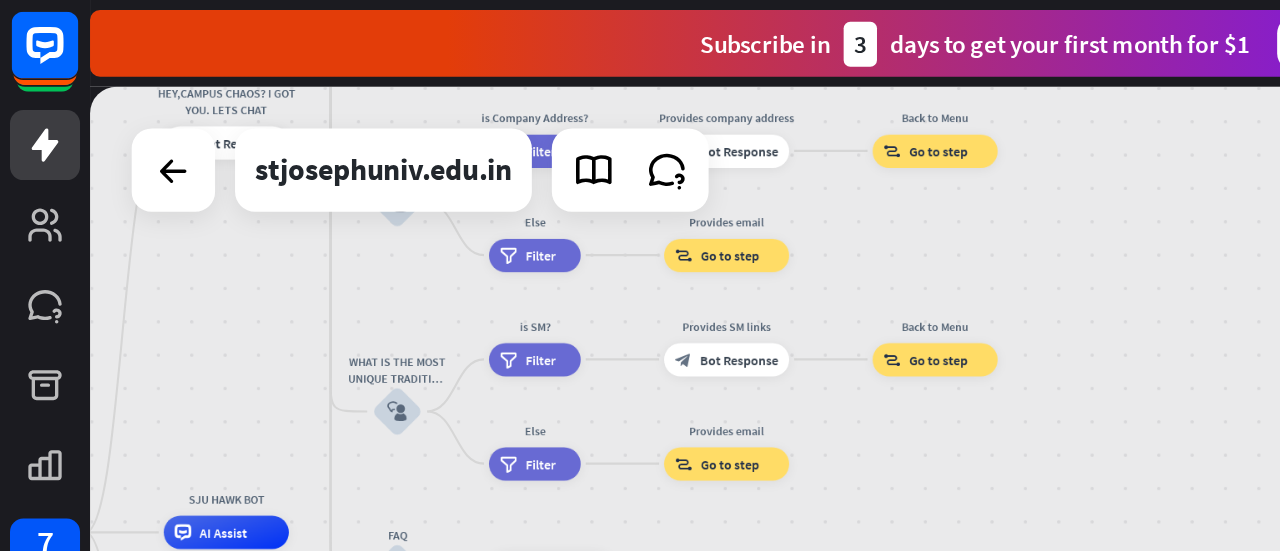 drag, startPoint x: 528, startPoint y: 210, endPoint x: 183, endPoint y: 128, distance: 354.61105 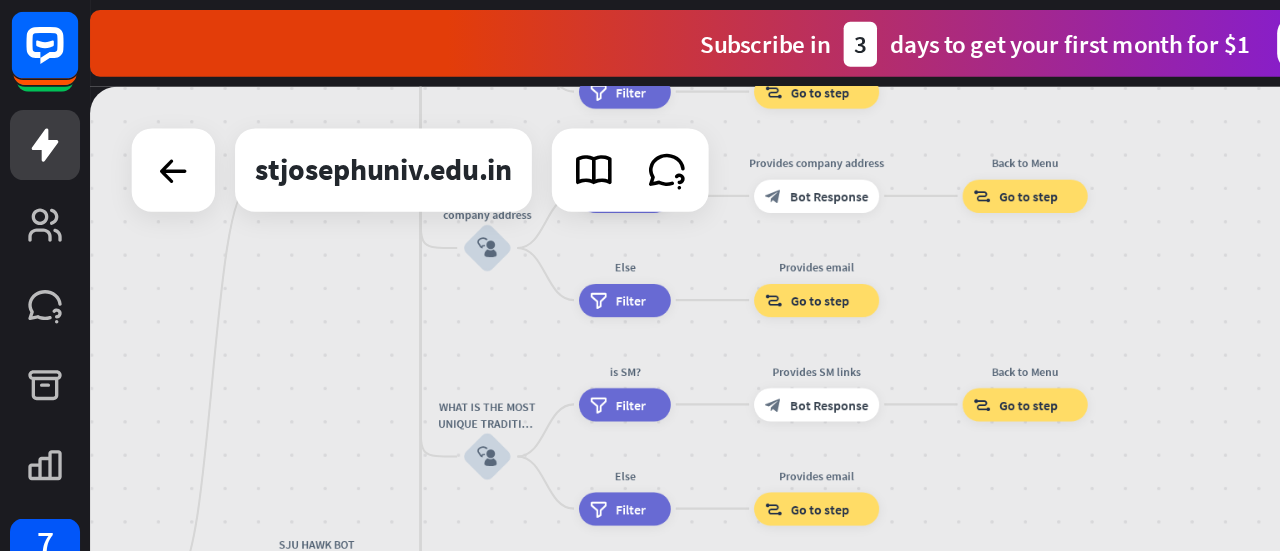 drag, startPoint x: 218, startPoint y: 182, endPoint x: 299, endPoint y: 224, distance: 91.24144 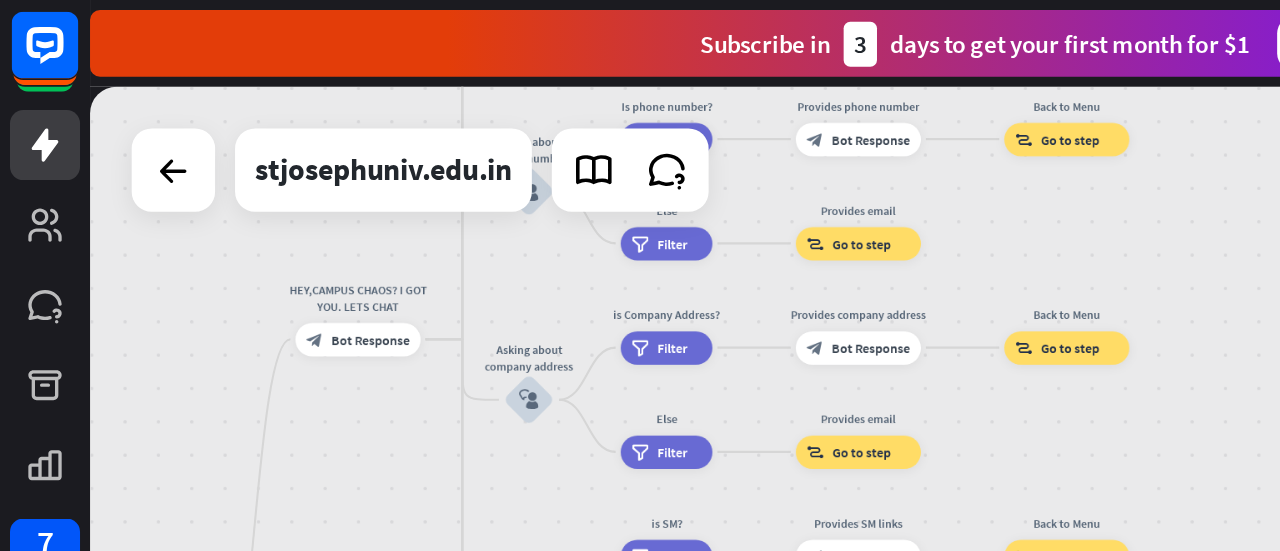 drag, startPoint x: 315, startPoint y: 195, endPoint x: 333, endPoint y: 278, distance: 84.92938 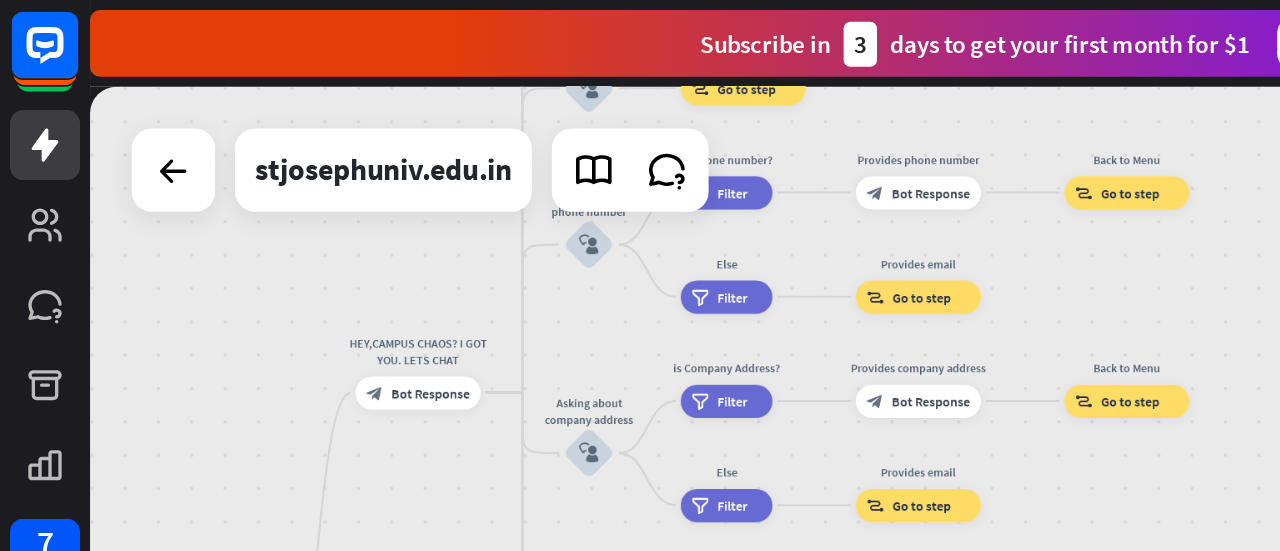 drag, startPoint x: 345, startPoint y: 310, endPoint x: 381, endPoint y: 342, distance: 48.166378 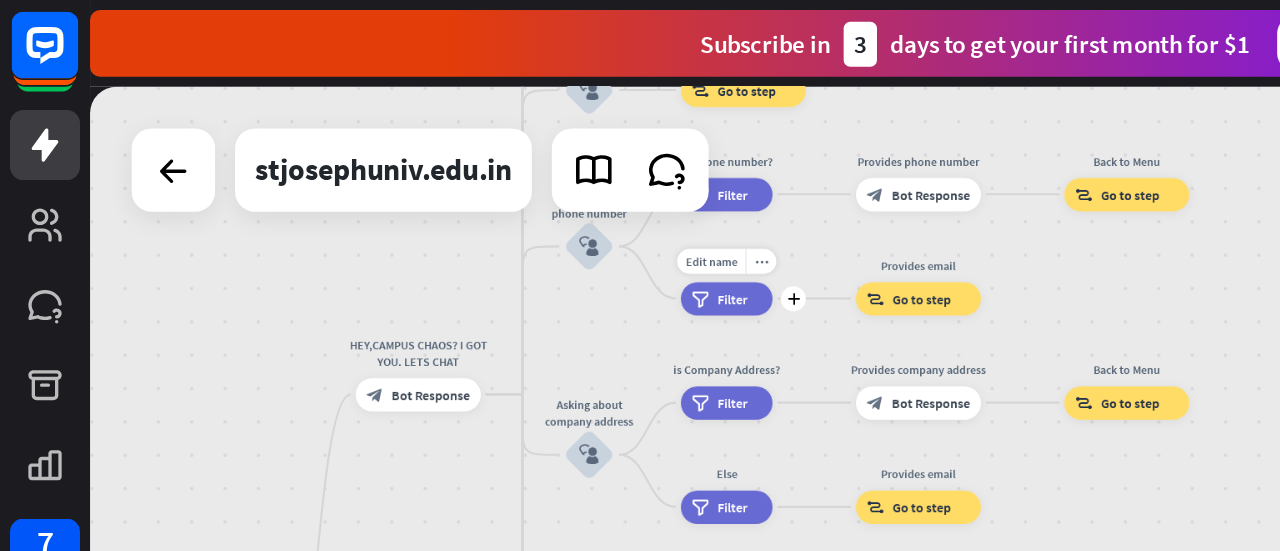 drag, startPoint x: 609, startPoint y: 2, endPoint x: 445, endPoint y: 188, distance: 247.9758 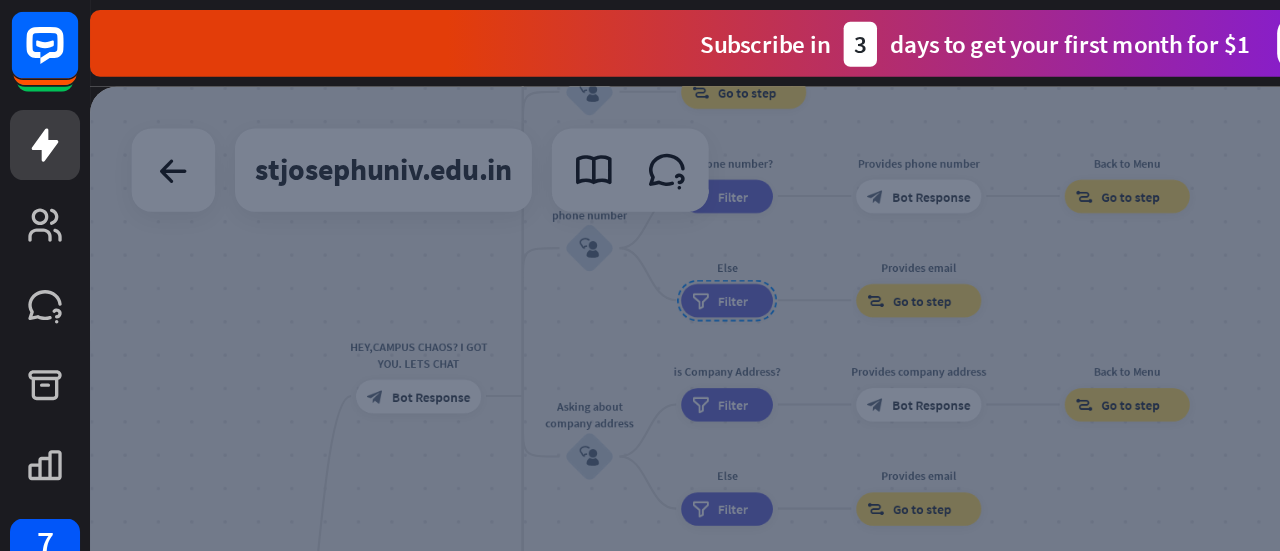 click at bounding box center (664, 298) 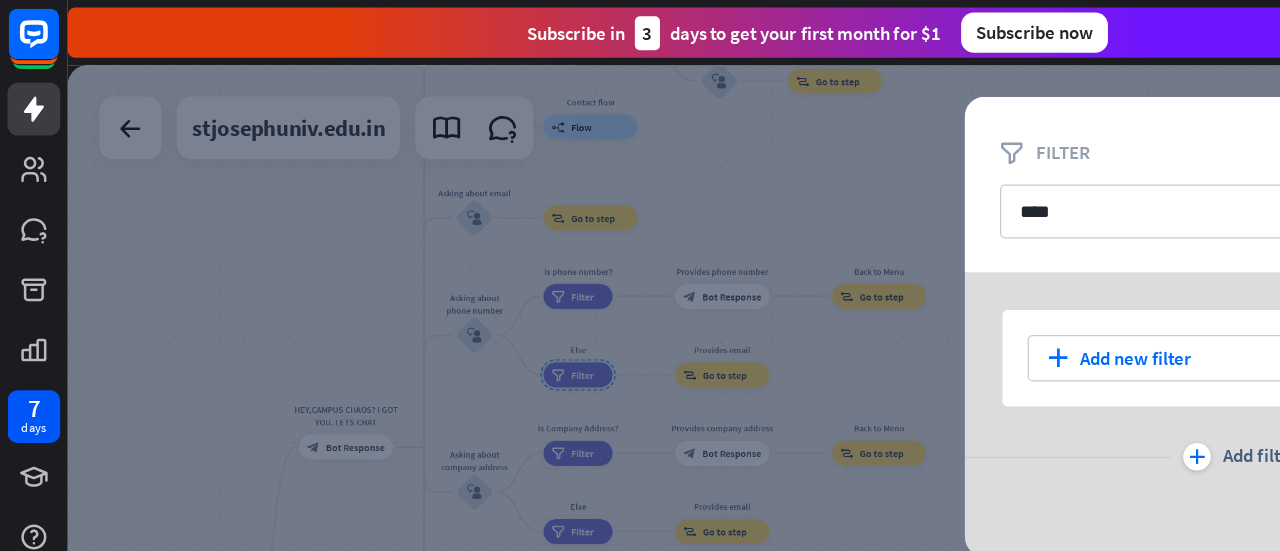 drag, startPoint x: 654, startPoint y: 267, endPoint x: 591, endPoint y: 262, distance: 63.1981 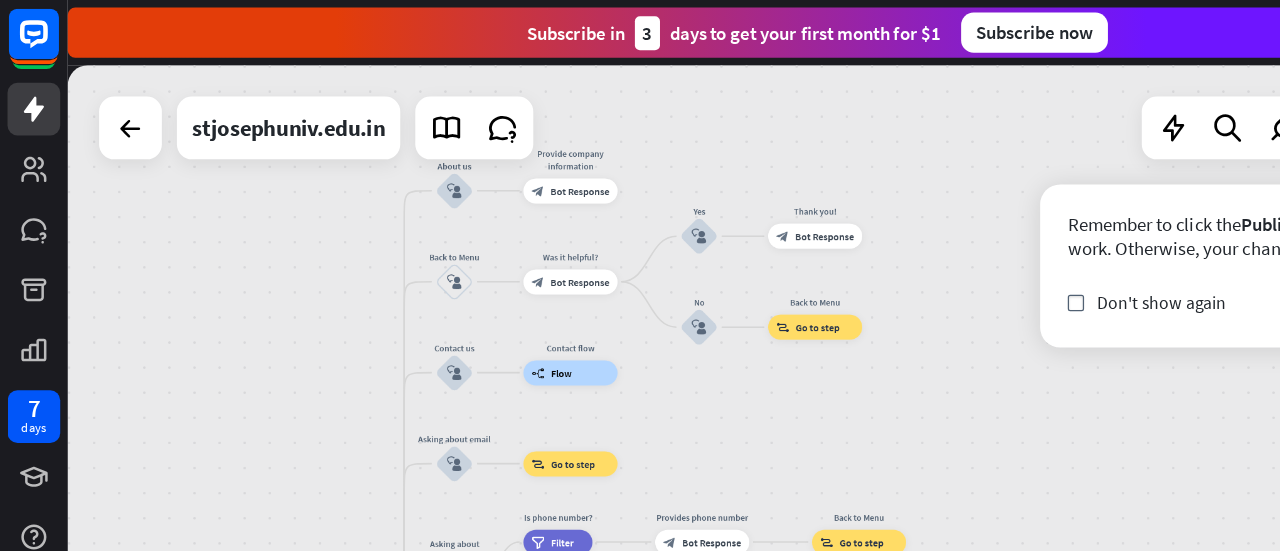 drag, startPoint x: 478, startPoint y: 140, endPoint x: 462, endPoint y: 336, distance: 196.65198 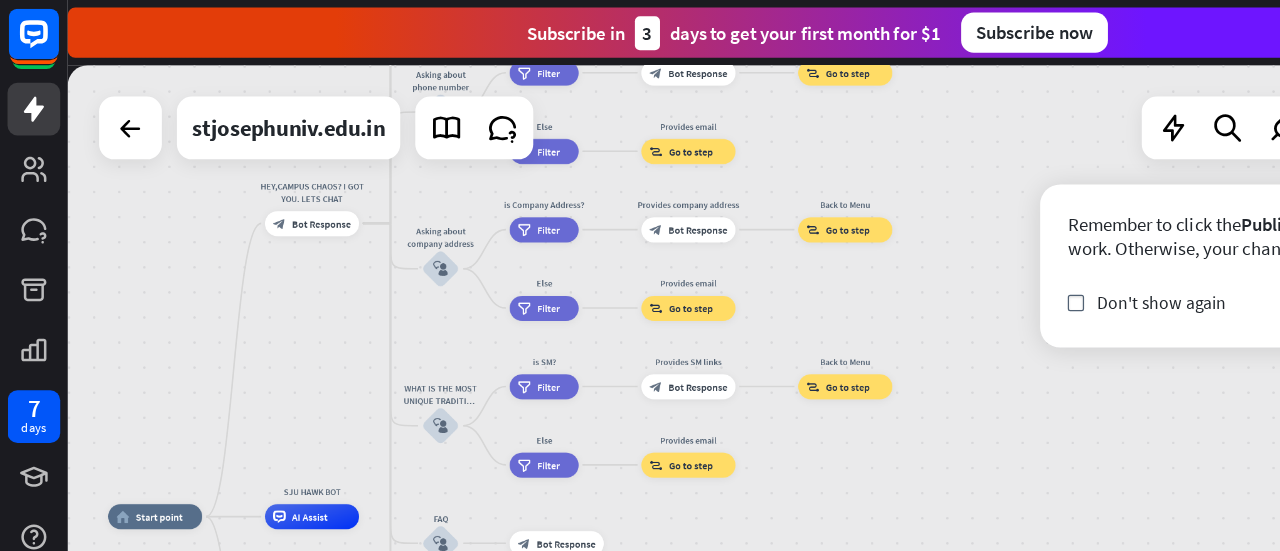 drag, startPoint x: 518, startPoint y: 295, endPoint x: 536, endPoint y: -73, distance: 368.43994 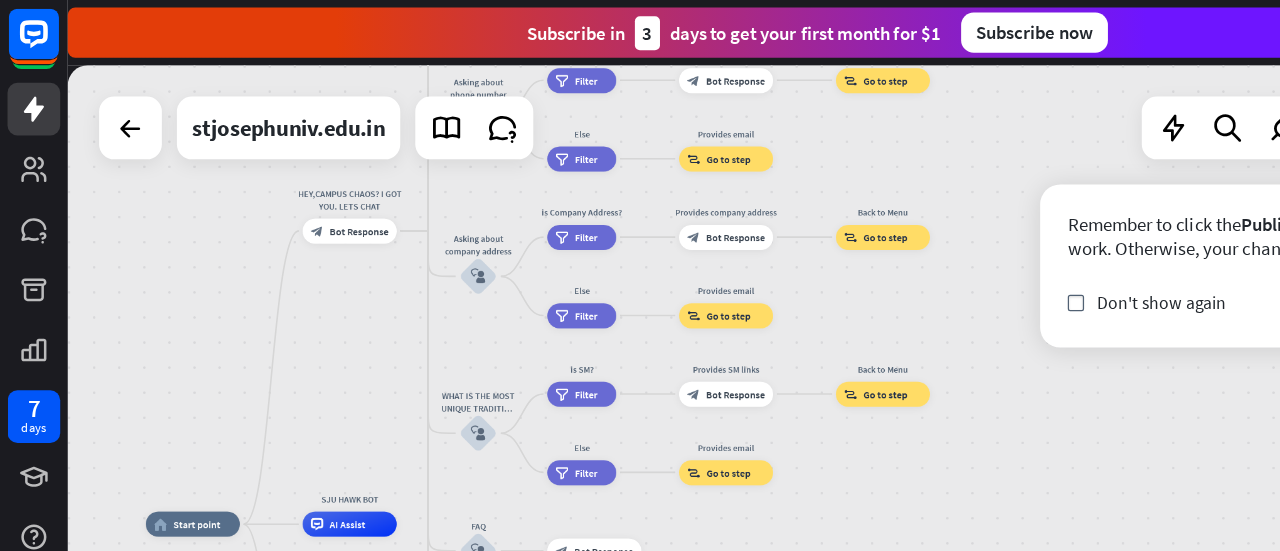 drag, startPoint x: 395, startPoint y: 352, endPoint x: 404, endPoint y: 244, distance: 108.37435 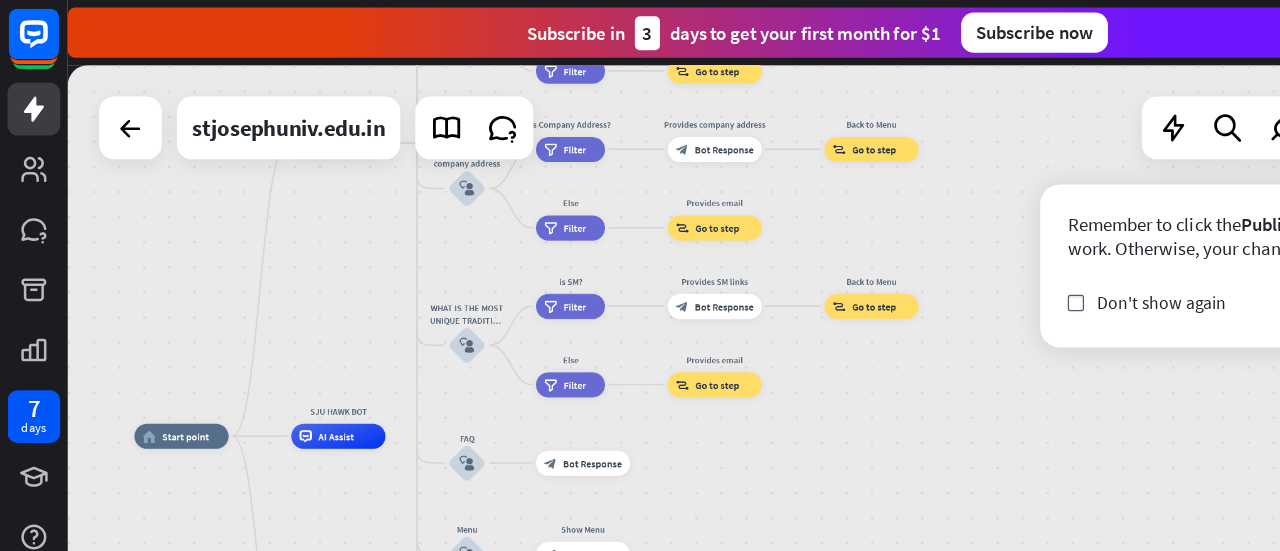 drag, startPoint x: 338, startPoint y: 274, endPoint x: 328, endPoint y: 196, distance: 78.63841 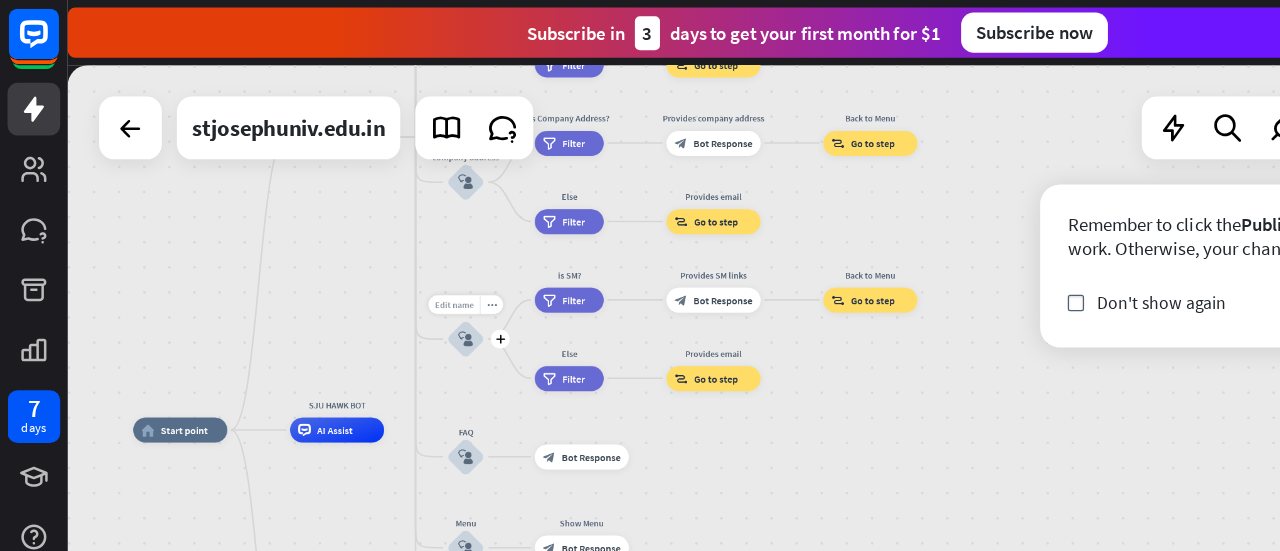 click on "Edit name" at bounding box center [361, 242] 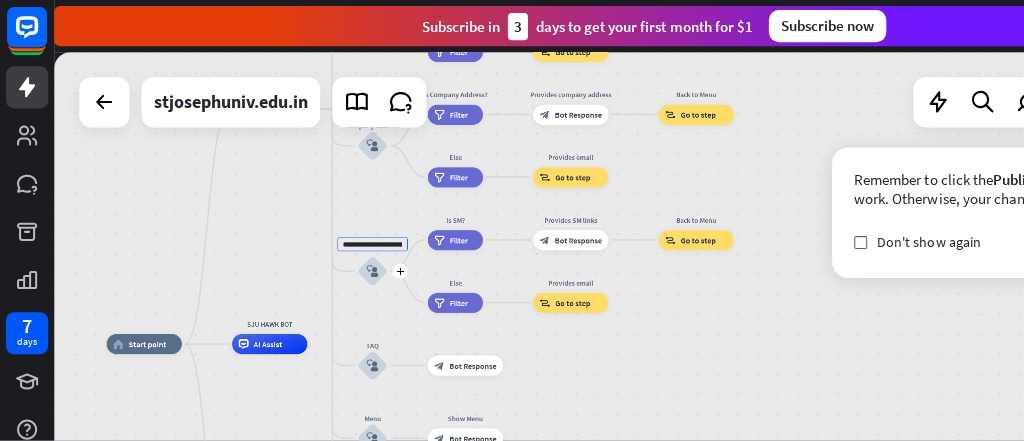 scroll, scrollTop: 0, scrollLeft: 377, axis: horizontal 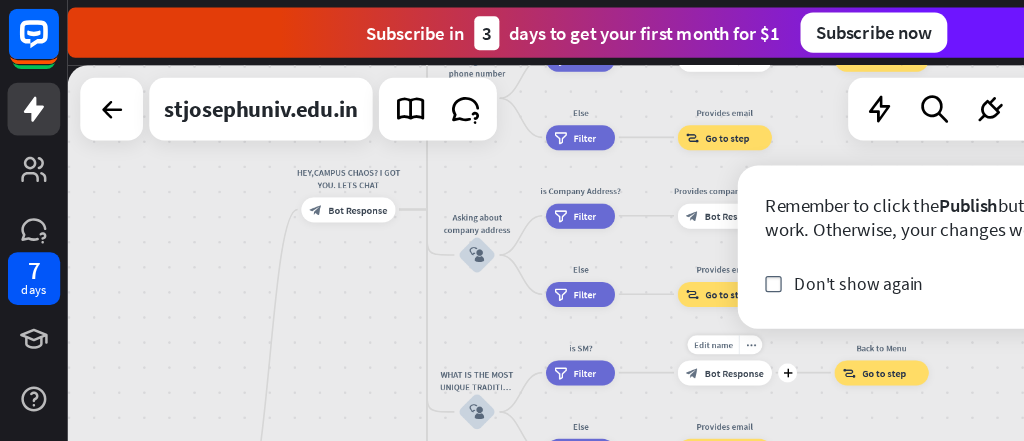 drag, startPoint x: 926, startPoint y: 2, endPoint x: 511, endPoint y: 268, distance: 492.93103 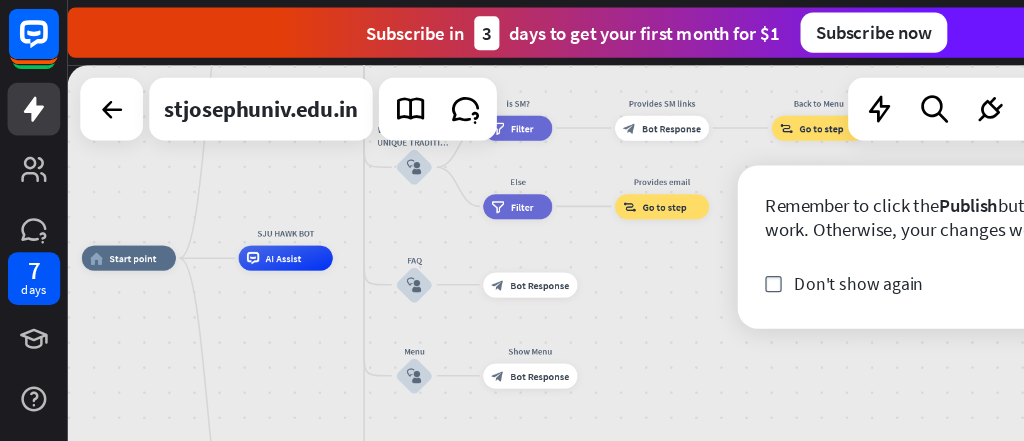 drag, startPoint x: 388, startPoint y: 264, endPoint x: 337, endPoint y: 61, distance: 209.30838 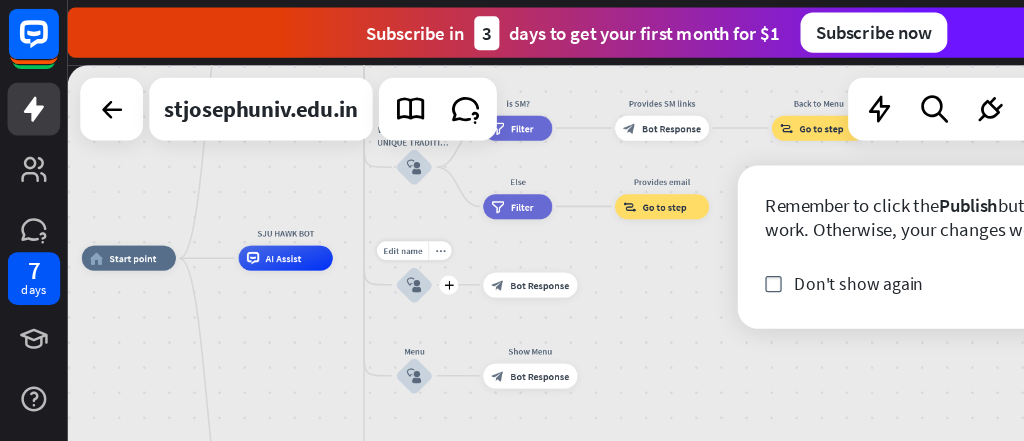 click on "block_user_input" at bounding box center [330, 227] 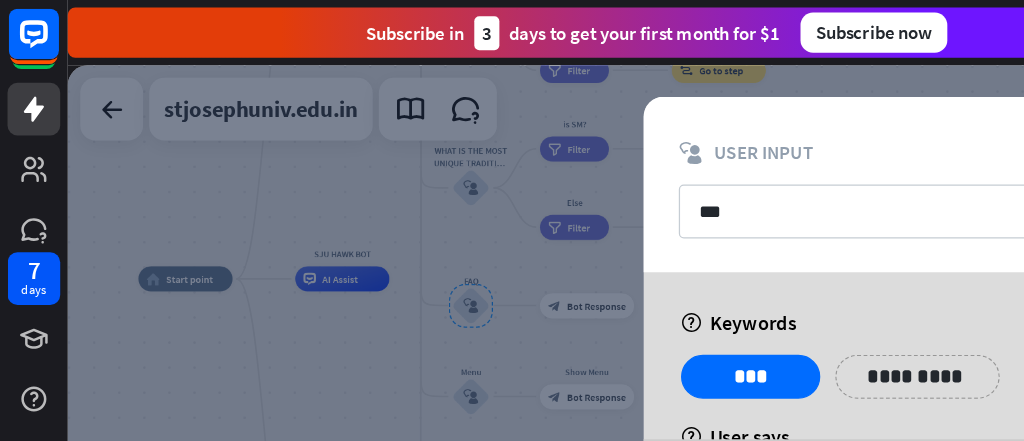 click on "help
Keywords" at bounding box center (753, 257) 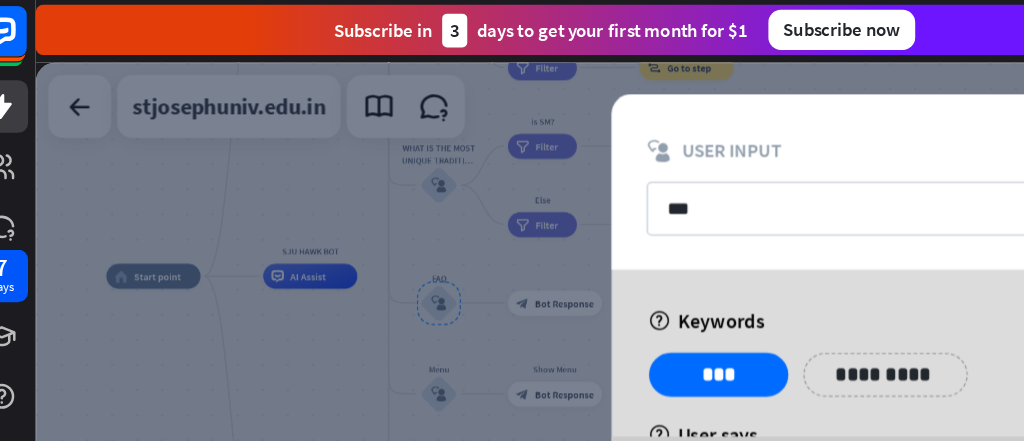 click on "help
Keywords" at bounding box center (753, 257) 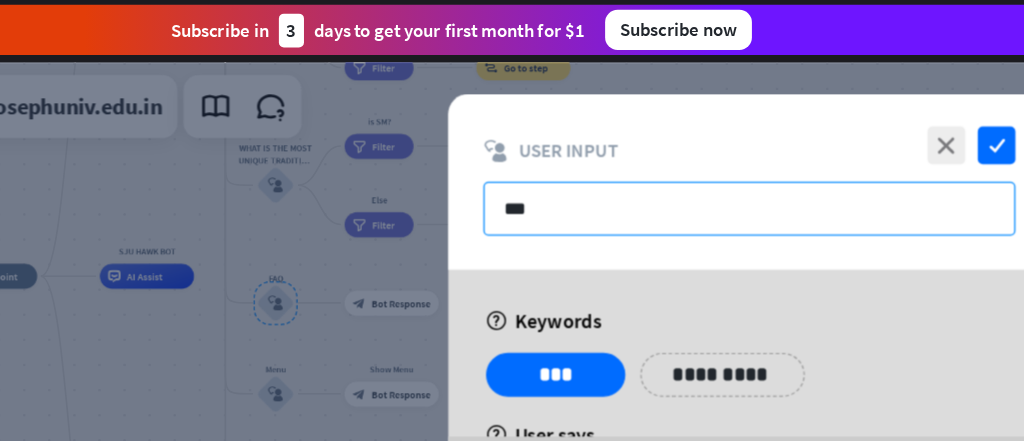 drag, startPoint x: 676, startPoint y: 211, endPoint x: 633, endPoint y: 171, distance: 58.728188 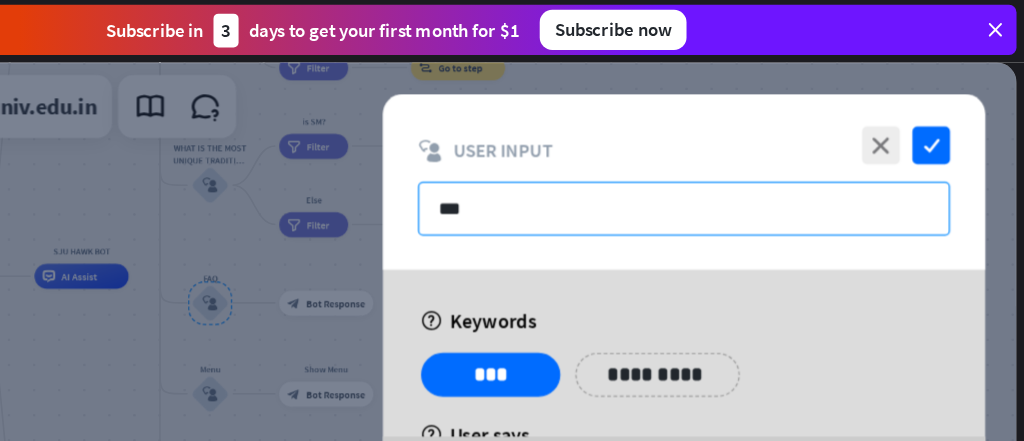 drag, startPoint x: 672, startPoint y: 177, endPoint x: 496, endPoint y: 185, distance: 176.18172 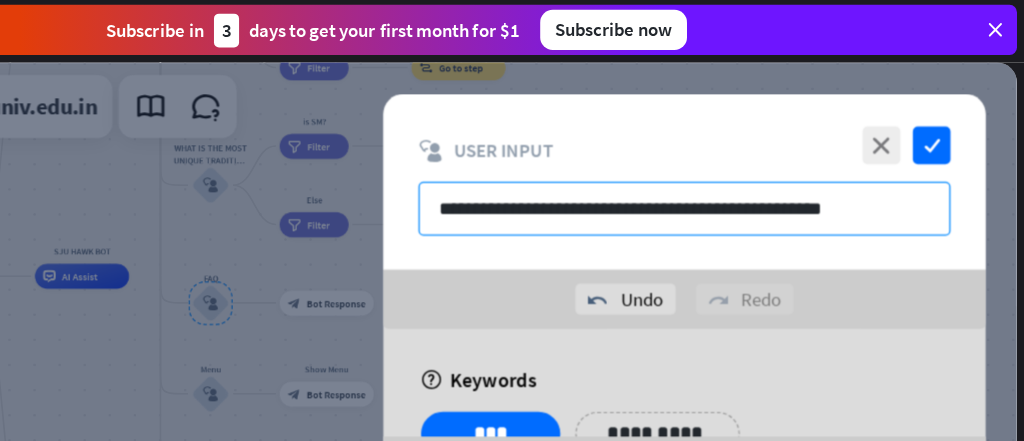 scroll, scrollTop: 0, scrollLeft: 0, axis: both 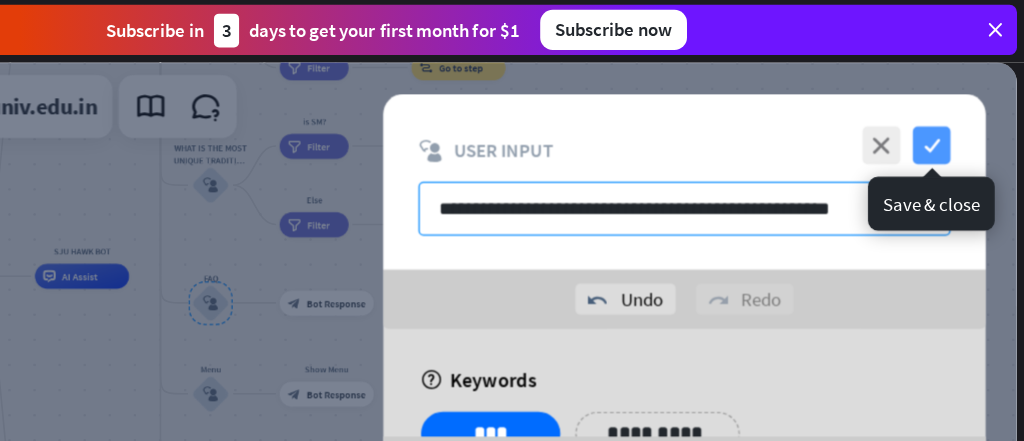 type on "**********" 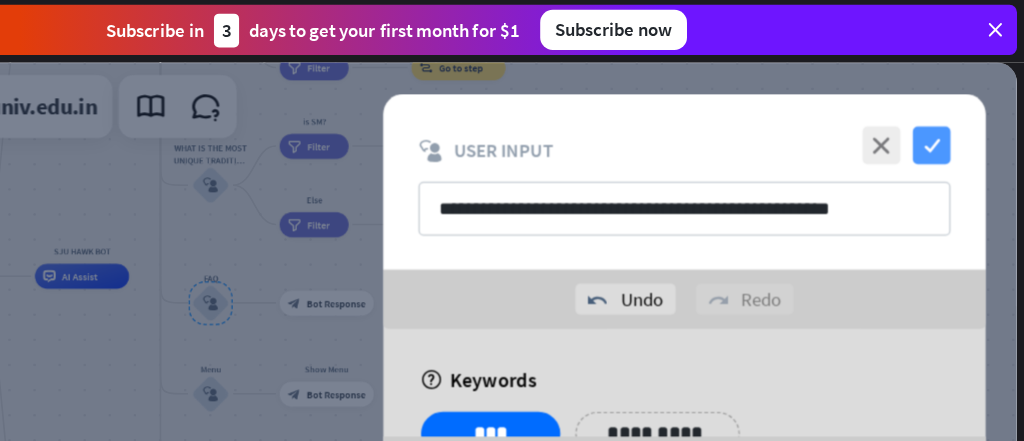 click on "check" at bounding box center (950, 118) 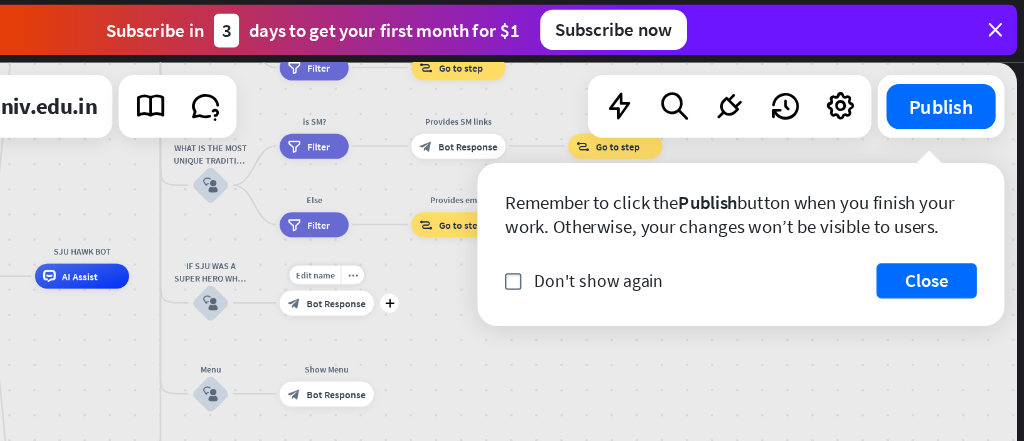 click on "Bot Response" at bounding box center (475, 244) 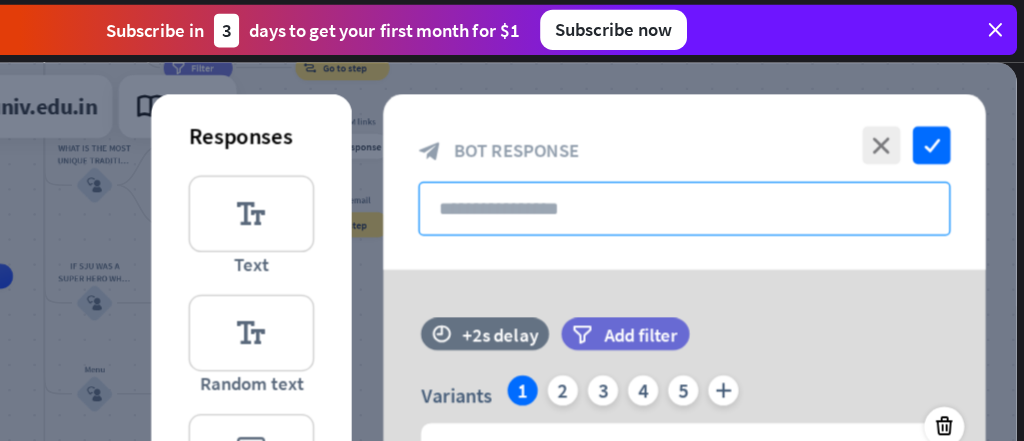 click at bounding box center (753, 168) 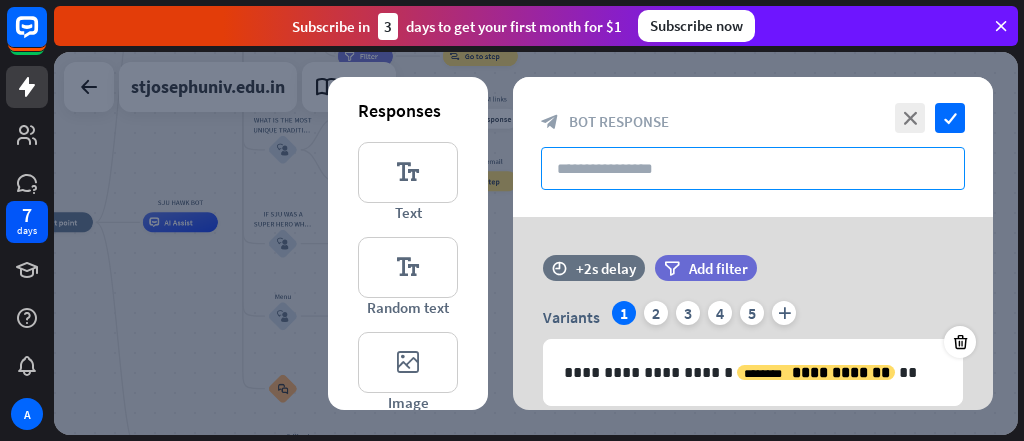click at bounding box center (753, 168) 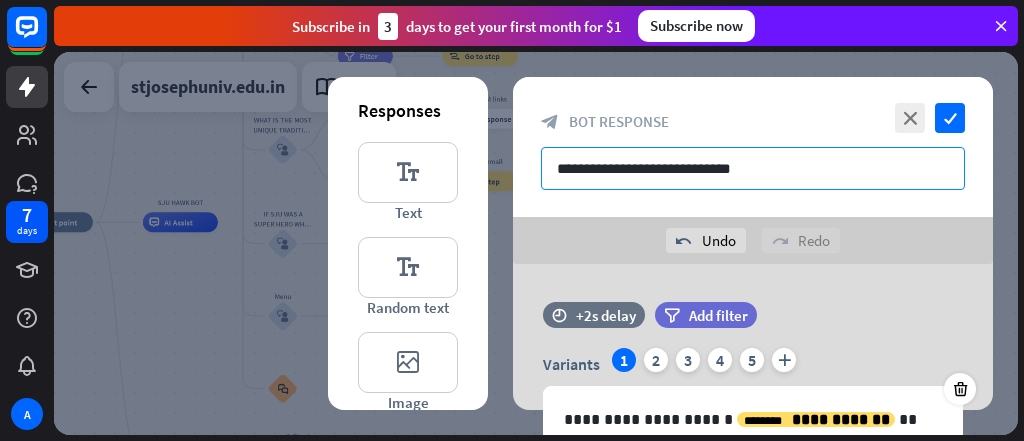 drag, startPoint x: 554, startPoint y: 167, endPoint x: 850, endPoint y: 153, distance: 296.3309 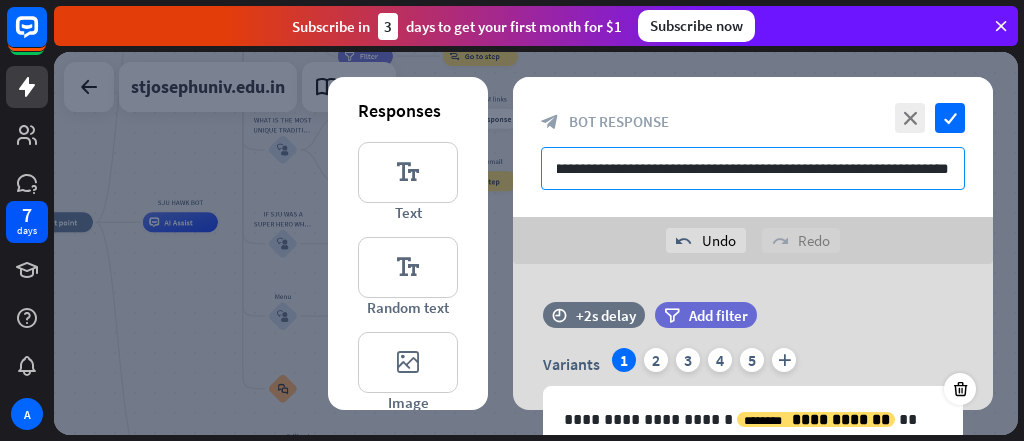 scroll, scrollTop: 0, scrollLeft: 324, axis: horizontal 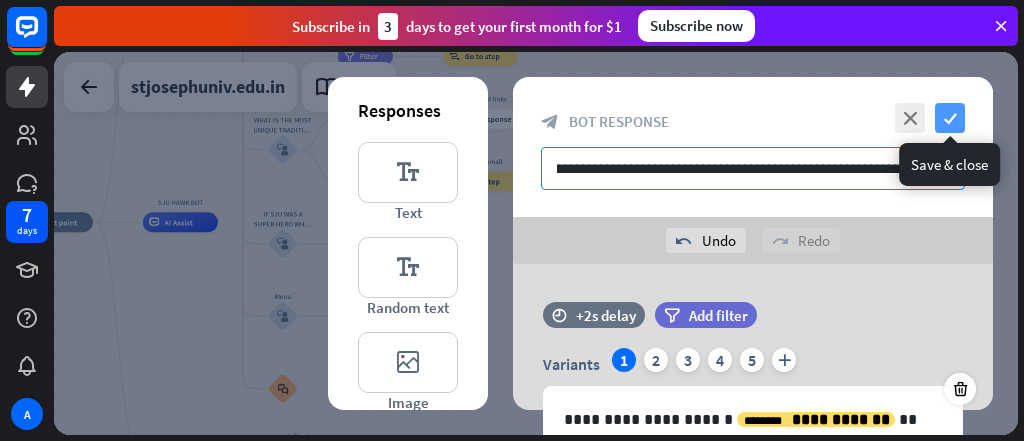 type on "**********" 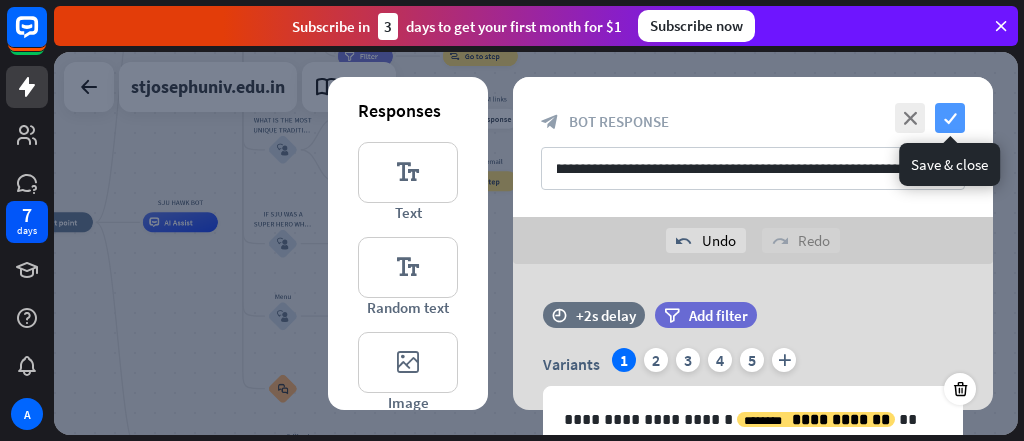scroll, scrollTop: 0, scrollLeft: 0, axis: both 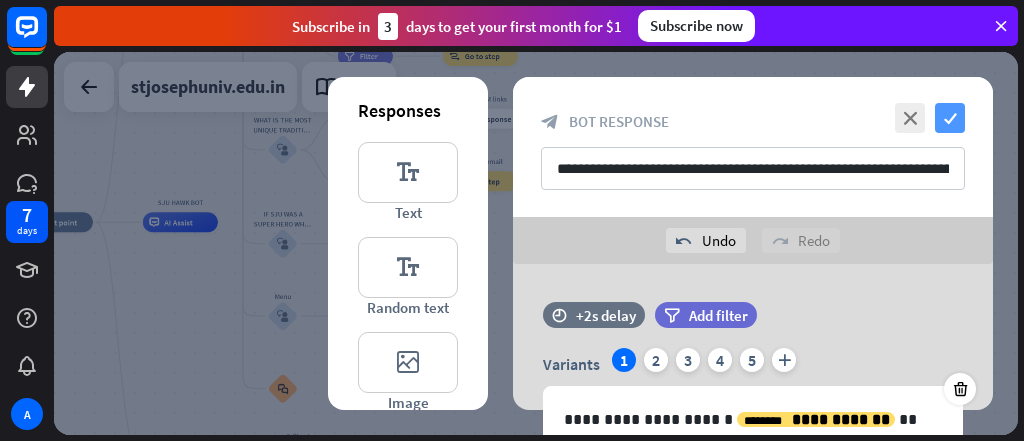 click on "check" at bounding box center (950, 118) 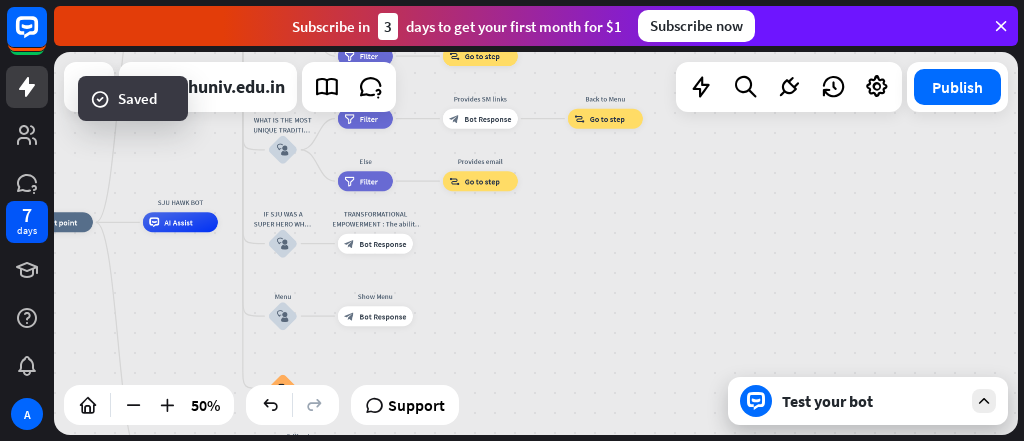 click on "Test your bot" at bounding box center (872, 401) 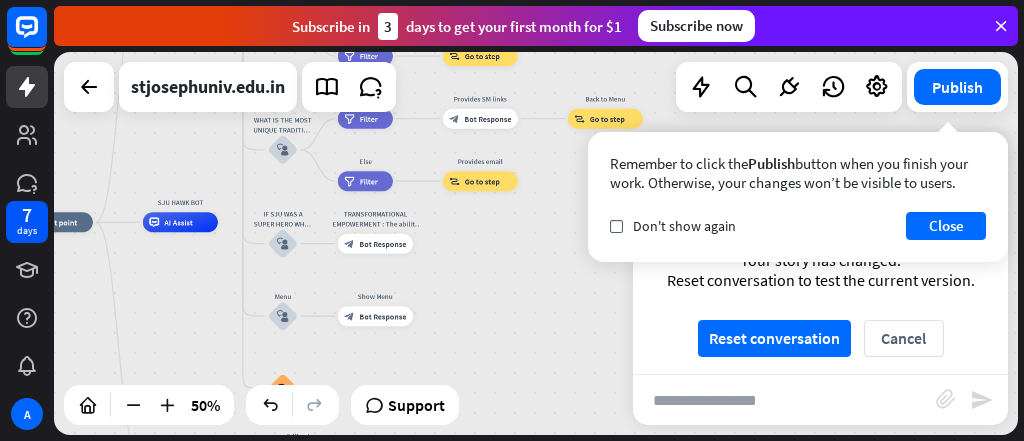click at bounding box center (784, 400) 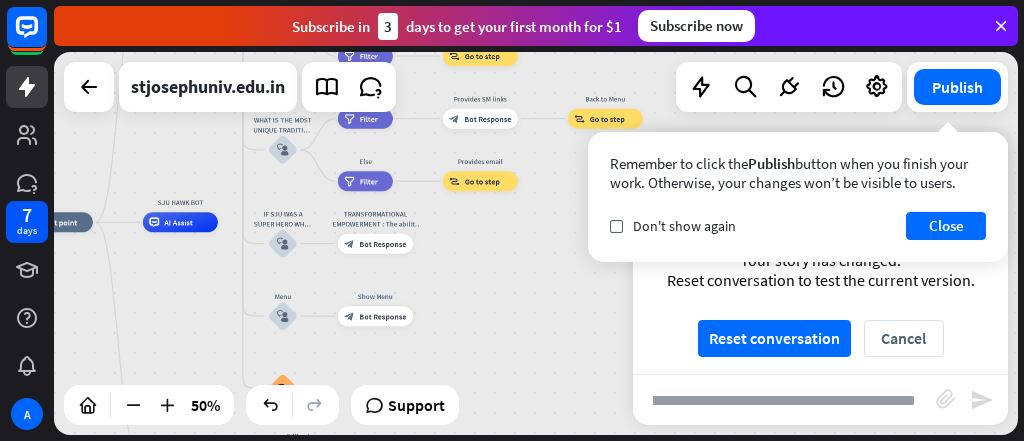 scroll, scrollTop: 0, scrollLeft: 90, axis: horizontal 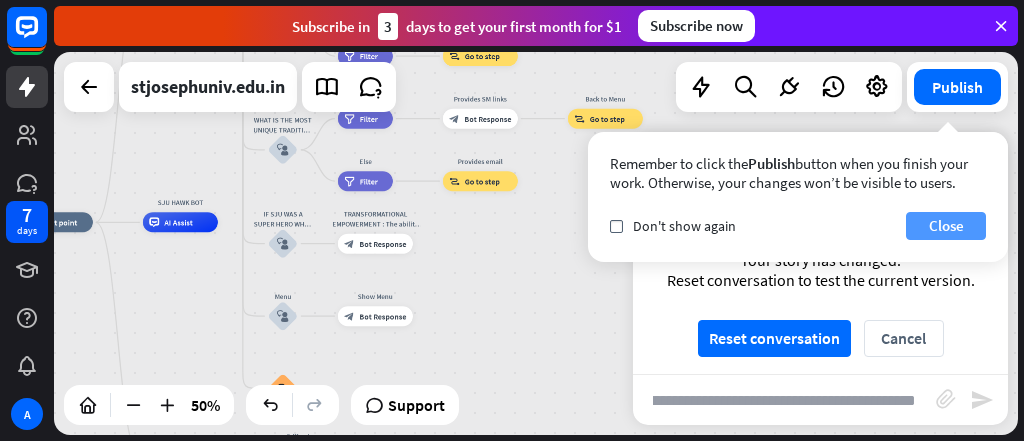 type on "**********" 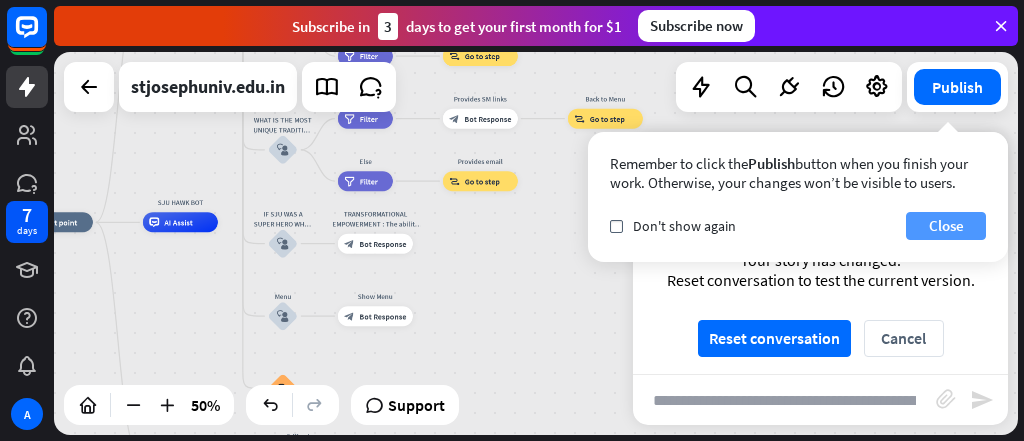 click on "Close" at bounding box center [946, 226] 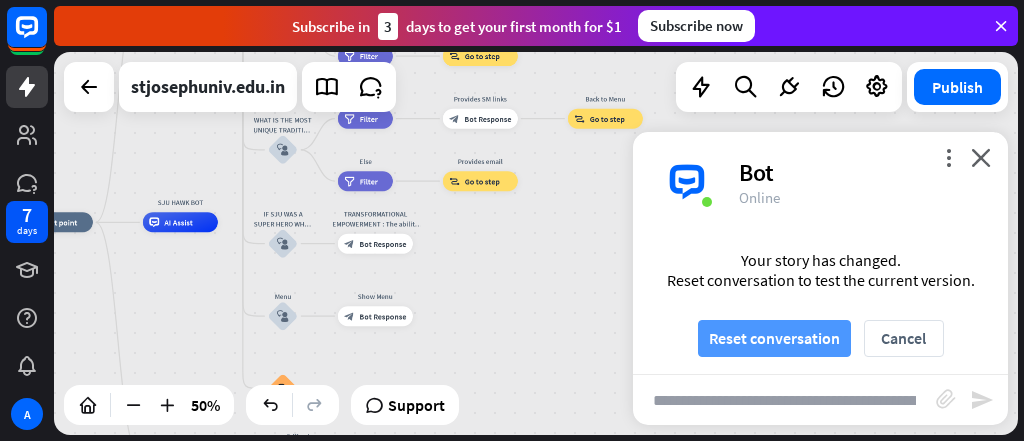 click on "Reset conversation" at bounding box center (774, 338) 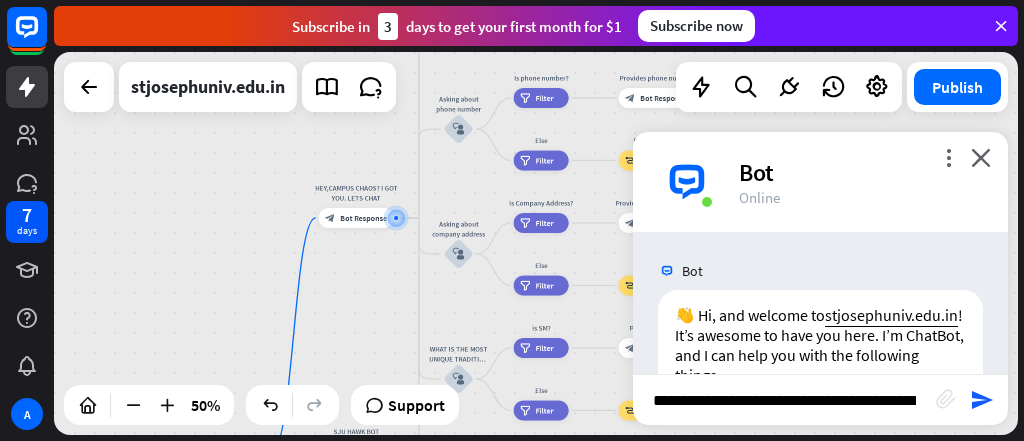 scroll, scrollTop: 109, scrollLeft: 0, axis: vertical 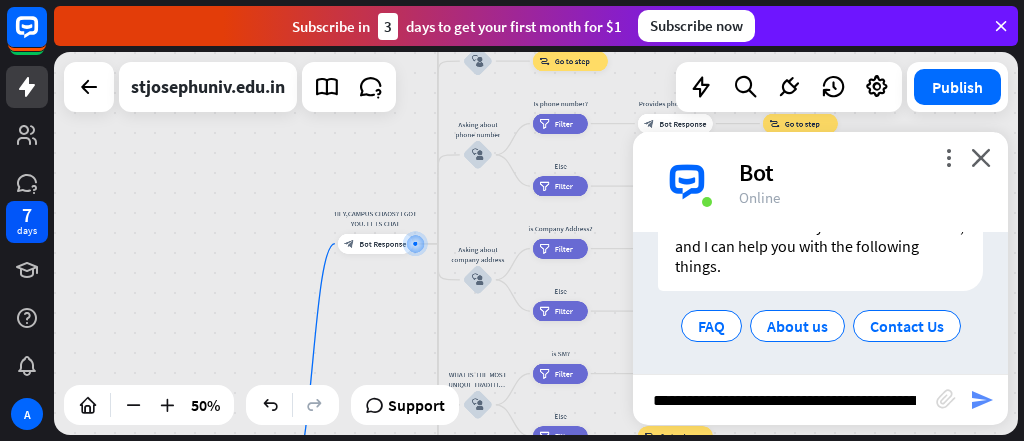 click on "send" at bounding box center [982, 400] 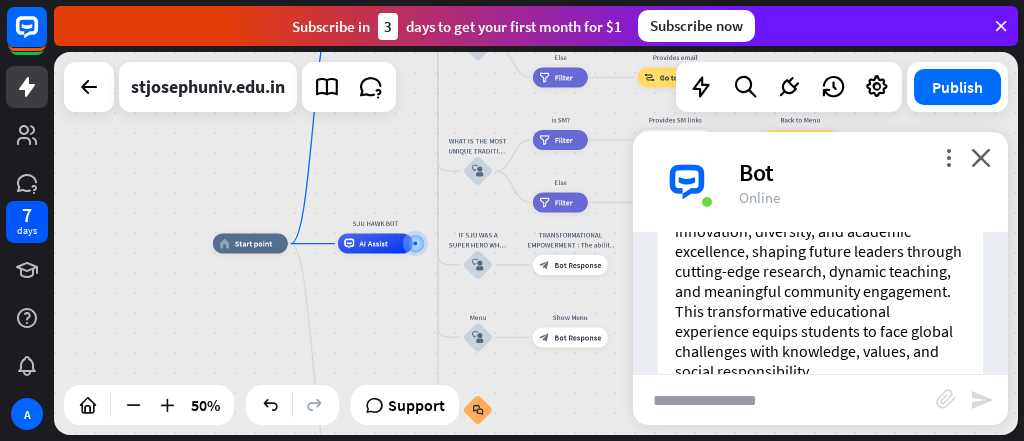 scroll, scrollTop: 550, scrollLeft: 0, axis: vertical 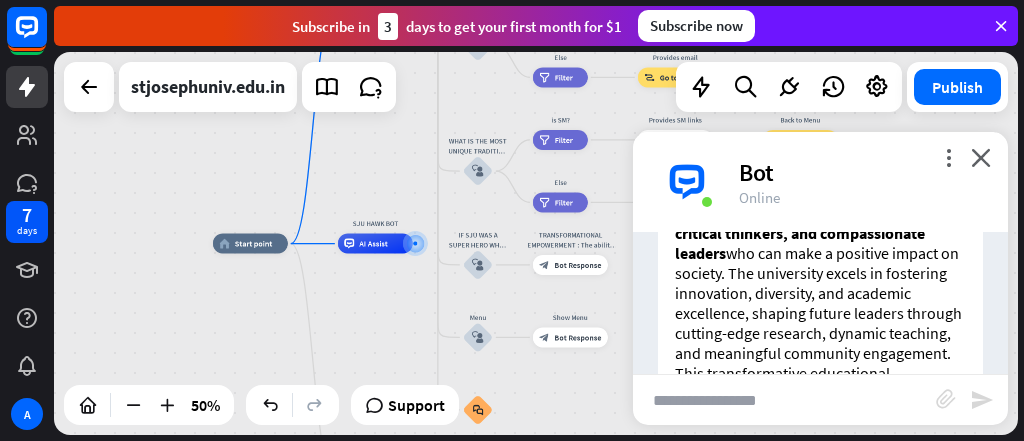 click at bounding box center (784, 400) 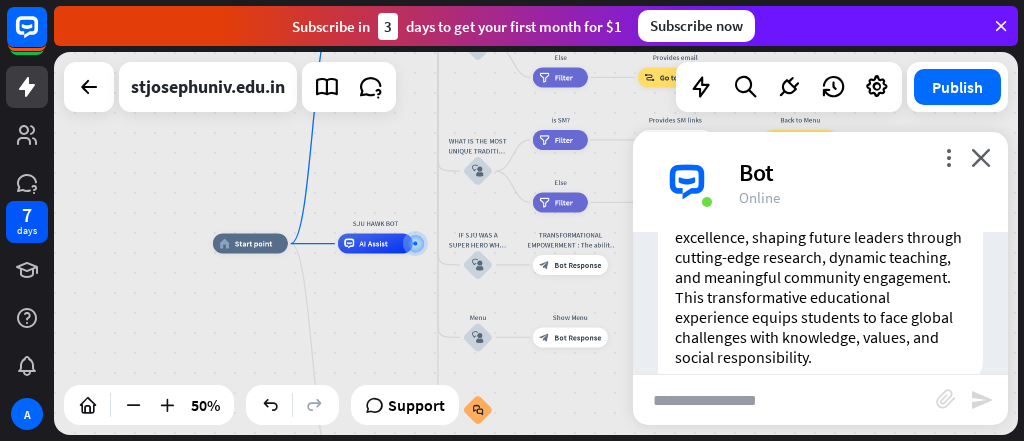 scroll, scrollTop: 551, scrollLeft: 0, axis: vertical 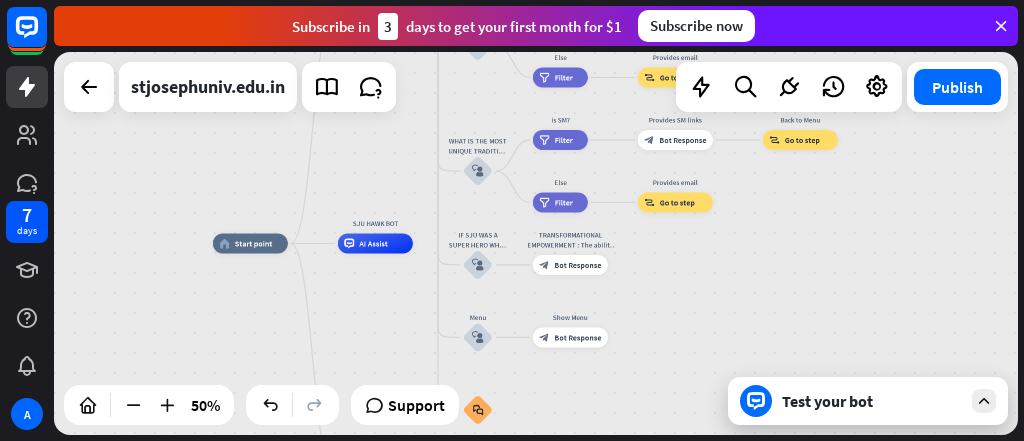 type on "*" 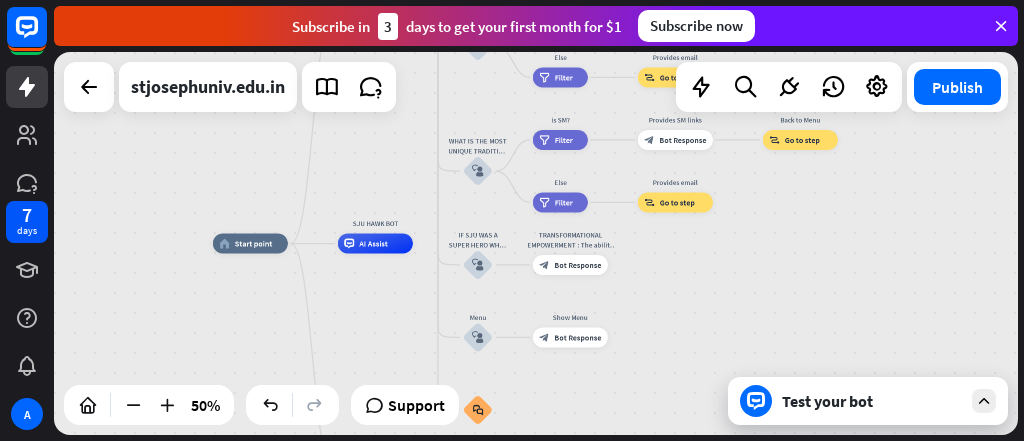 click on "Test your bot" at bounding box center (872, 401) 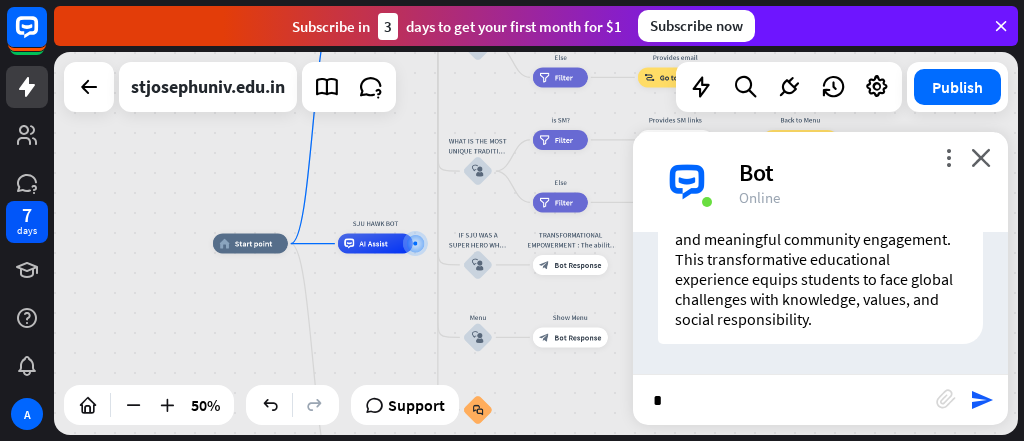 click on "*" at bounding box center [784, 400] 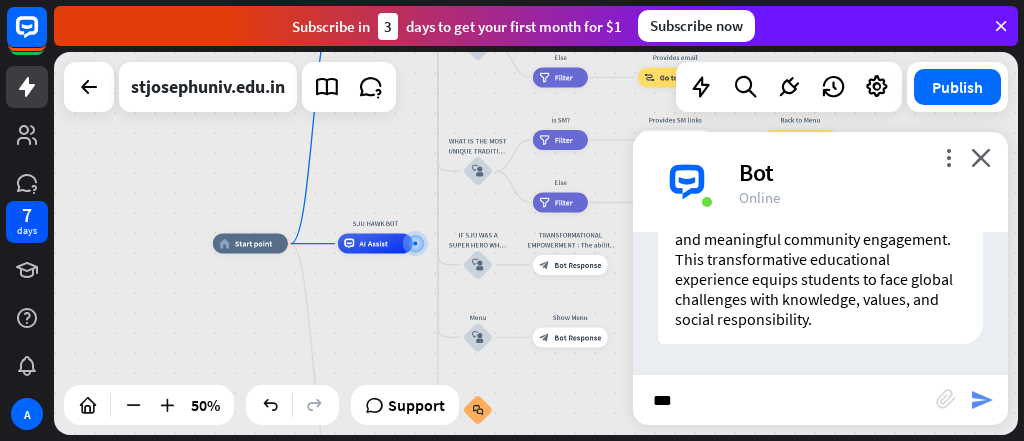 type on "***" 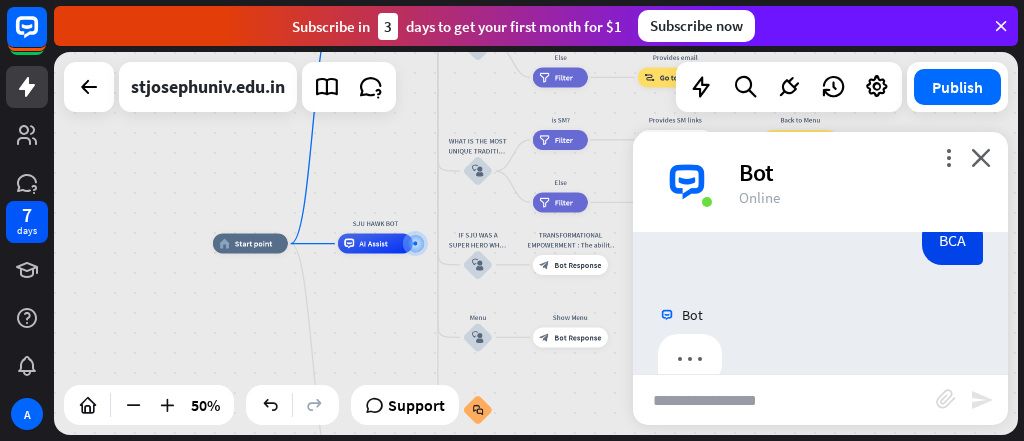 scroll, scrollTop: 768, scrollLeft: 0, axis: vertical 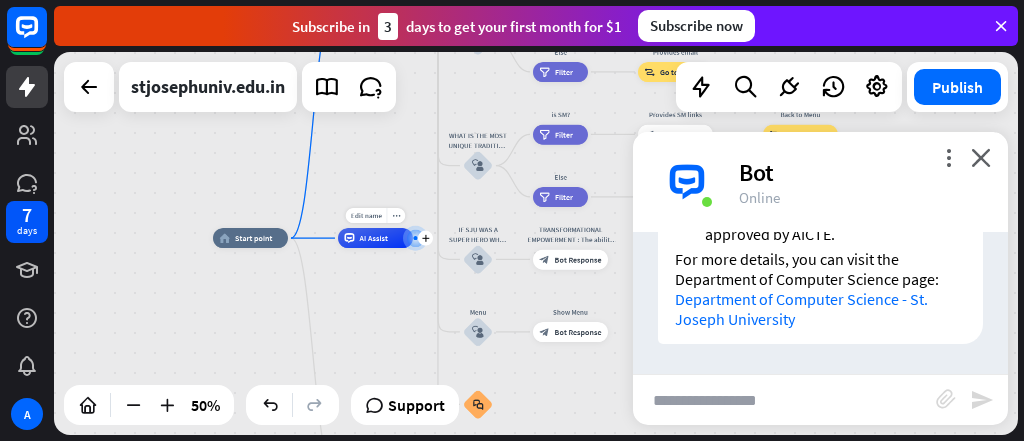 drag, startPoint x: 354, startPoint y: 333, endPoint x: 357, endPoint y: 223, distance: 110.0409 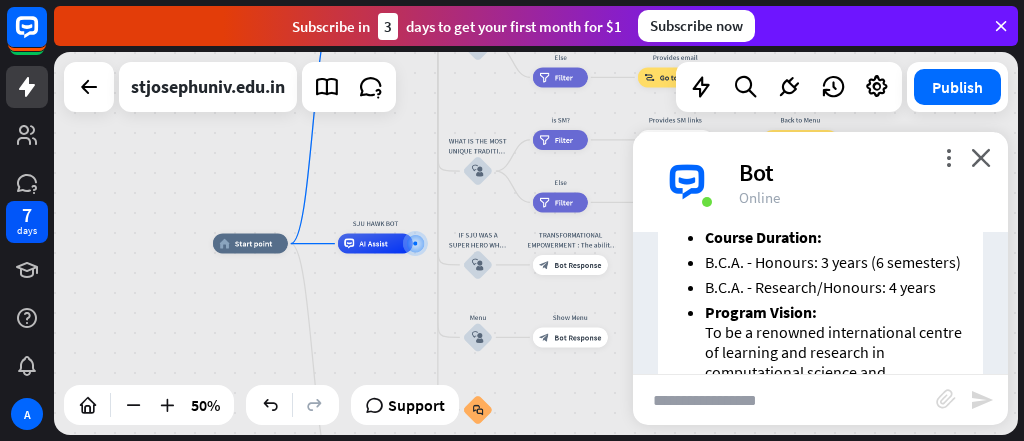 scroll, scrollTop: 1552, scrollLeft: 0, axis: vertical 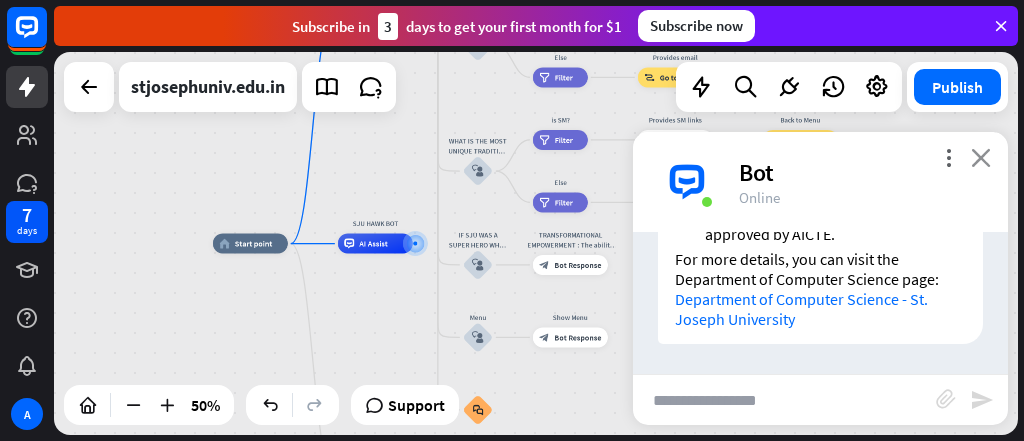 click on "close" at bounding box center [981, 157] 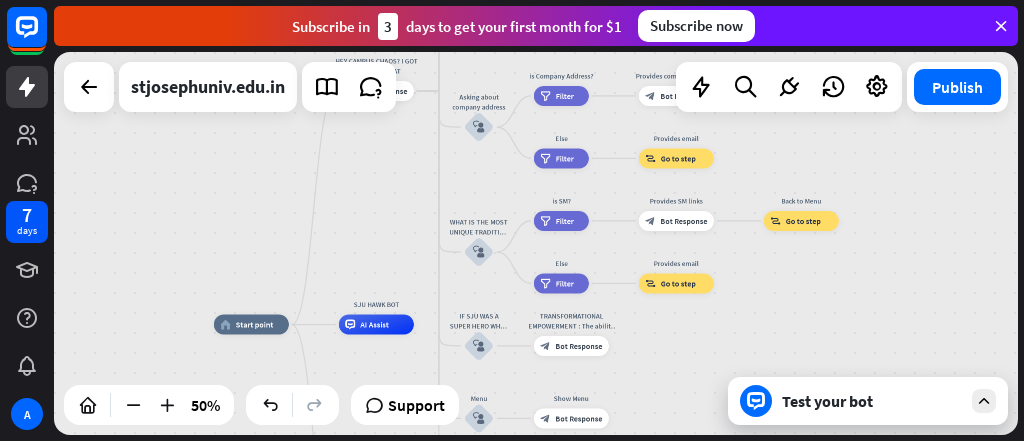 drag, startPoint x: 947, startPoint y: 326, endPoint x: 947, endPoint y: 409, distance: 83 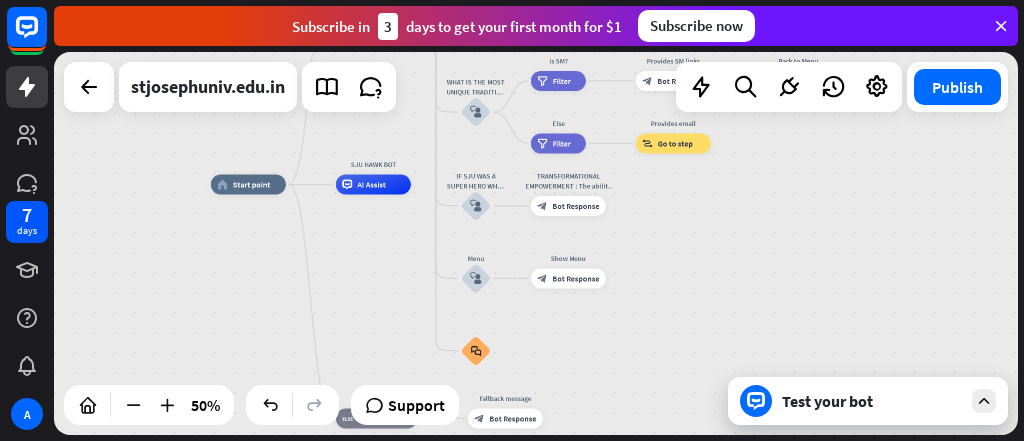drag, startPoint x: 920, startPoint y: 324, endPoint x: 917, endPoint y: 183, distance: 141.0319 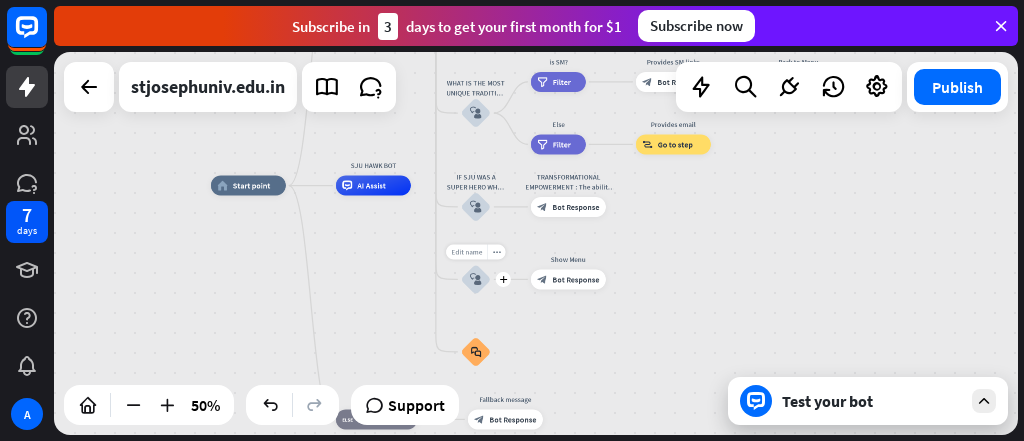 click on "Edit name" at bounding box center (466, 251) 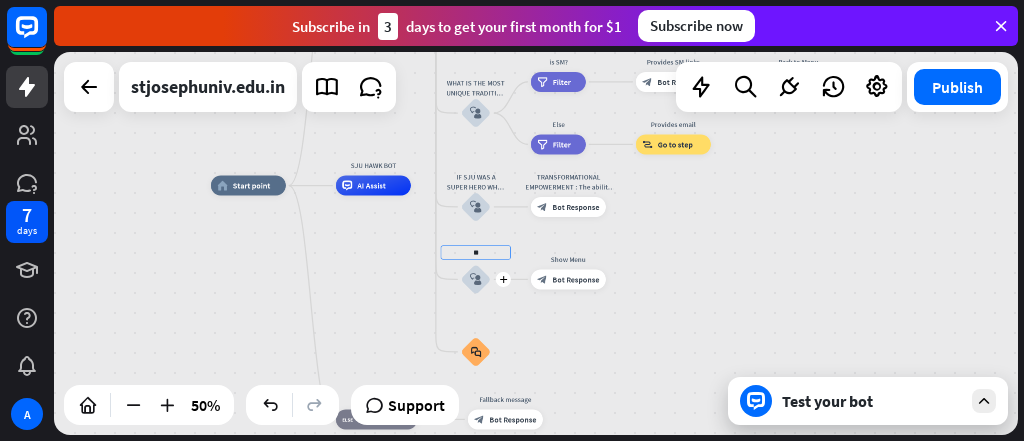 type on "*" 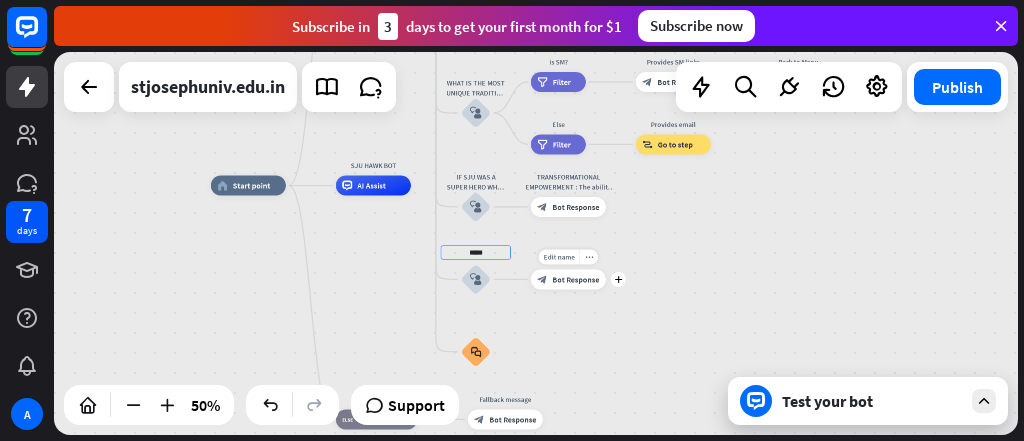 type on "*****" 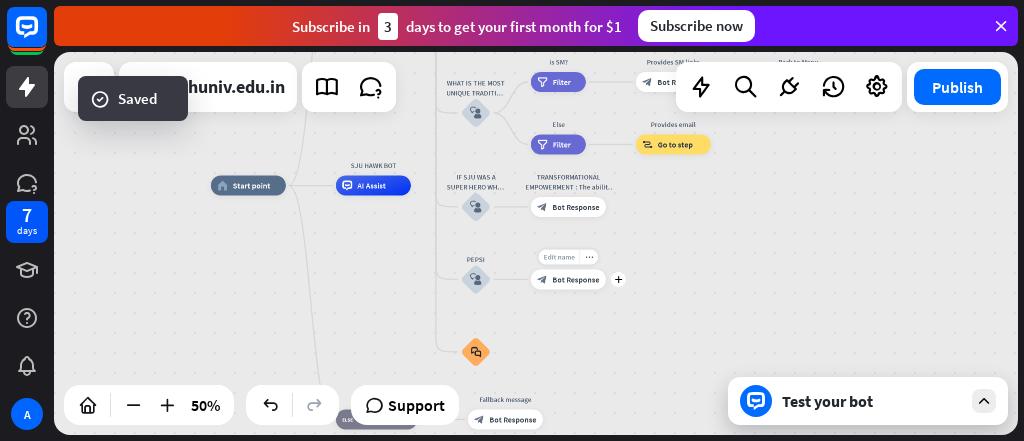 click on "Edit name" at bounding box center [559, 256] 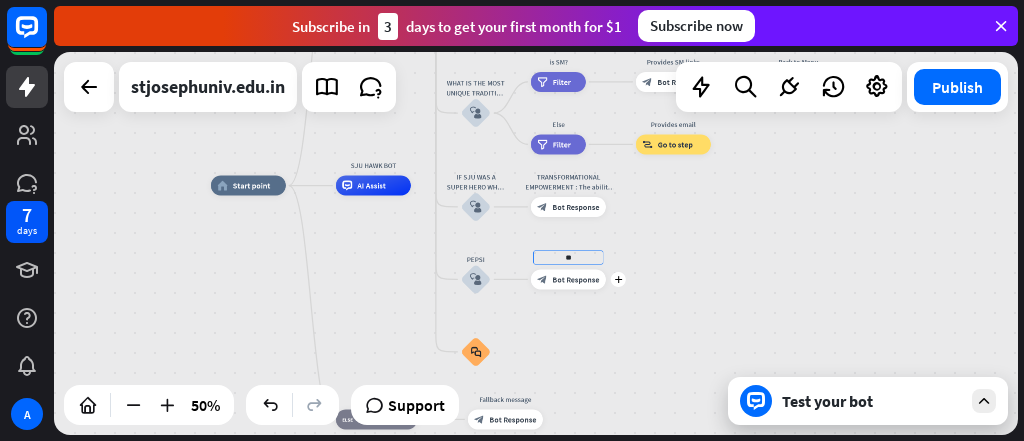 type on "*" 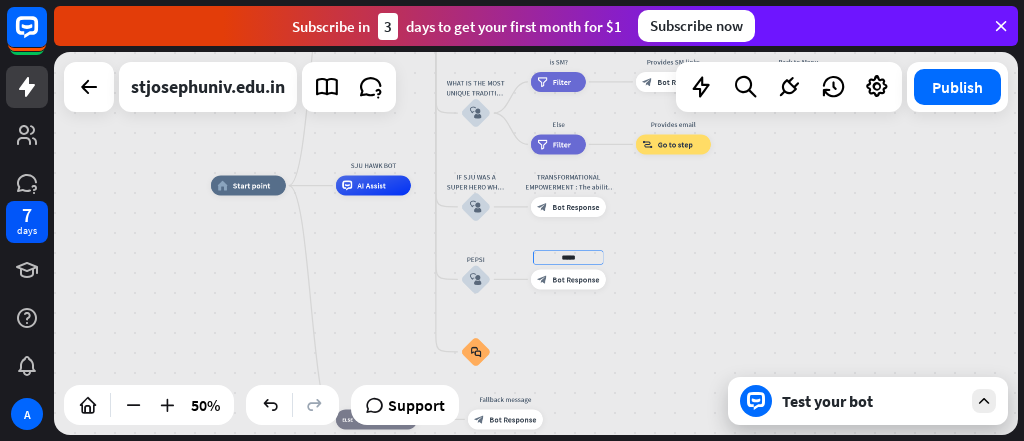 type on "*****" 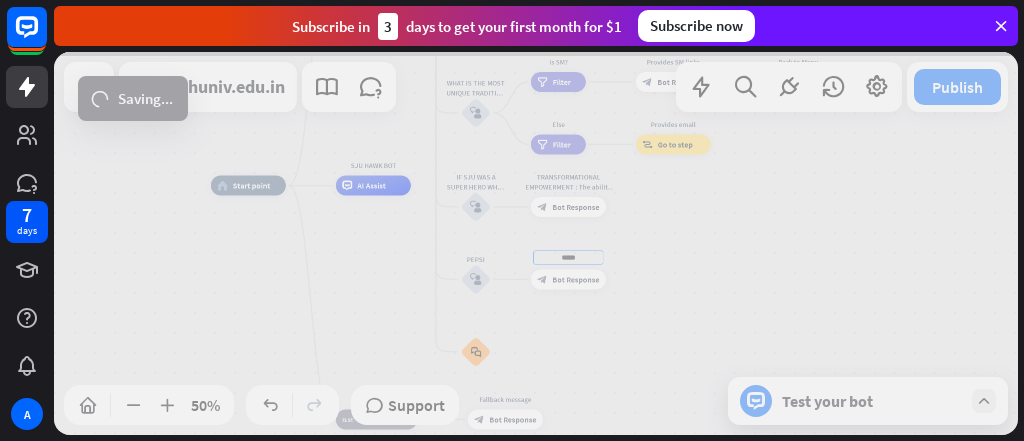 click on "home_2   Start point                 HEY,CAMPUS CHAOS?  I GOT YOU. LETS CHAT   block_bot_response   Bot Response                 About us   block_user_input                 Provide company information   block_bot_response   Bot Response                 Back to Menu   block_user_input                 Was it helpful?   block_bot_response   Bot Response                 Yes   block_user_input                 Thank you!   block_bot_response   Bot Response                 No   block_user_input                 Back to Menu   block_goto   Go to step                 Contact us   block_user_input                 Contact flow   builder_tree   Flow                 Asking about email   block_user_input                   block_goto   Go to step                 Asking about phone number   block_user_input                 Is phone number?   filter   Filter                 Provides phone number   block_bot_response   Bot Response                 Back to Menu   block_goto   Go to step                 Else" at bounding box center (536, 243) 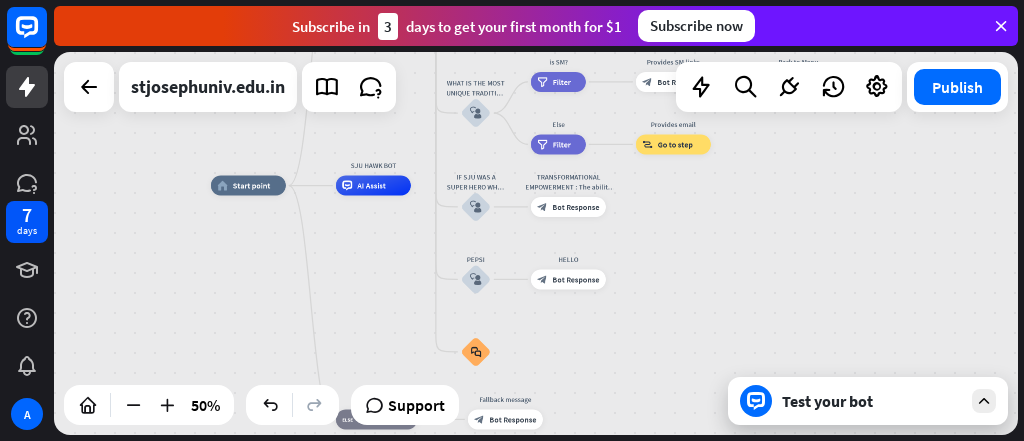 click at bounding box center [984, 401] 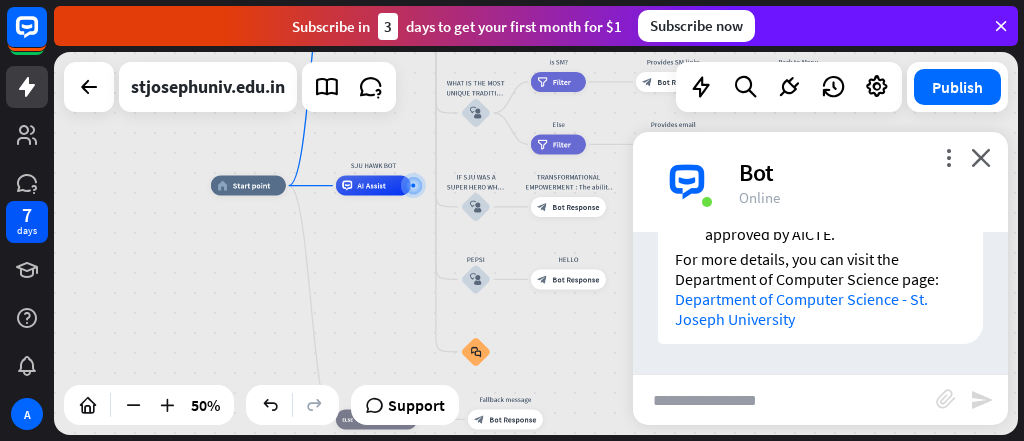 click at bounding box center (784, 400) 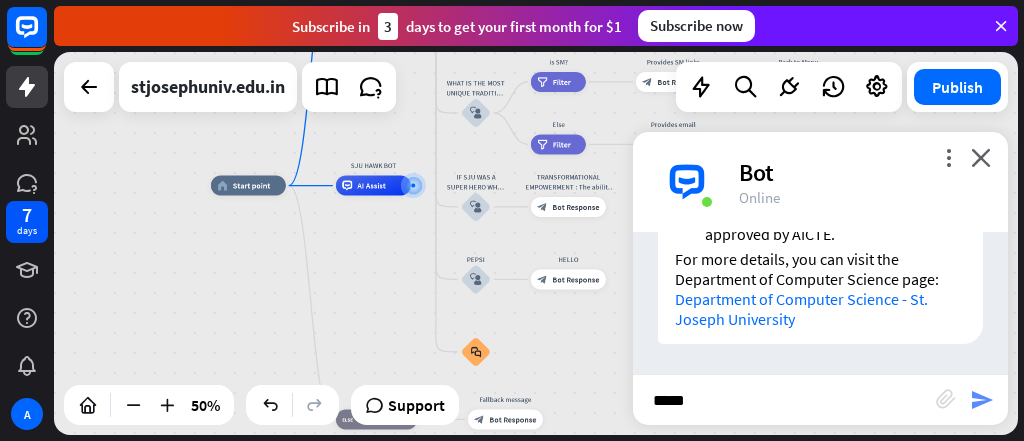 type on "*****" 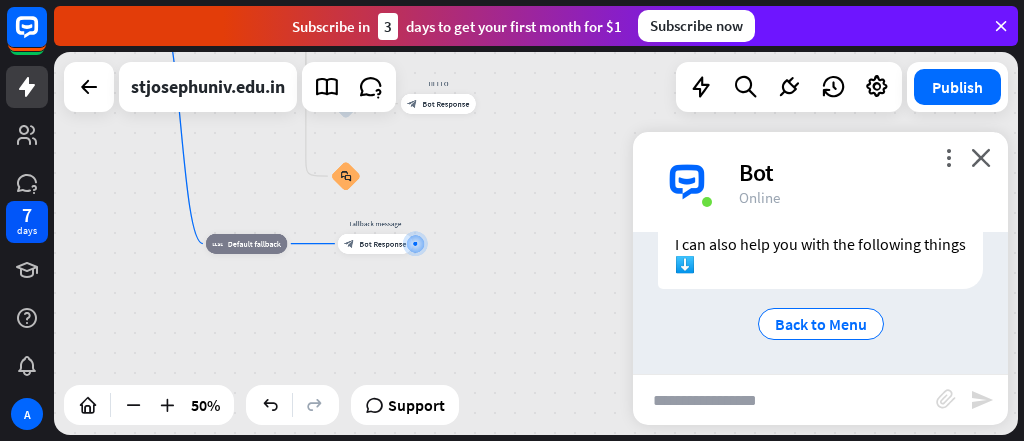 scroll, scrollTop: 2005, scrollLeft: 0, axis: vertical 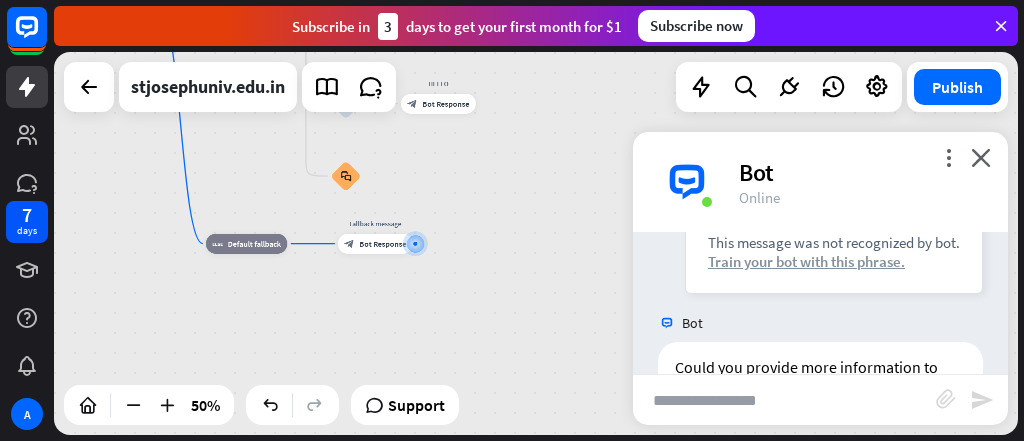 click on "Train your bot with this phrase." at bounding box center (834, 261) 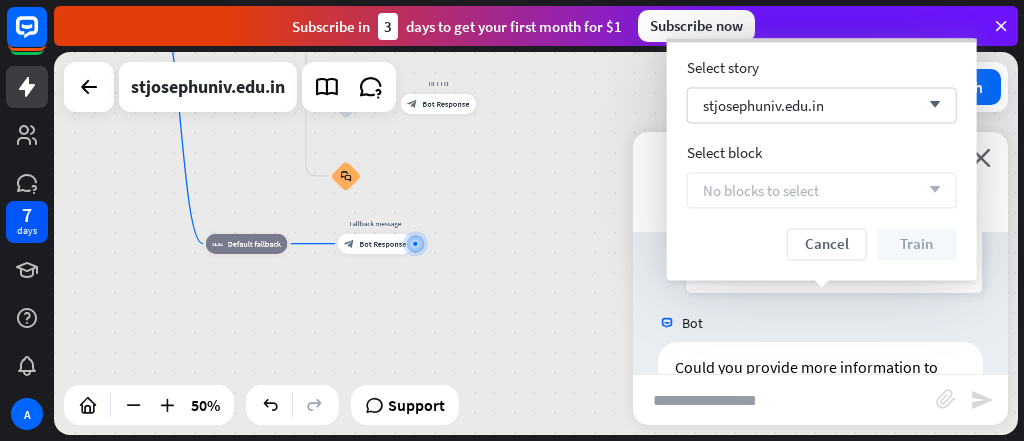 click on "Train your bot with this phrase." at bounding box center [834, 261] 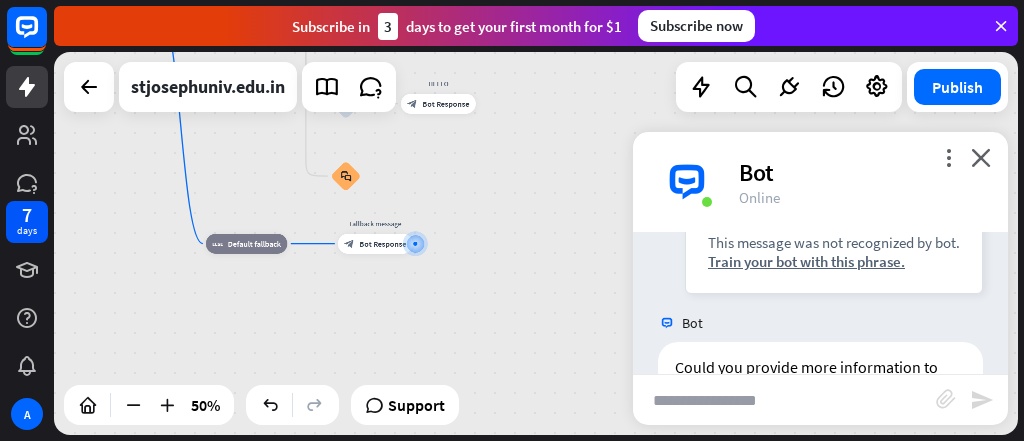 click on "This message was not recognized by bot.
Train your bot with this phrase." at bounding box center (834, 252) 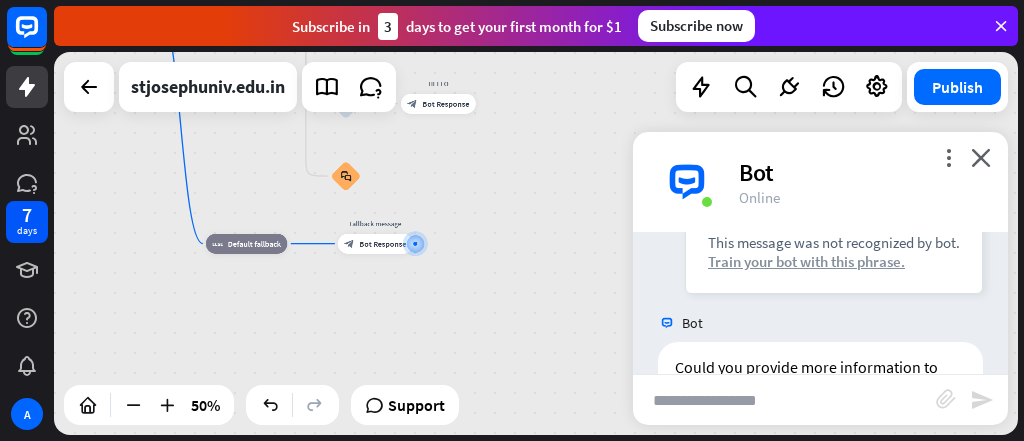 click on "Train your bot with this phrase." at bounding box center [834, 261] 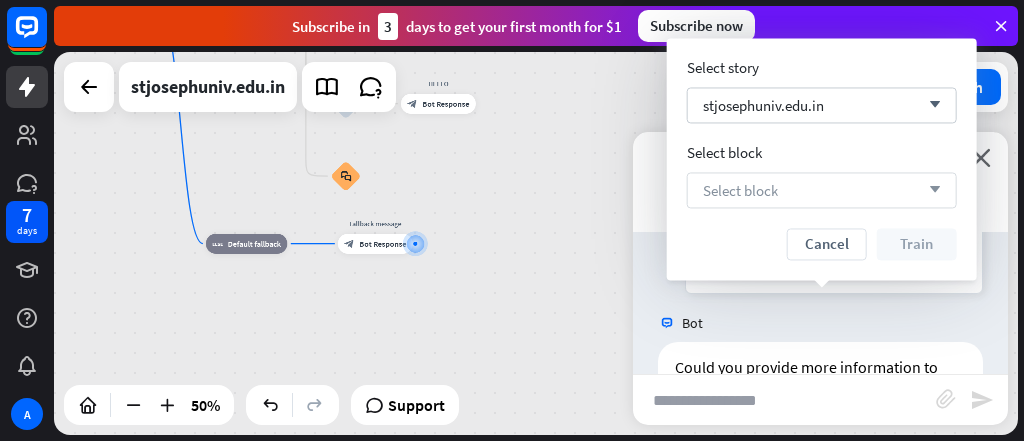 click on "Select block
arrow_down" at bounding box center [822, 190] 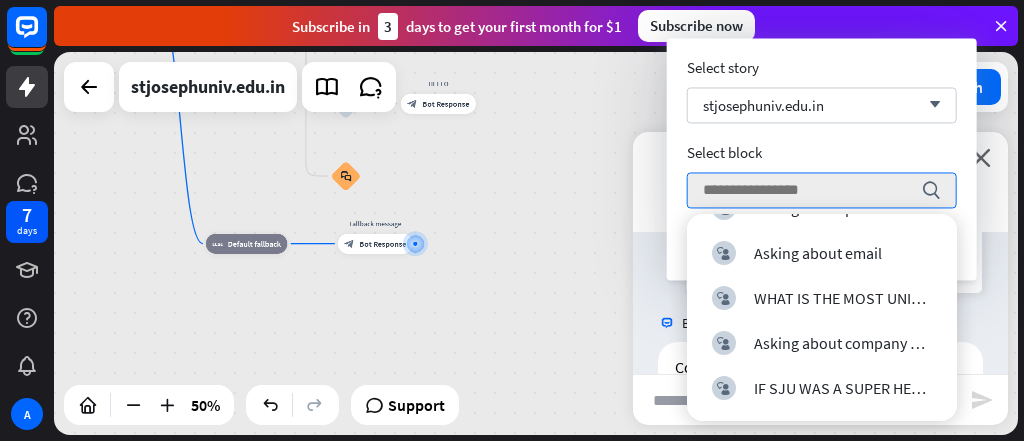 scroll, scrollTop: 286, scrollLeft: 0, axis: vertical 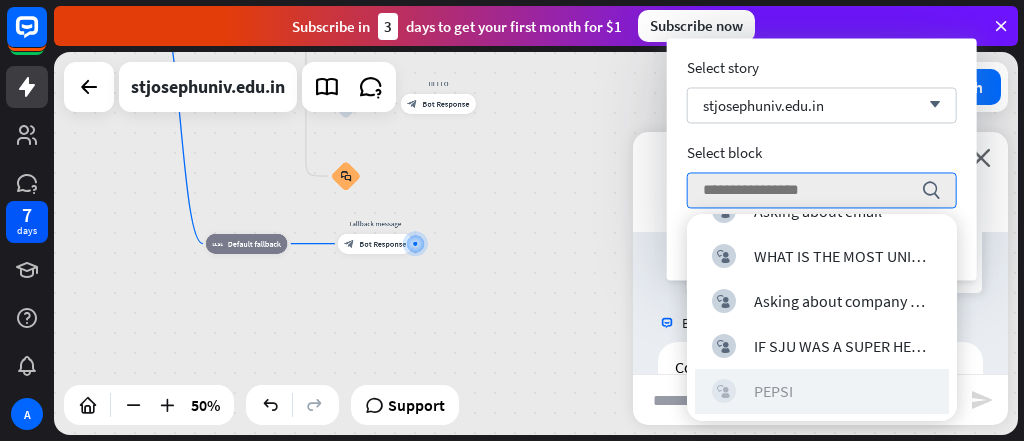 click on "block_user_input
PEPSI" at bounding box center [822, 391] 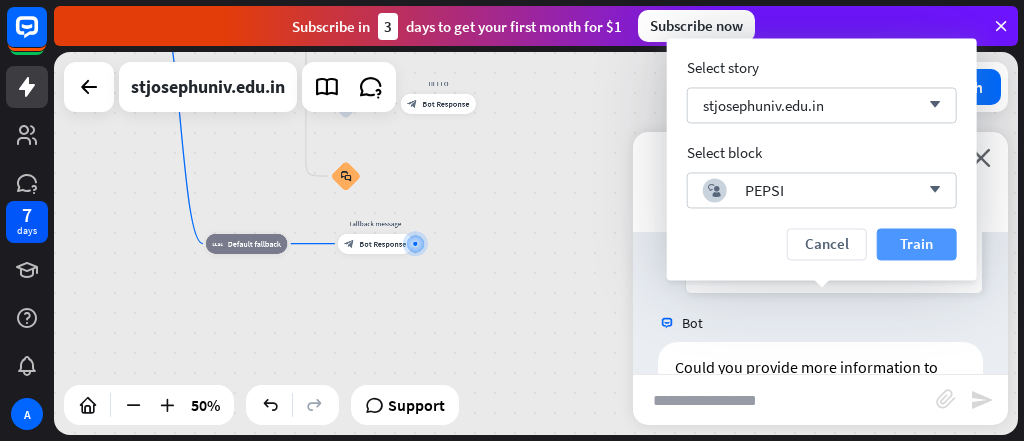 click on "Train" at bounding box center (917, 244) 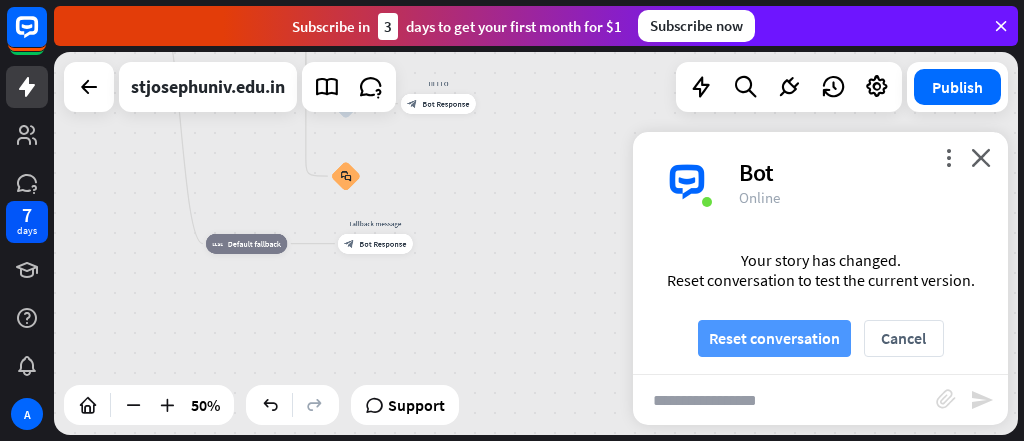 click on "Reset conversation" at bounding box center [774, 338] 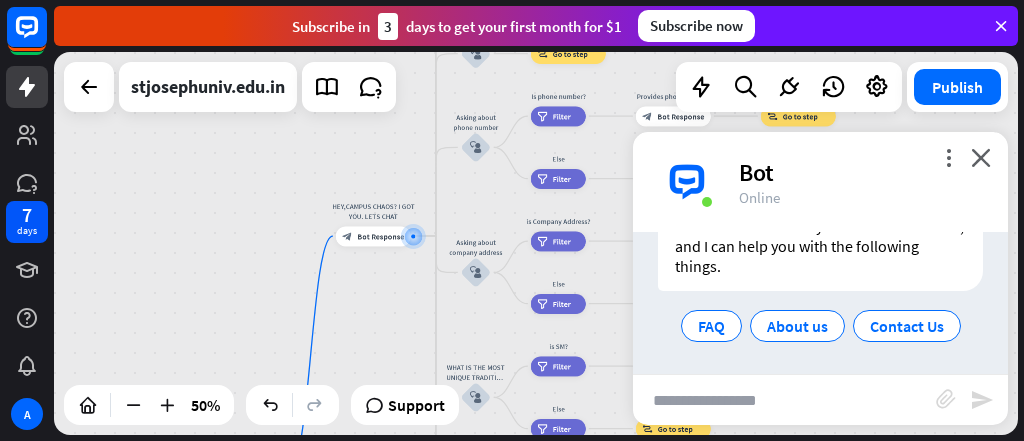 scroll, scrollTop: 109, scrollLeft: 0, axis: vertical 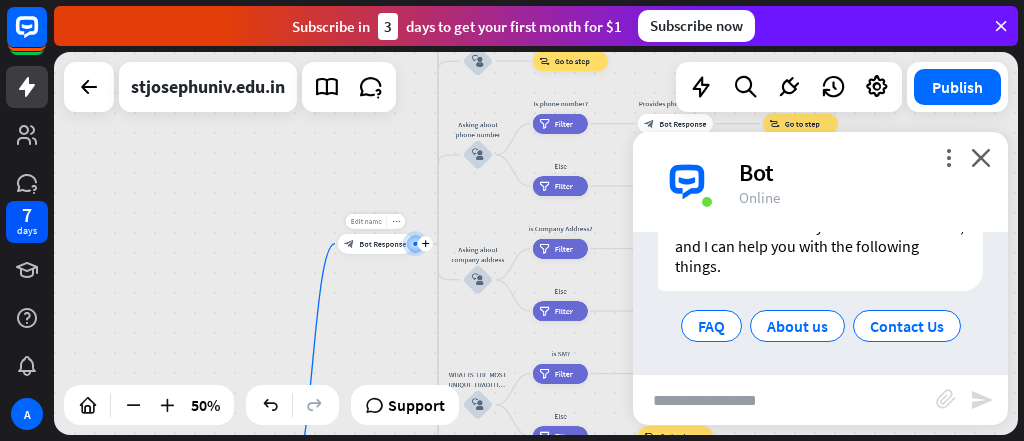click on "Edit name" at bounding box center [366, 221] 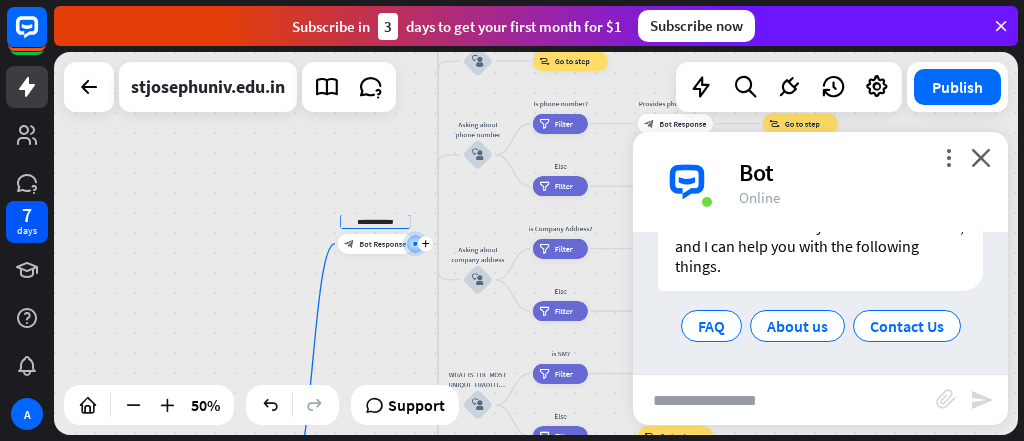 scroll, scrollTop: 0, scrollLeft: 0, axis: both 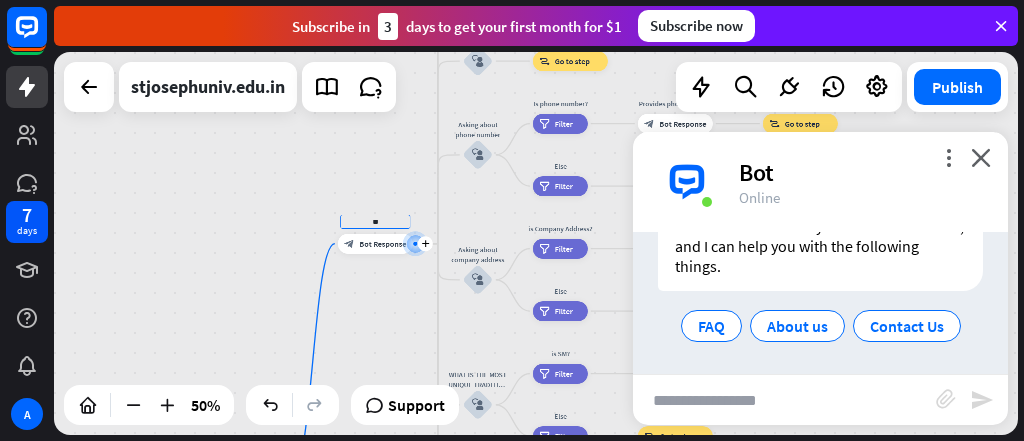 type on "*" 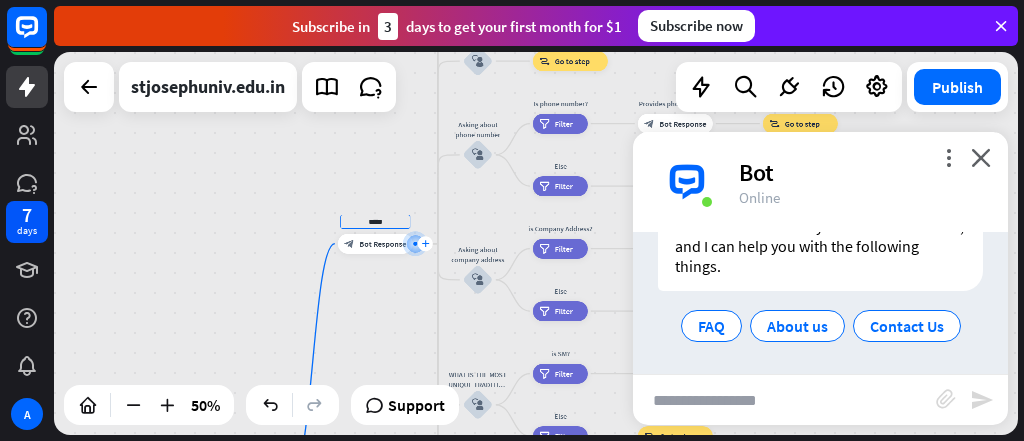 type on "*****" 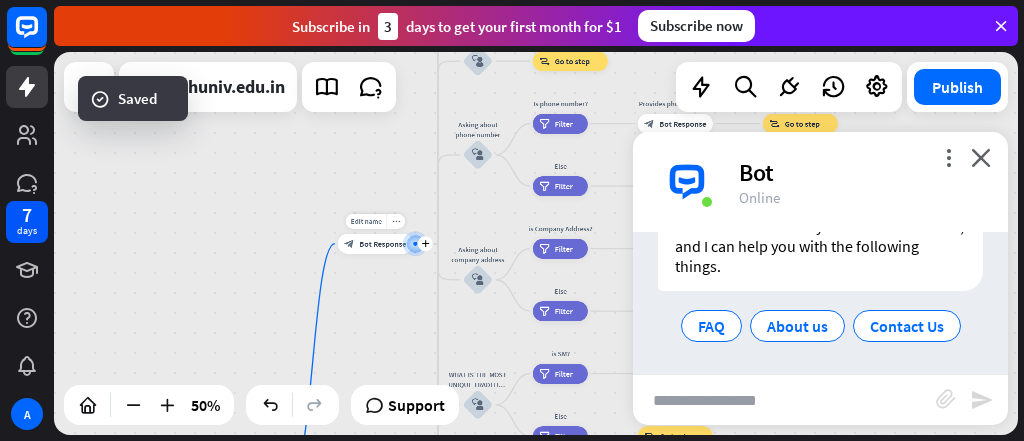 click at bounding box center (415, 243) 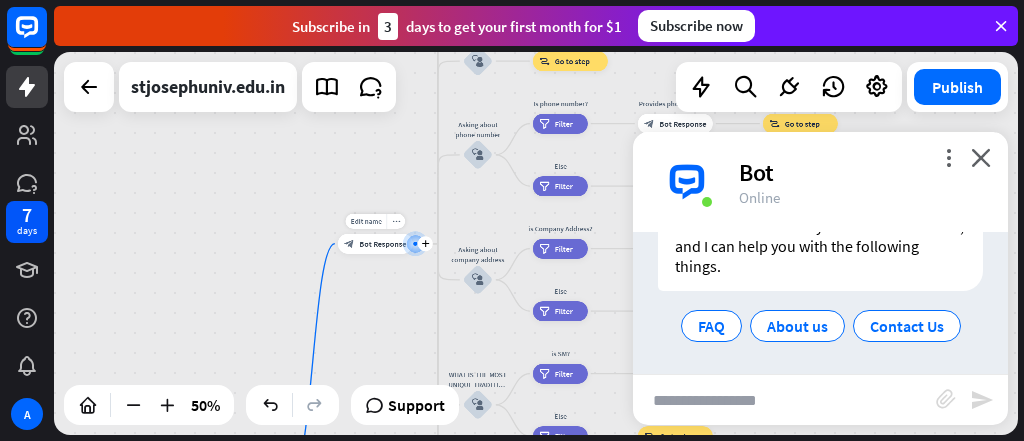 click on "Bot Response" at bounding box center (382, 244) 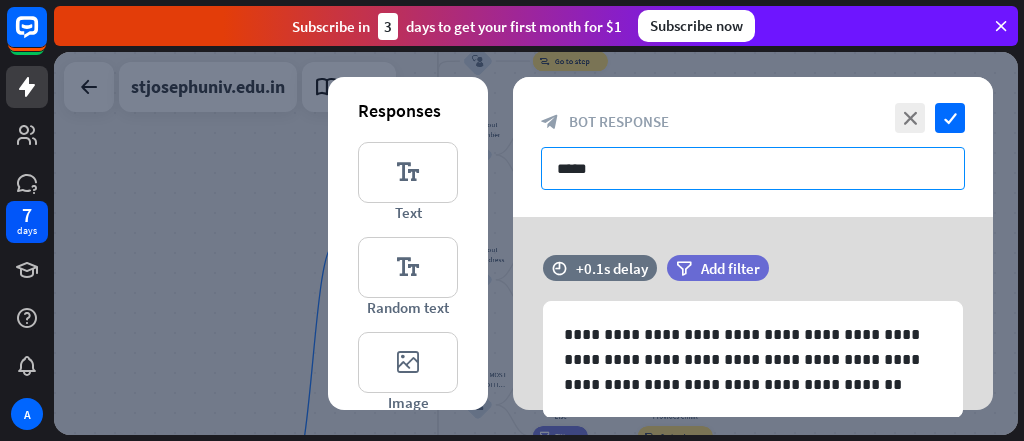click on "*****" at bounding box center (753, 168) 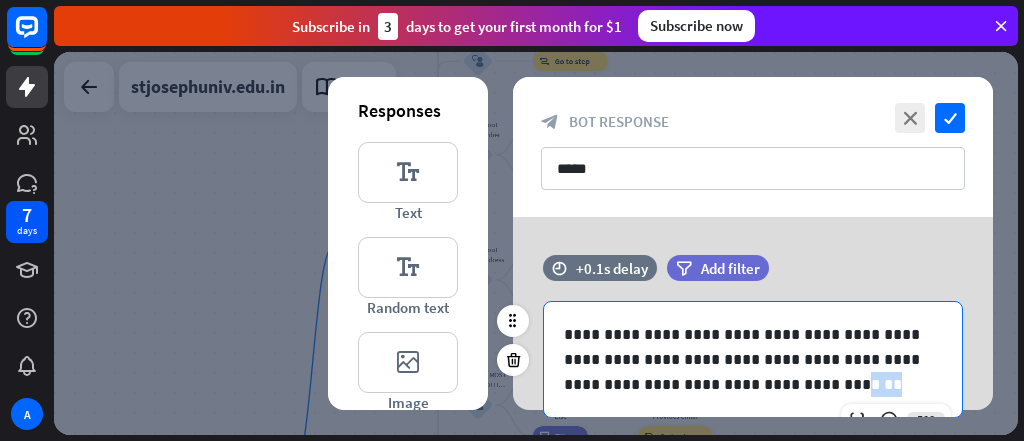 drag, startPoint x: 737, startPoint y: 383, endPoint x: 771, endPoint y: 385, distance: 34.058773 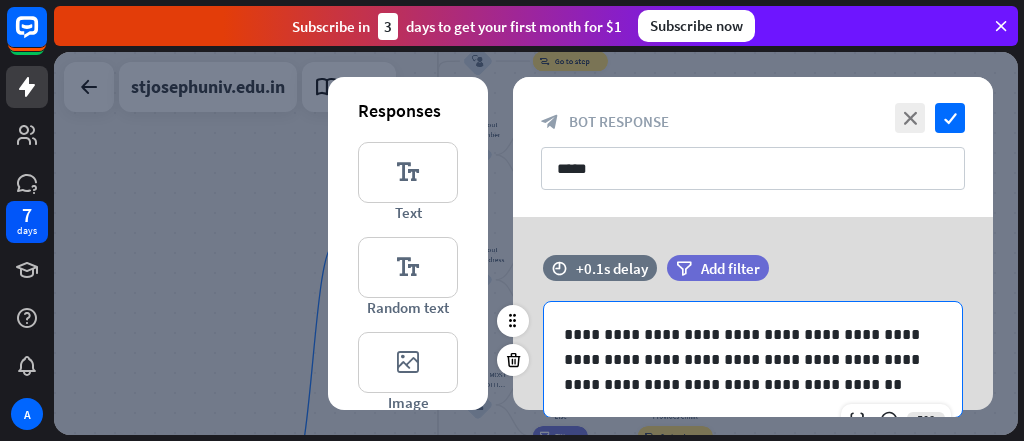 type 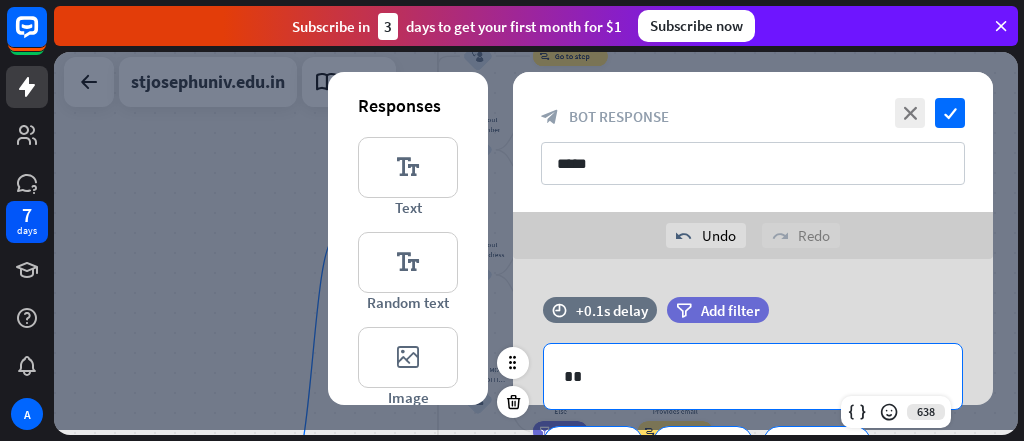 scroll, scrollTop: 0, scrollLeft: 0, axis: both 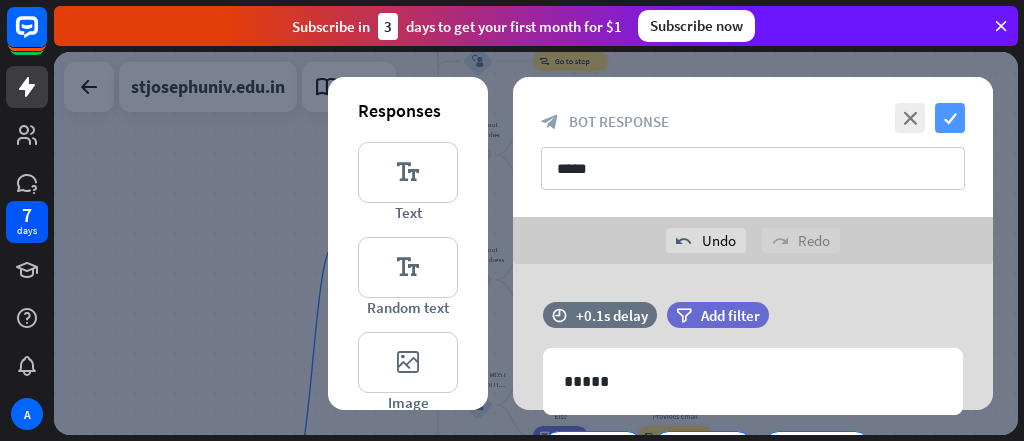 click on "check" at bounding box center (950, 118) 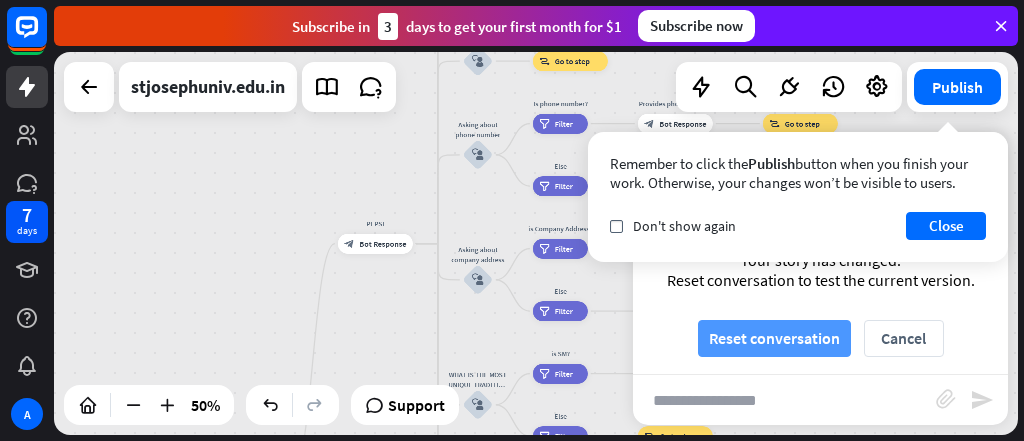 click on "Reset conversation" at bounding box center [774, 338] 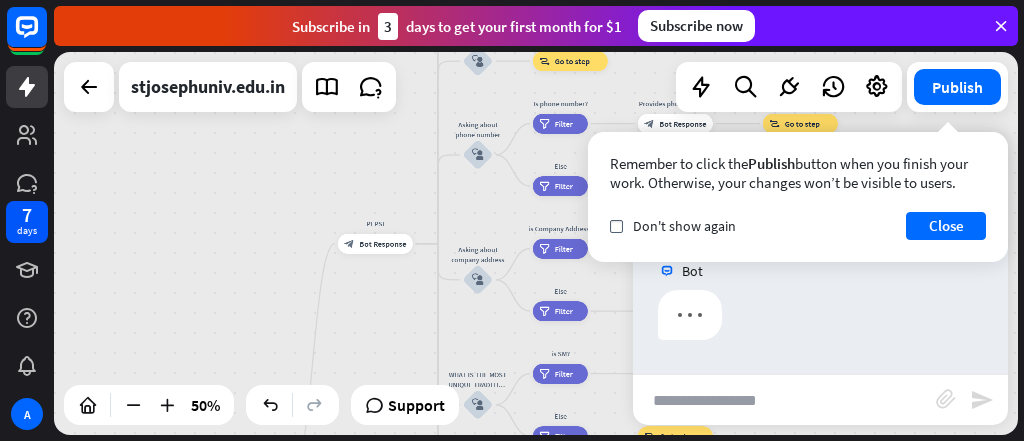 scroll, scrollTop: 0, scrollLeft: 0, axis: both 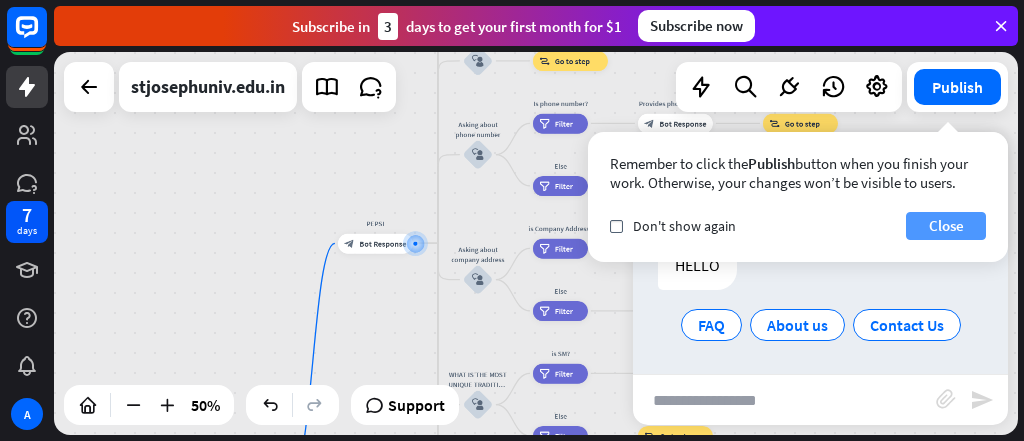 click on "Close" at bounding box center (946, 226) 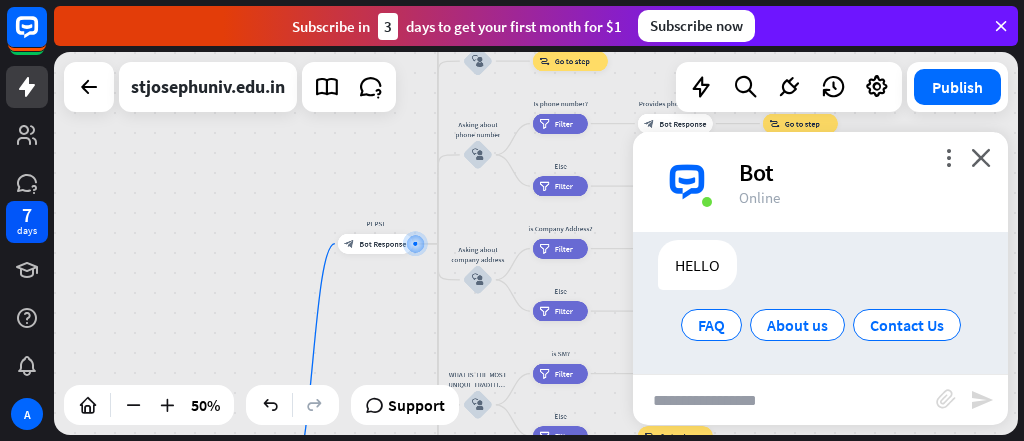 click at bounding box center [784, 400] 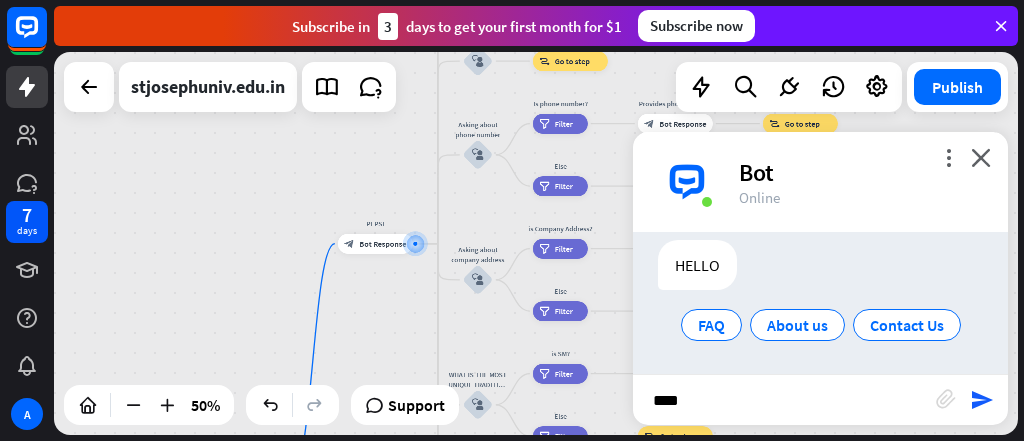 type on "*****" 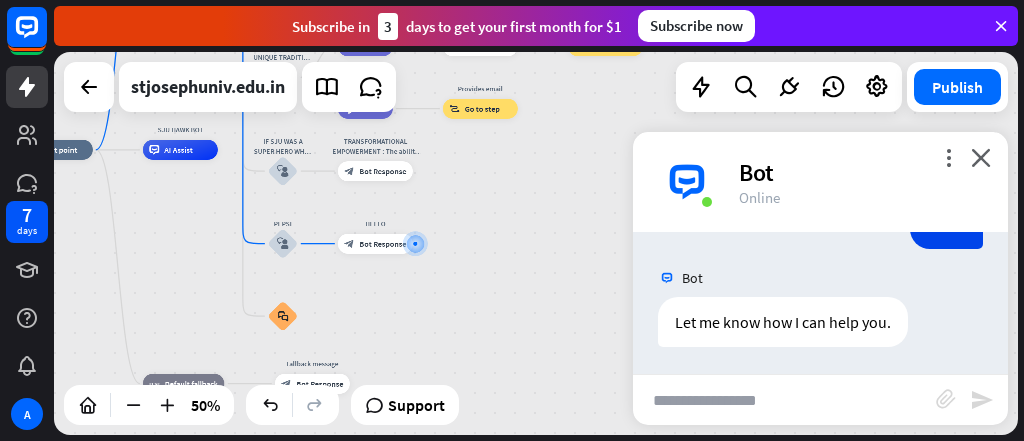 scroll, scrollTop: 190, scrollLeft: 0, axis: vertical 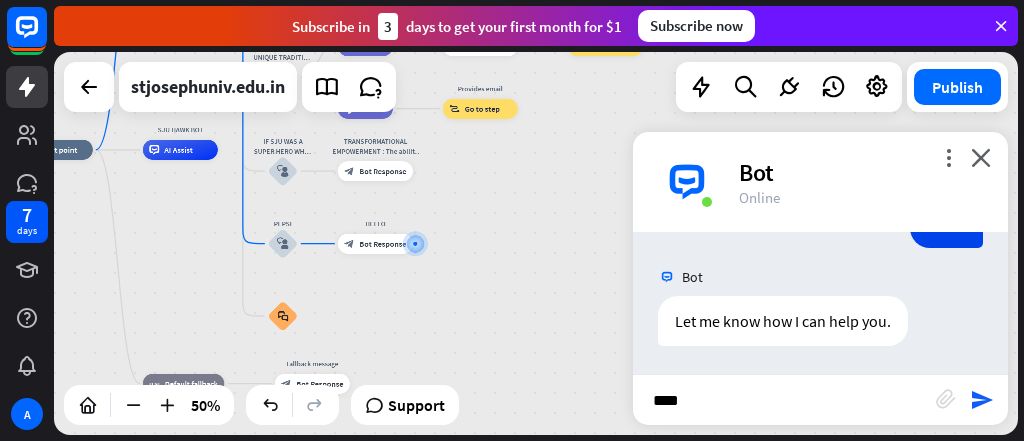 type on "*****" 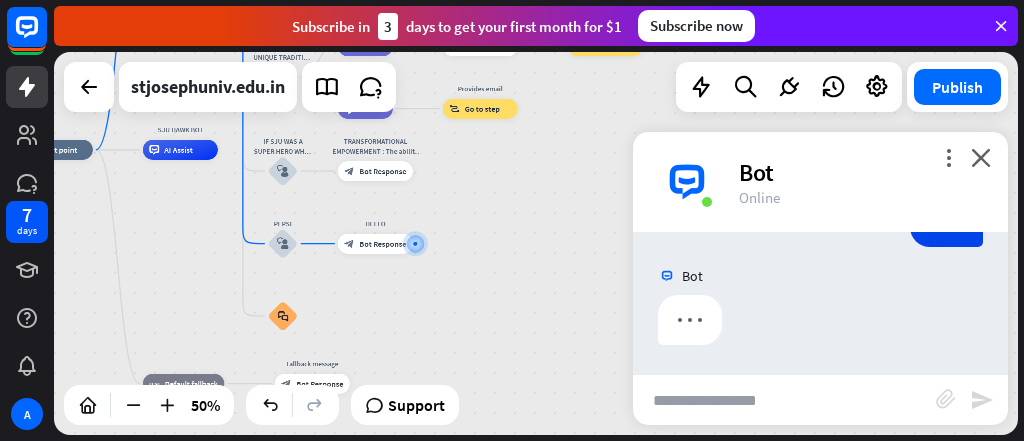 scroll, scrollTop: 387, scrollLeft: 0, axis: vertical 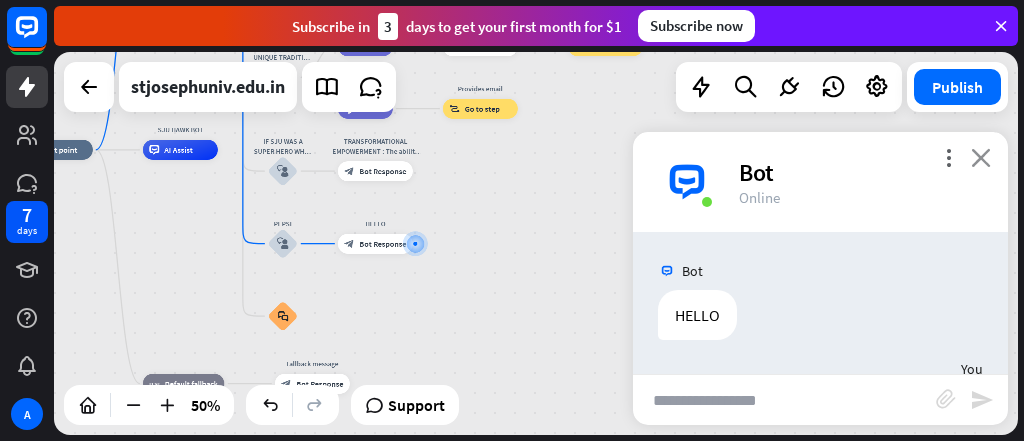 click on "close" at bounding box center [981, 157] 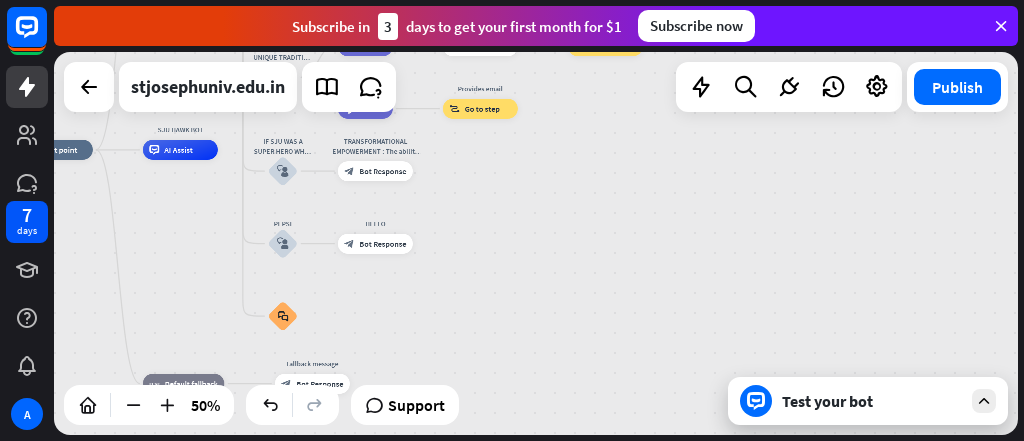 click on "Test your bot" at bounding box center (872, 401) 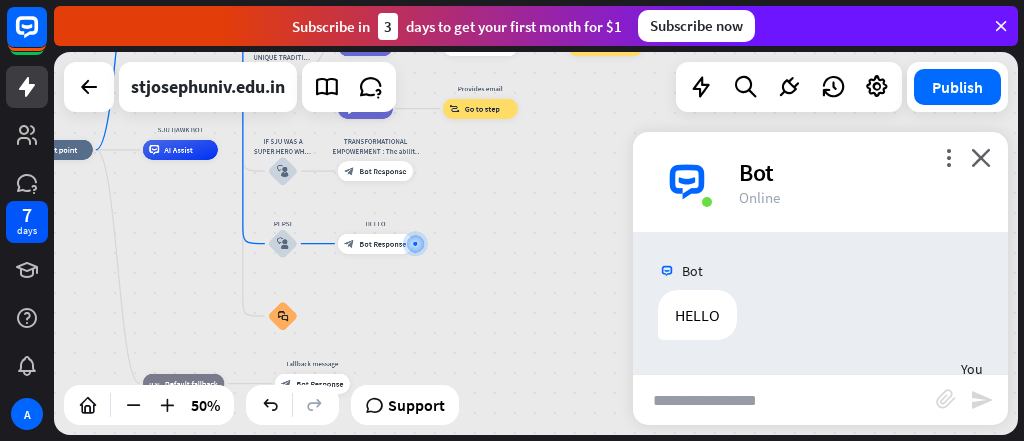 click at bounding box center [784, 400] 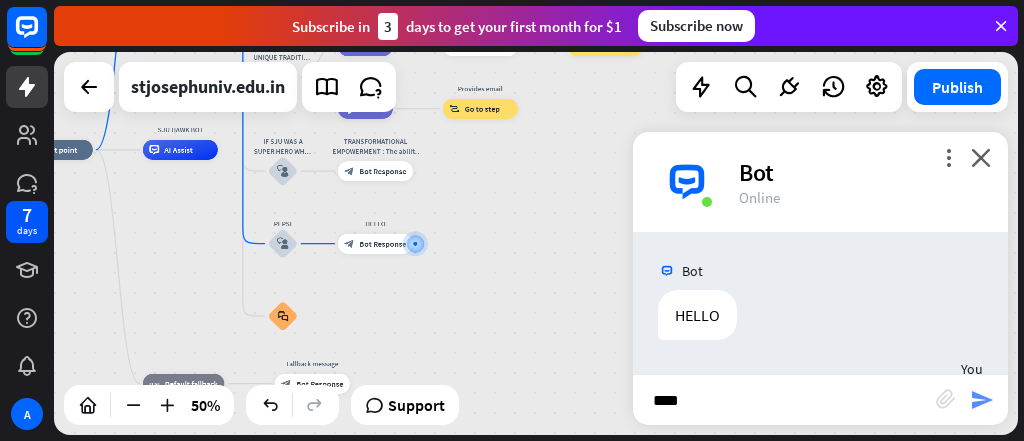 type on "****" 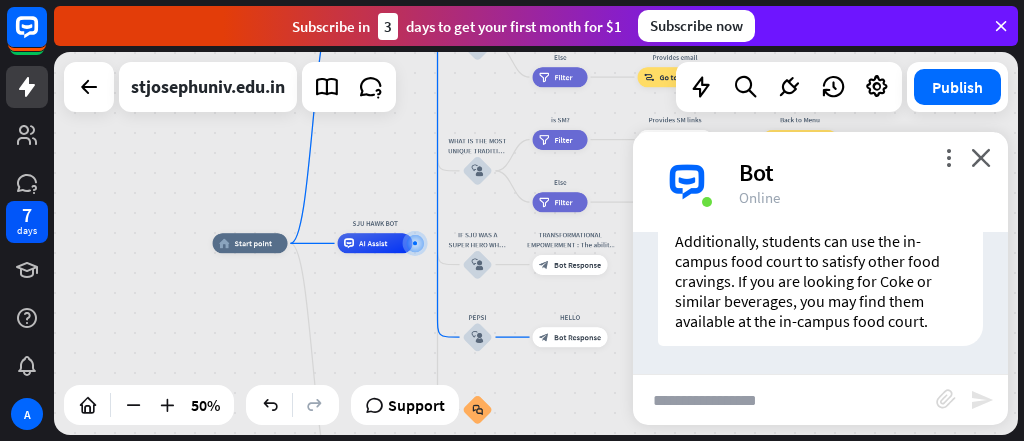 scroll, scrollTop: 742, scrollLeft: 0, axis: vertical 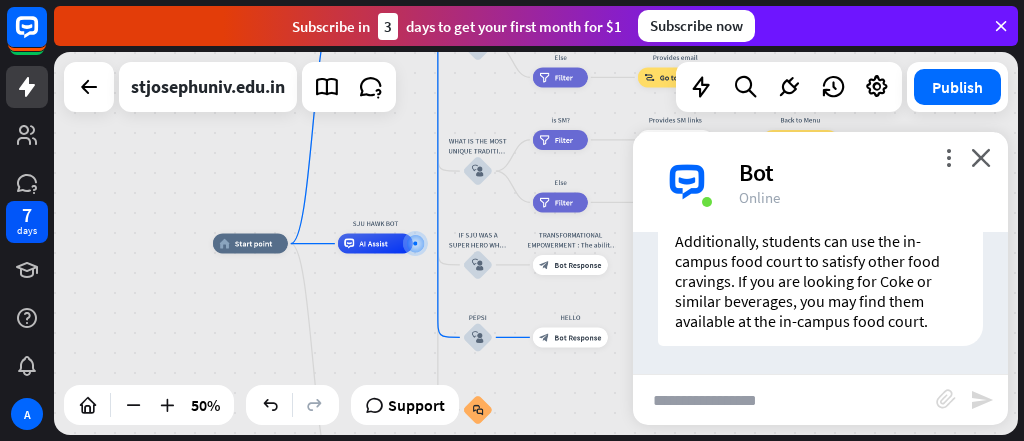 click at bounding box center (784, 400) 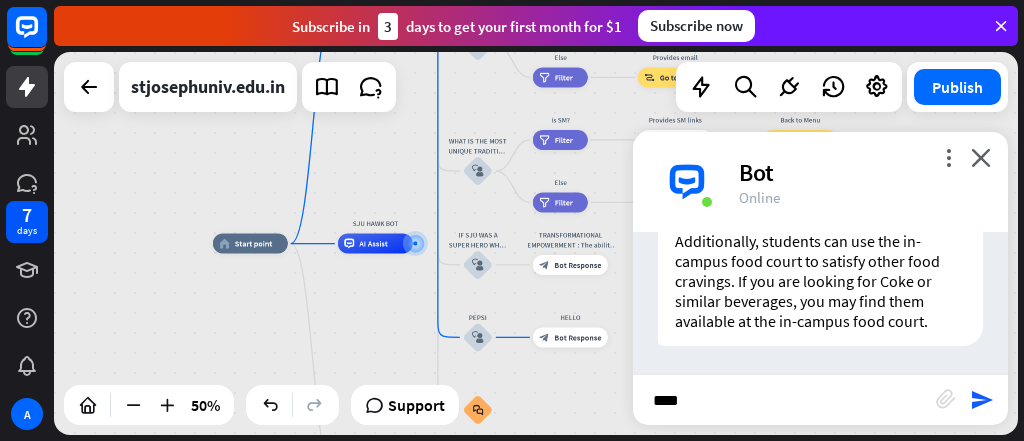 type on "*****" 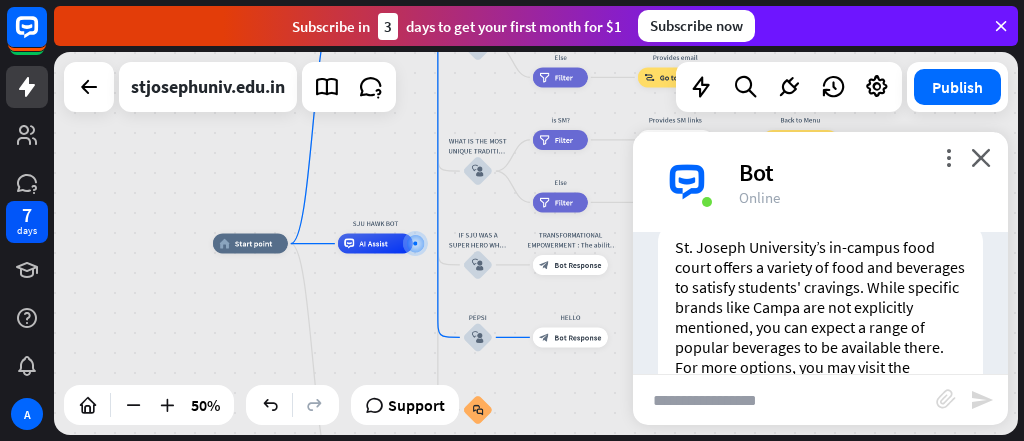 scroll, scrollTop: 1099, scrollLeft: 0, axis: vertical 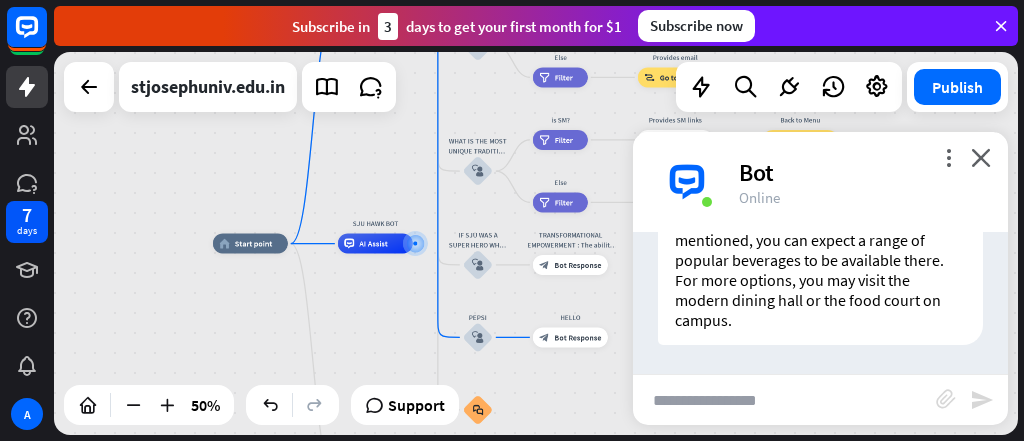 click at bounding box center (784, 400) 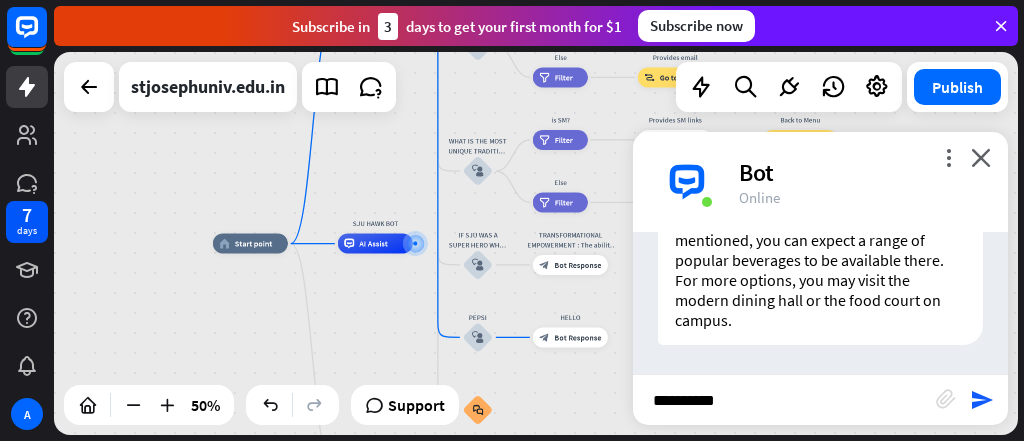 type on "**********" 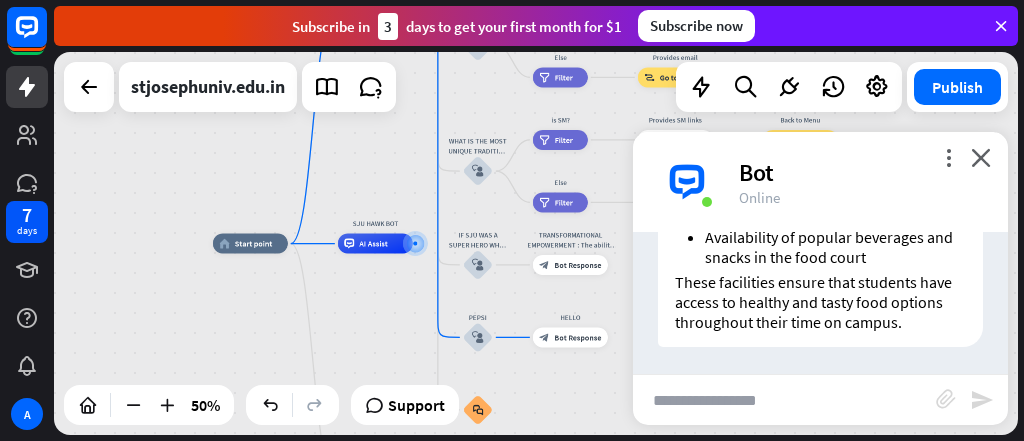 scroll, scrollTop: 1680, scrollLeft: 0, axis: vertical 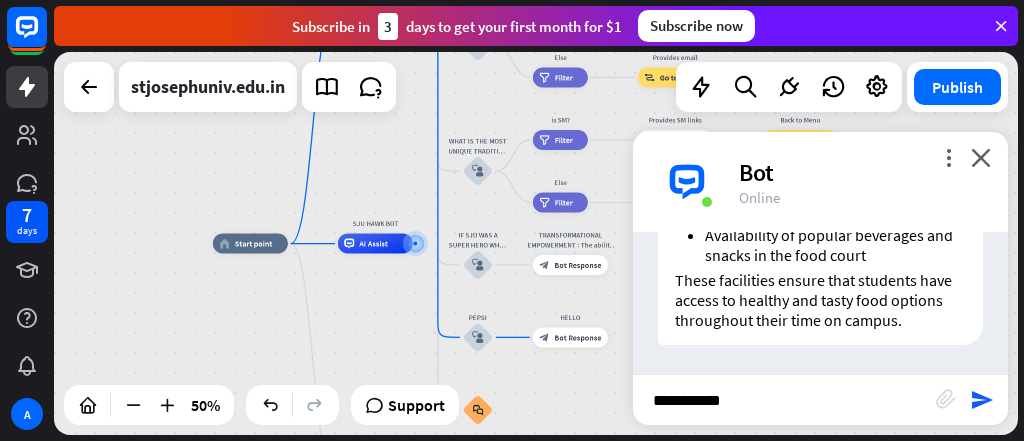 type on "**********" 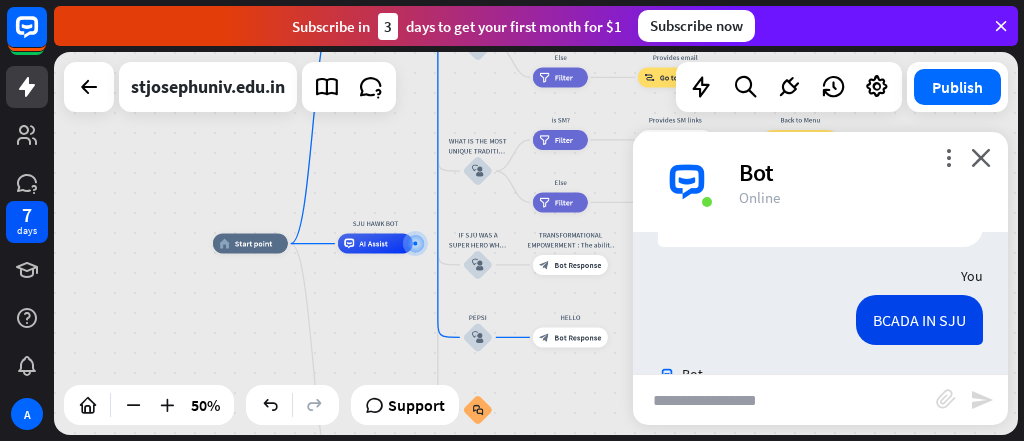scroll, scrollTop: 2296, scrollLeft: 0, axis: vertical 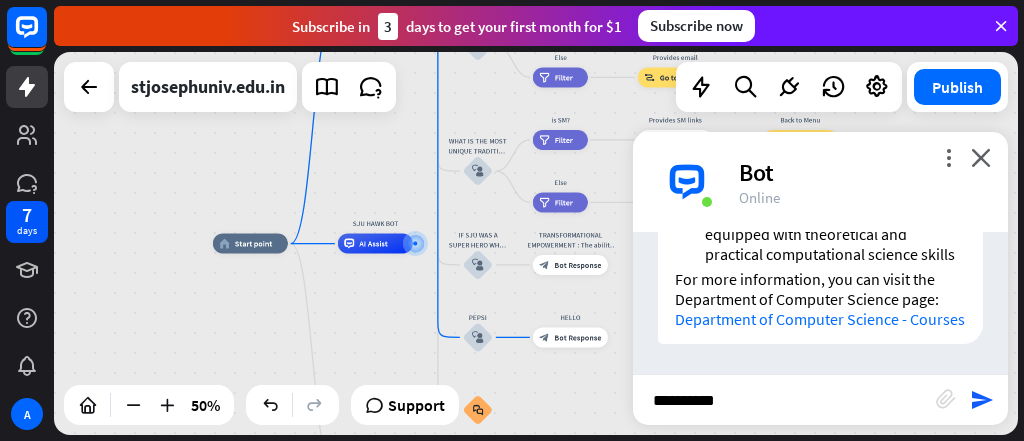 type on "**********" 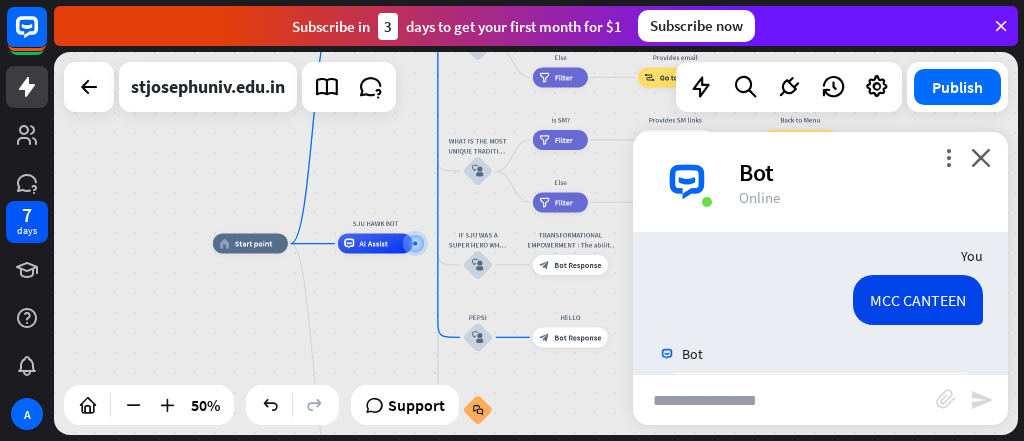 scroll, scrollTop: 2916, scrollLeft: 0, axis: vertical 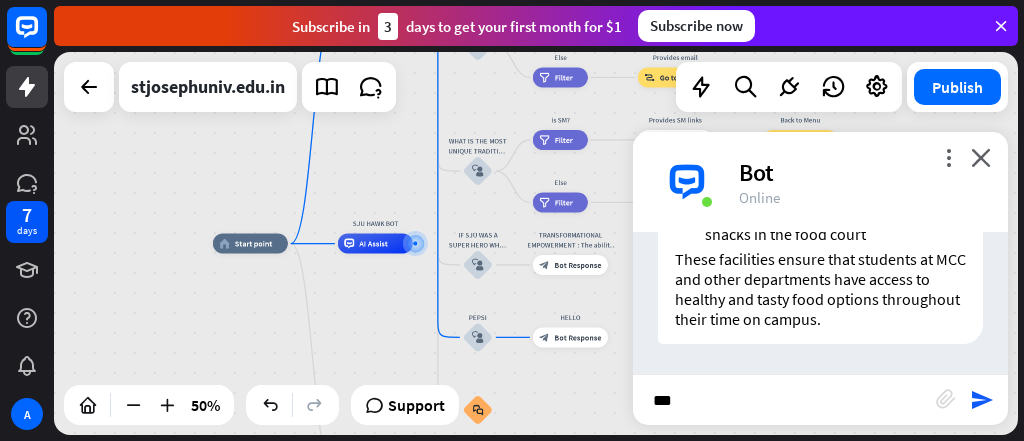 type on "****" 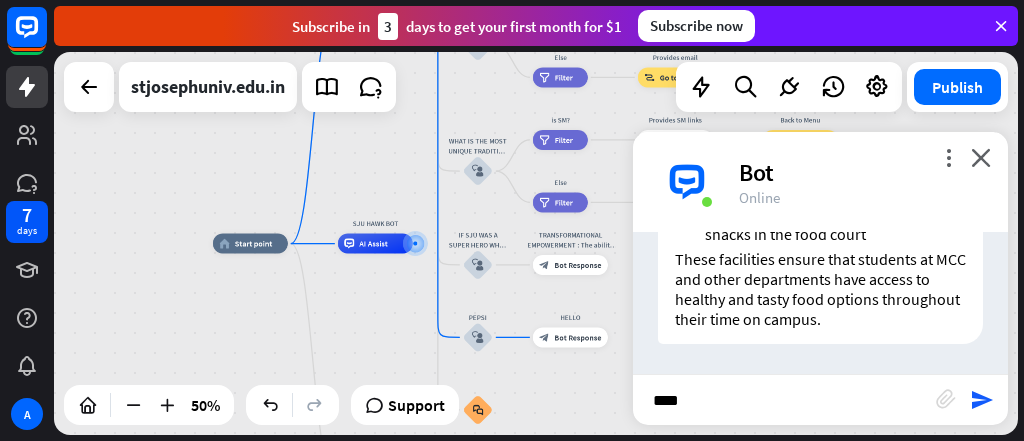 type 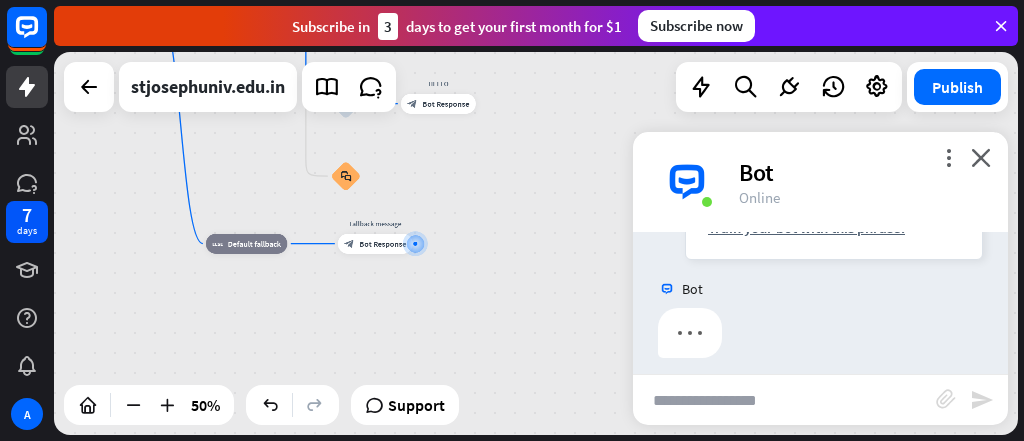scroll, scrollTop: 3216, scrollLeft: 0, axis: vertical 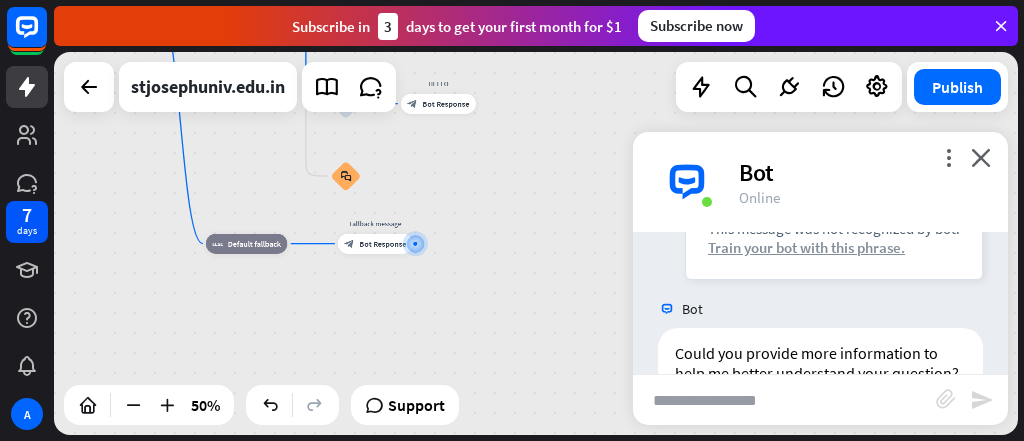 click on "Train your bot with this phrase." at bounding box center (834, 247) 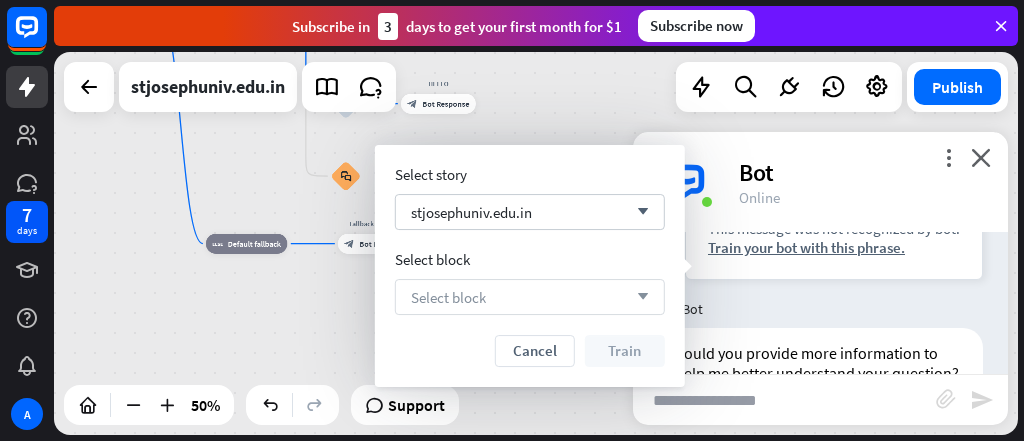 click on "Select block
arrow_down" at bounding box center [530, 297] 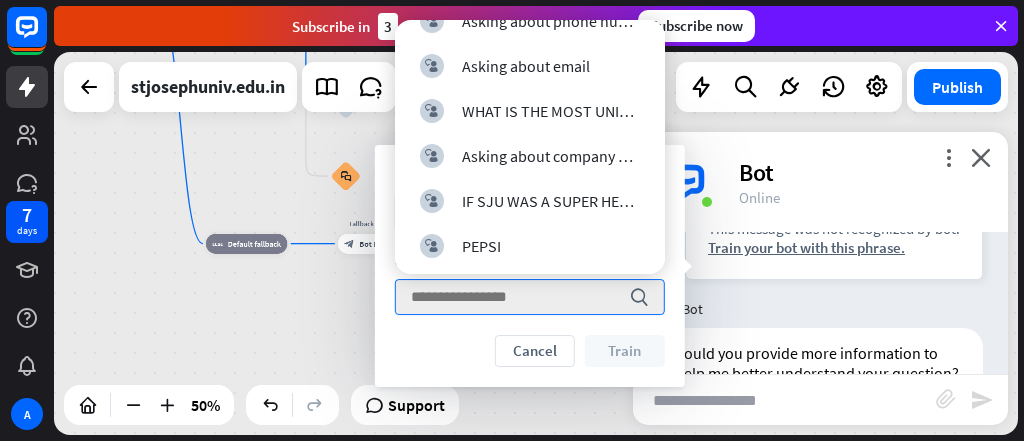 scroll, scrollTop: 257, scrollLeft: 0, axis: vertical 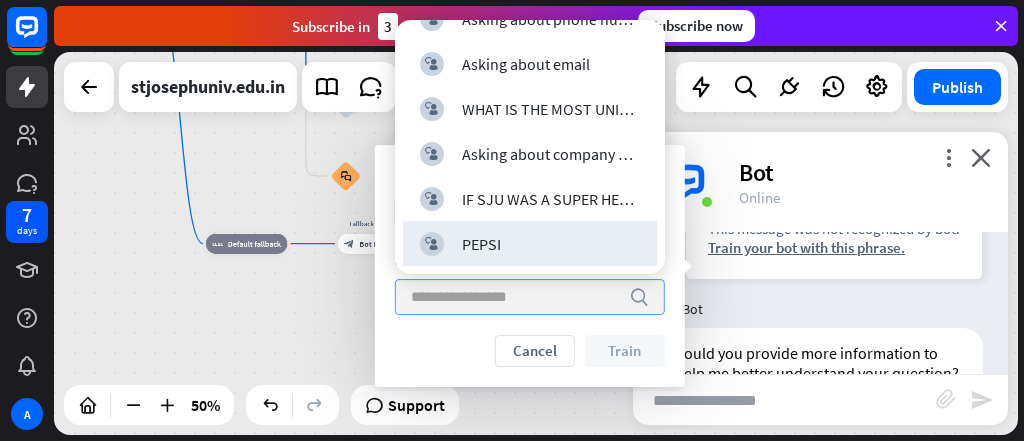 click at bounding box center [515, 297] 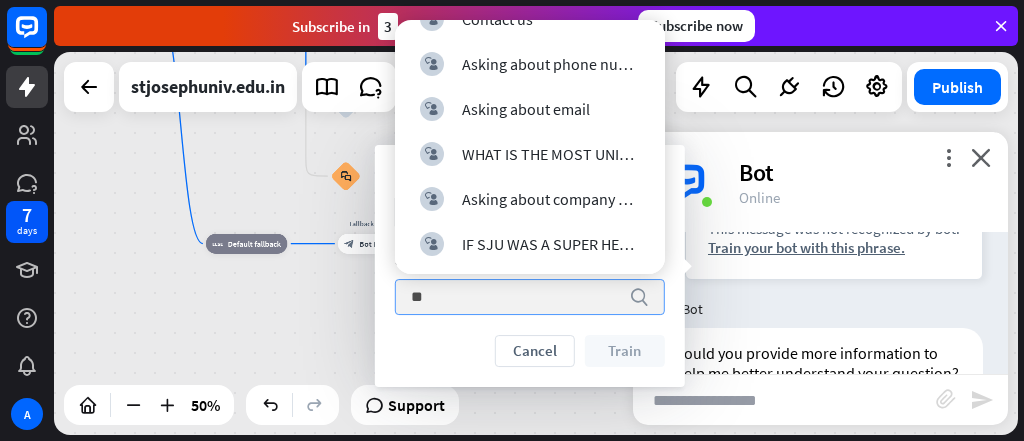 scroll, scrollTop: 0, scrollLeft: 0, axis: both 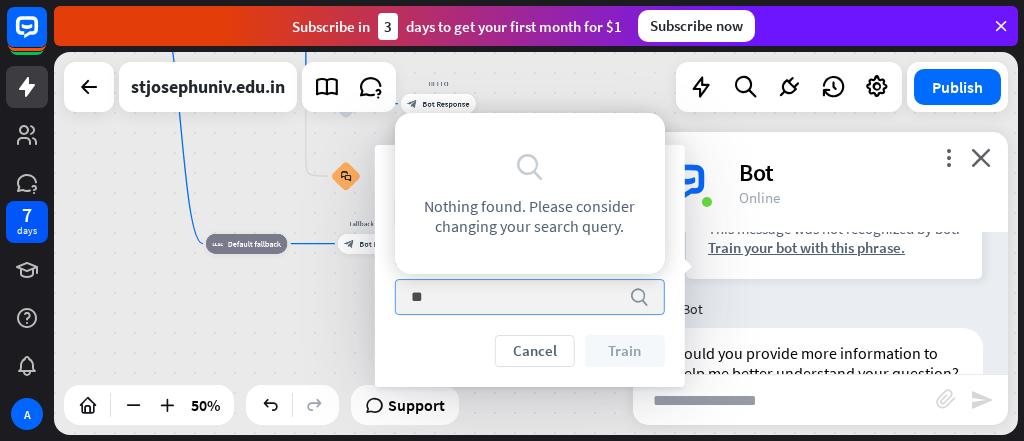 type on "*" 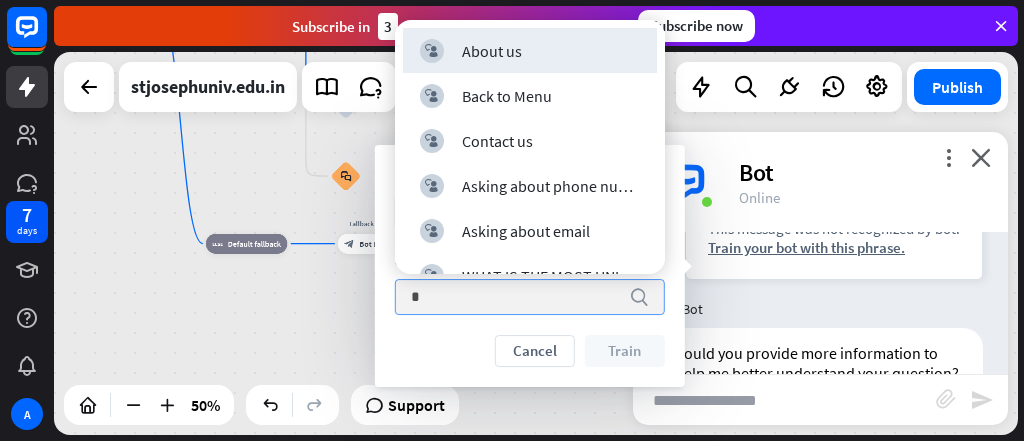 type 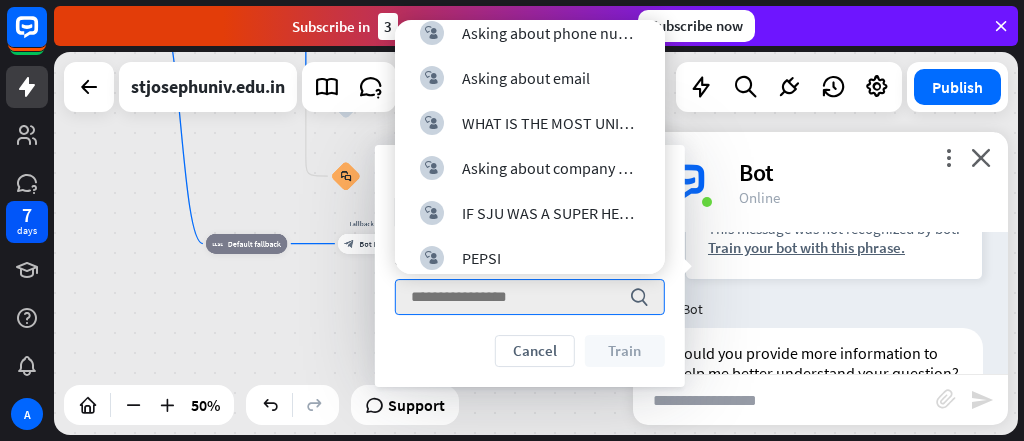 scroll, scrollTop: 257, scrollLeft: 0, axis: vertical 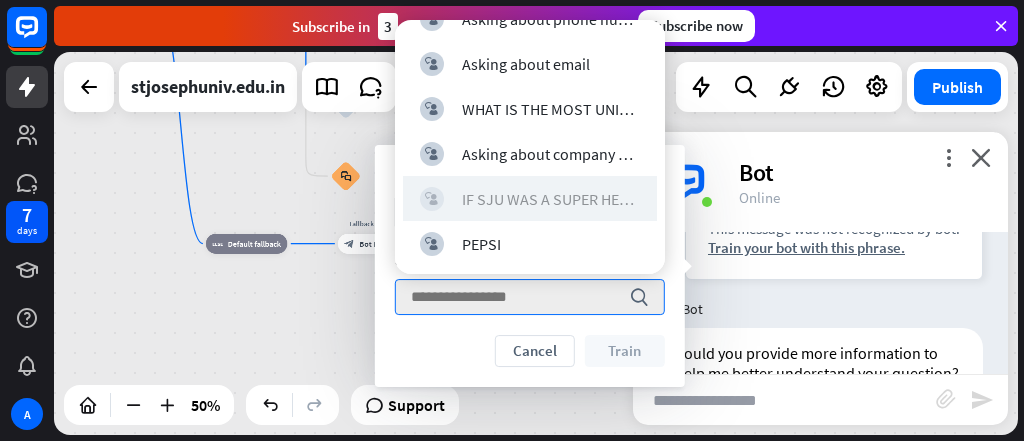 click on "IF SJU WAS A SUPER HERO WHAT WOULD ITS SUPERPOWER BE" at bounding box center [551, 199] 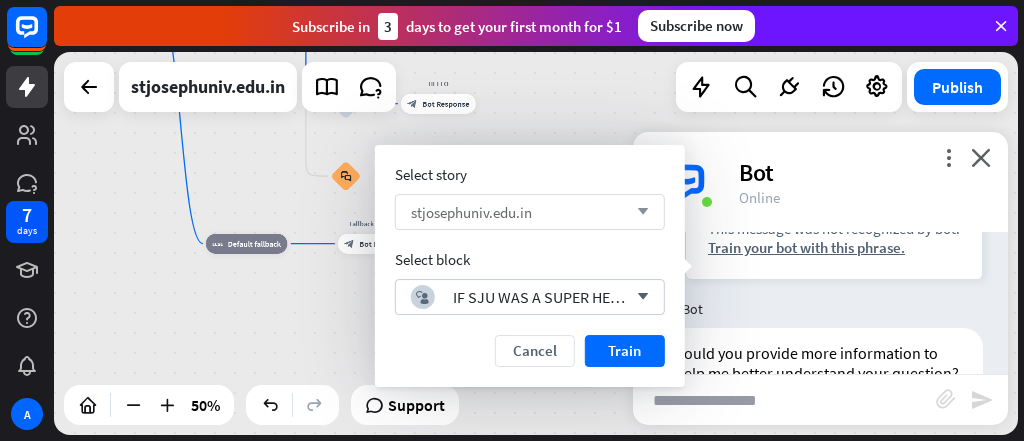 click on "stjosephuniv.edu.in
arrow_down" at bounding box center (530, 212) 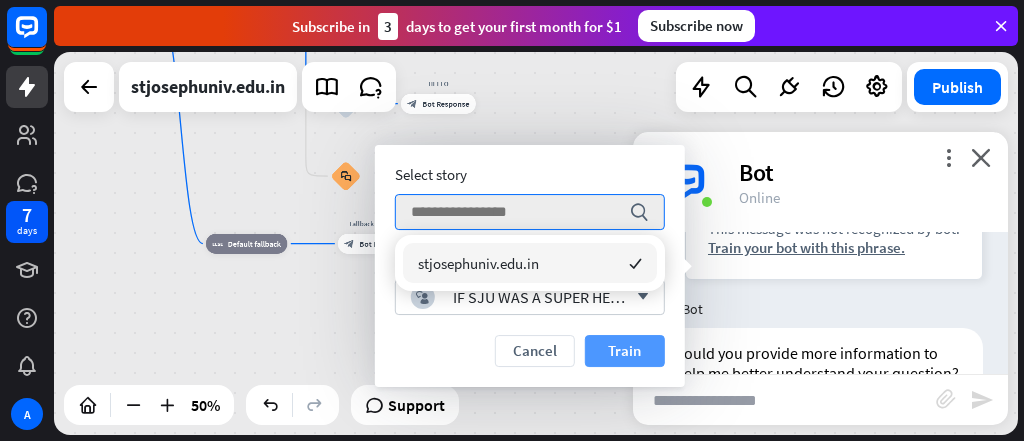 drag, startPoint x: 453, startPoint y: 355, endPoint x: 628, endPoint y: 362, distance: 175.13994 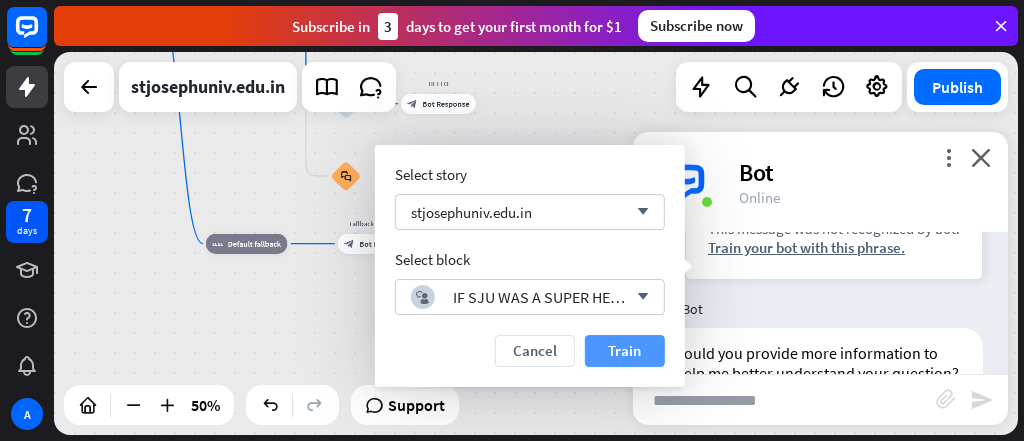 click on "Train" at bounding box center [625, 351] 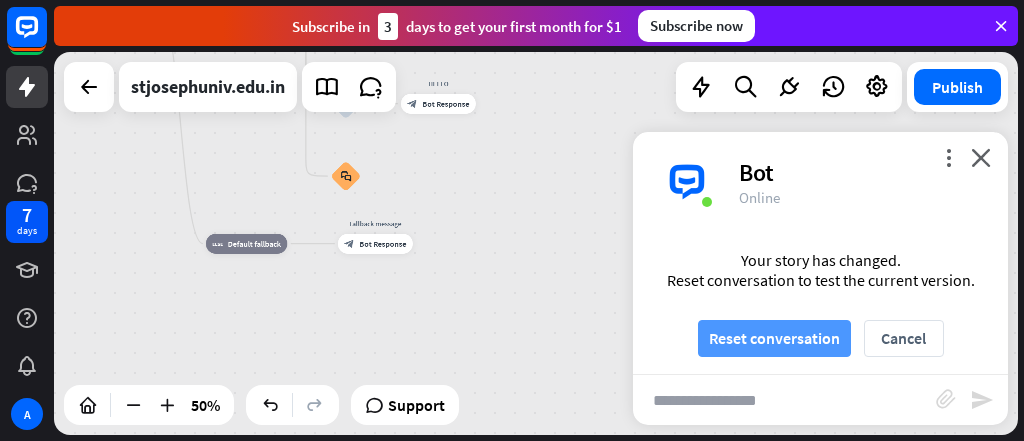 click on "Reset conversation" at bounding box center [774, 338] 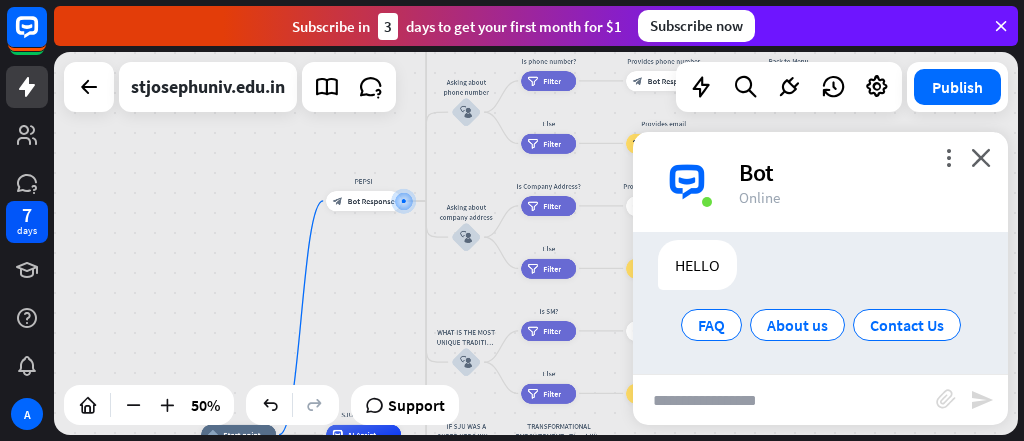 scroll, scrollTop: 50, scrollLeft: 0, axis: vertical 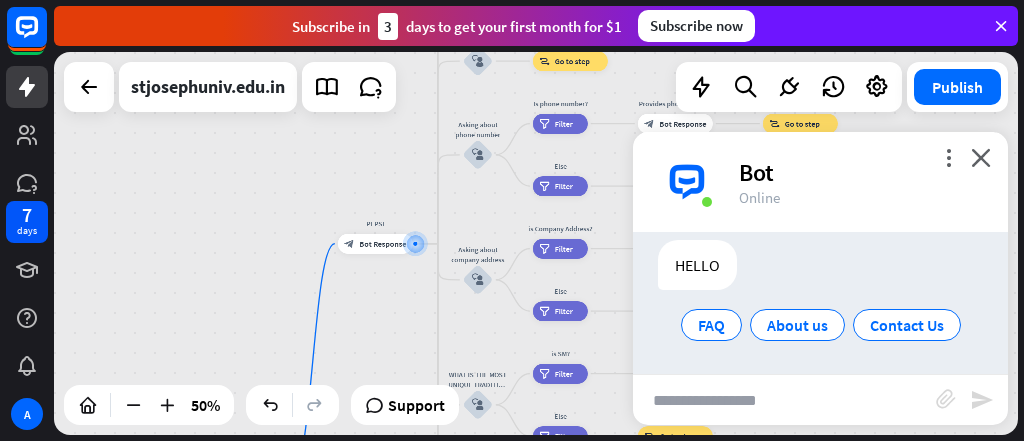 click at bounding box center (784, 400) 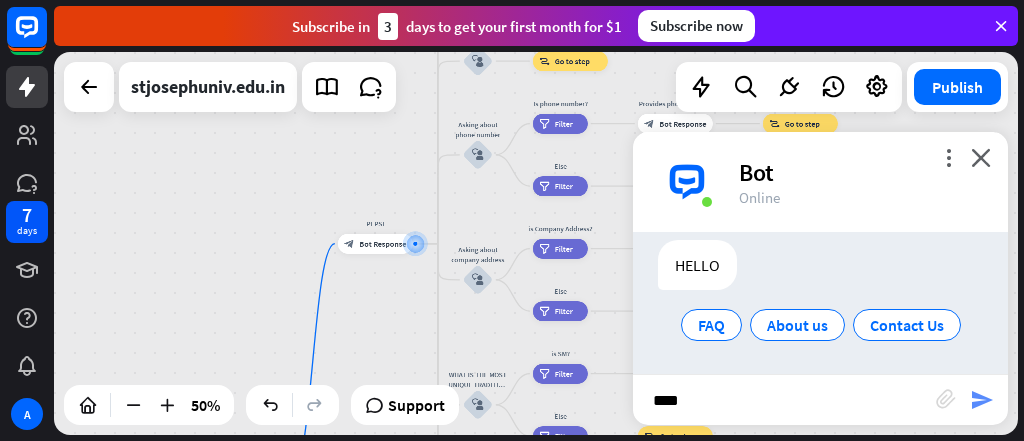type on "****" 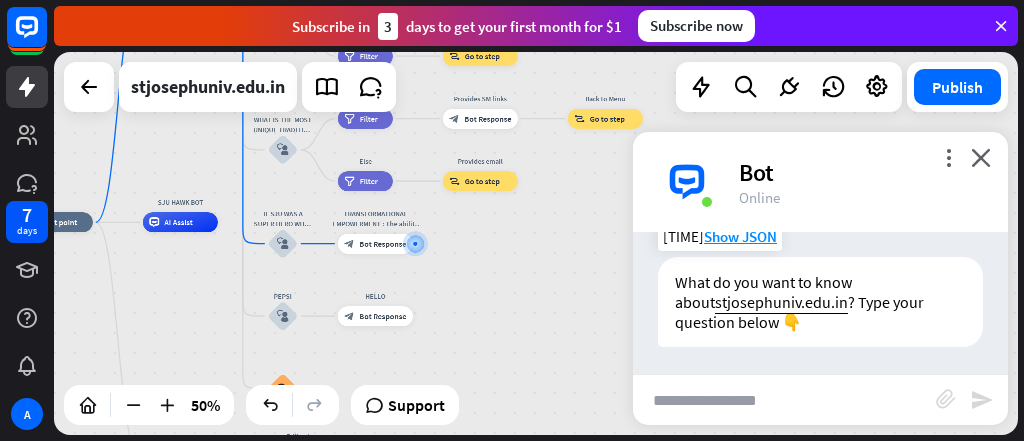 scroll, scrollTop: 230, scrollLeft: 0, axis: vertical 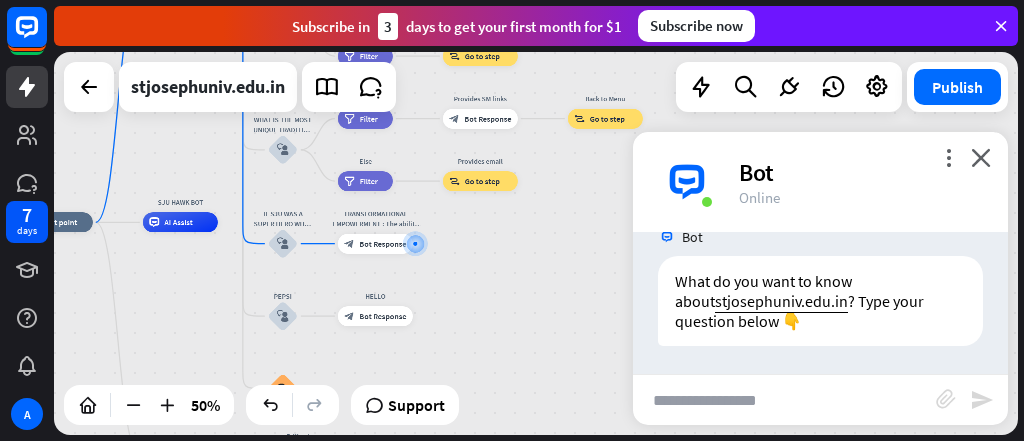 click at bounding box center [784, 400] 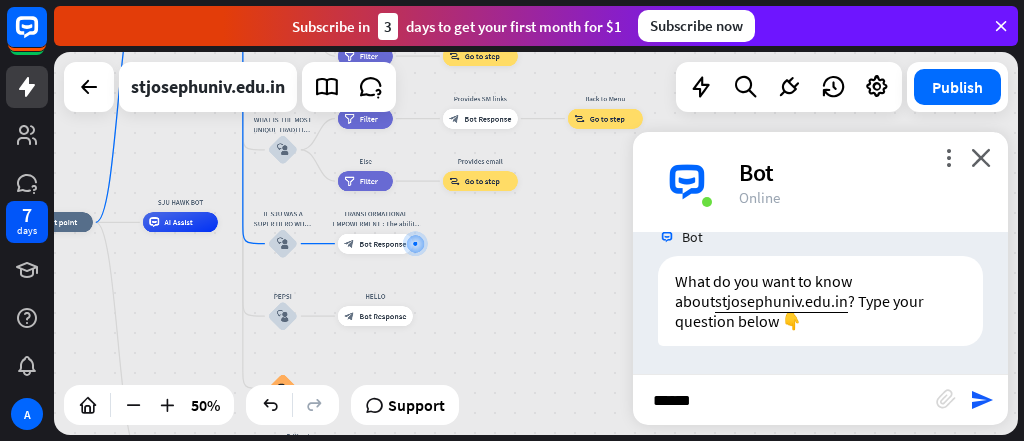 type on "*******" 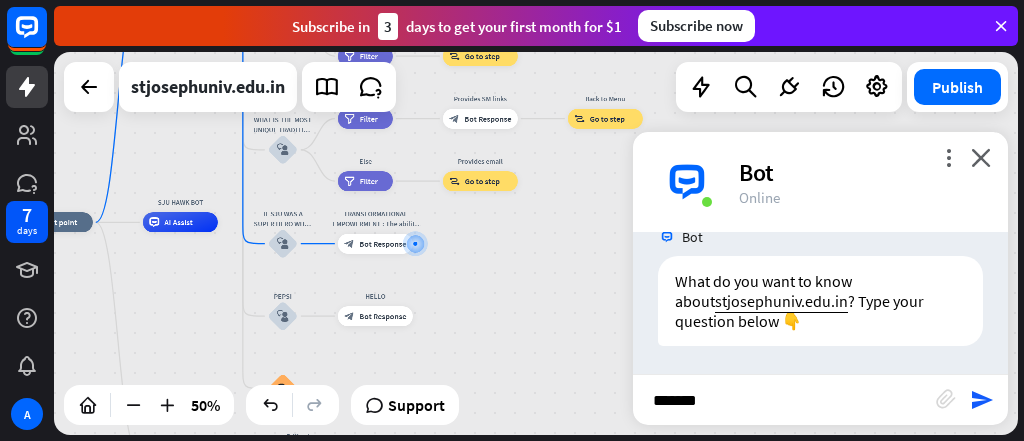 type 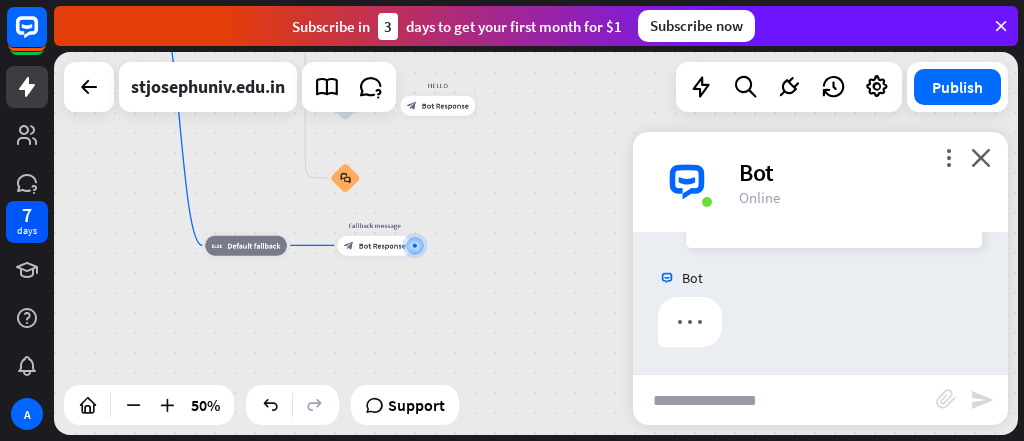 scroll, scrollTop: 530, scrollLeft: 0, axis: vertical 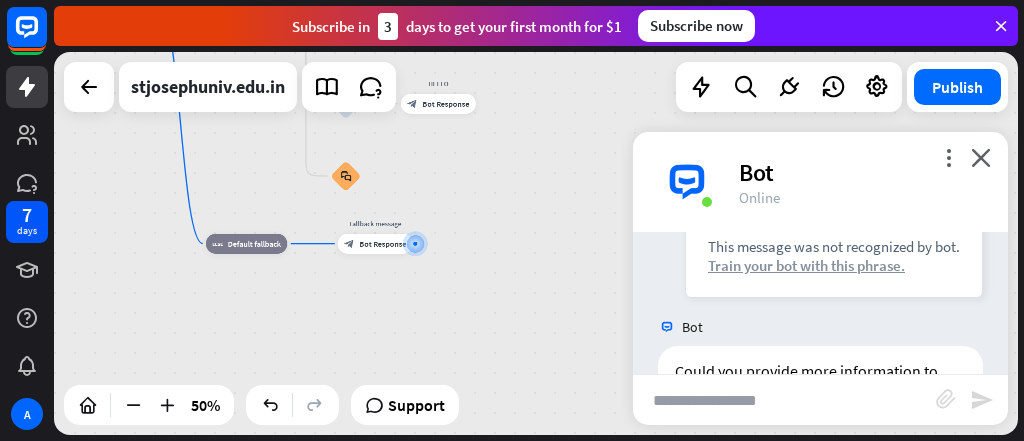 click on "Train your bot with this phrase." at bounding box center (834, 265) 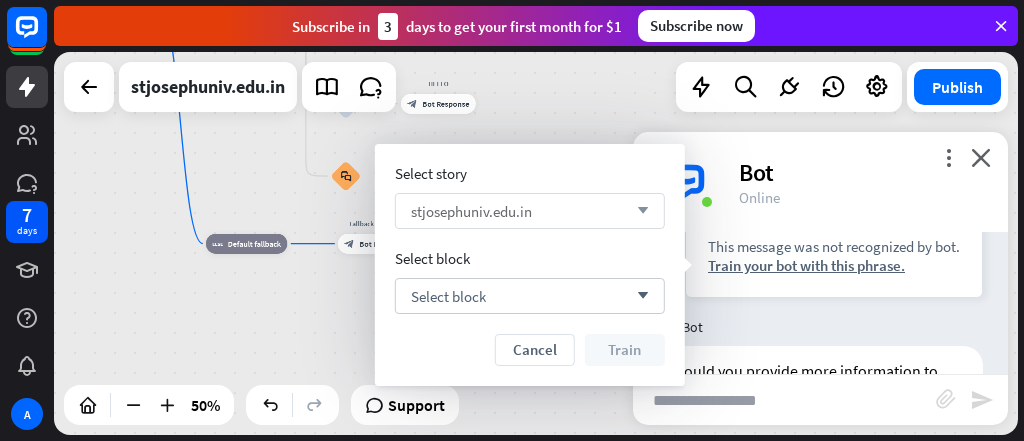 click on "stjosephuniv.edu.in
arrow_down" at bounding box center [530, 211] 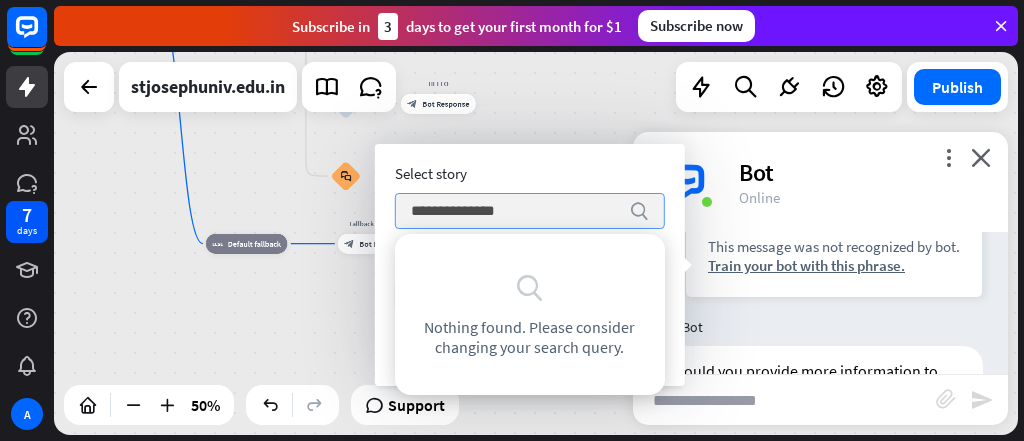 click on "**********" at bounding box center [515, 211] 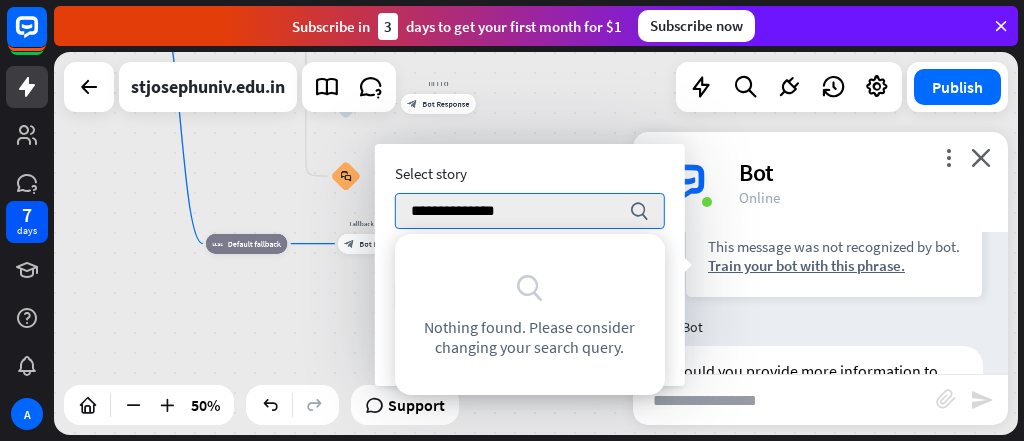 type on "**********" 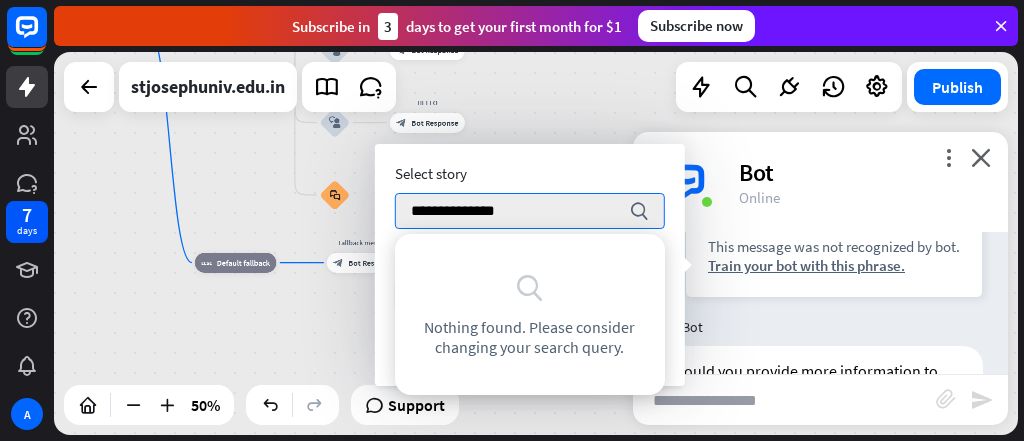 drag, startPoint x: 574, startPoint y: 143, endPoint x: 562, endPoint y: 164, distance: 24.186773 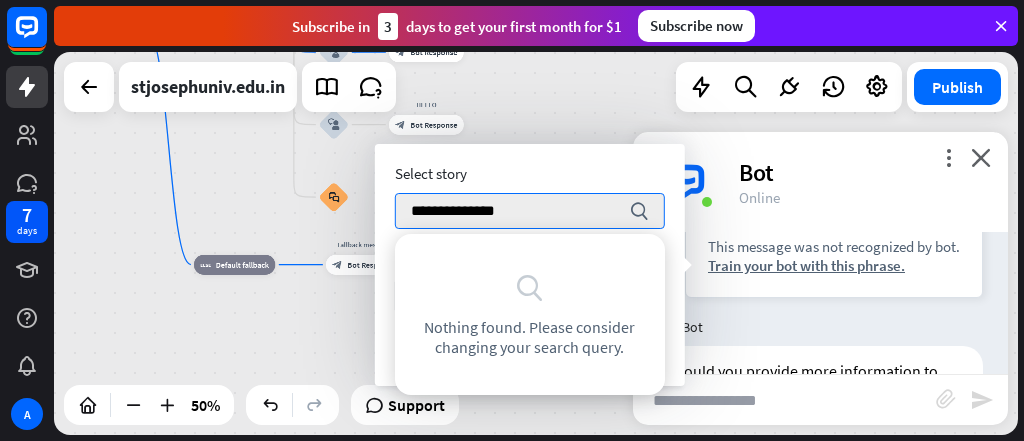 click on "Select story" at bounding box center [530, 173] 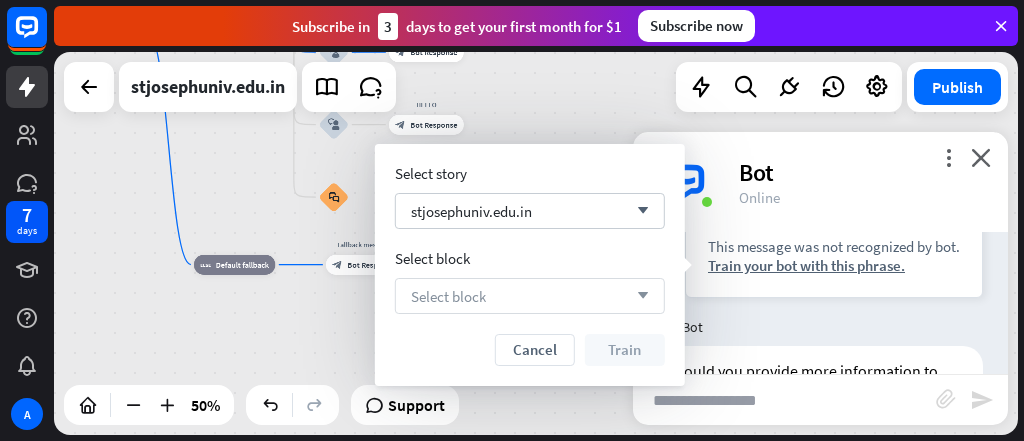 click on "Select block" at bounding box center [448, 296] 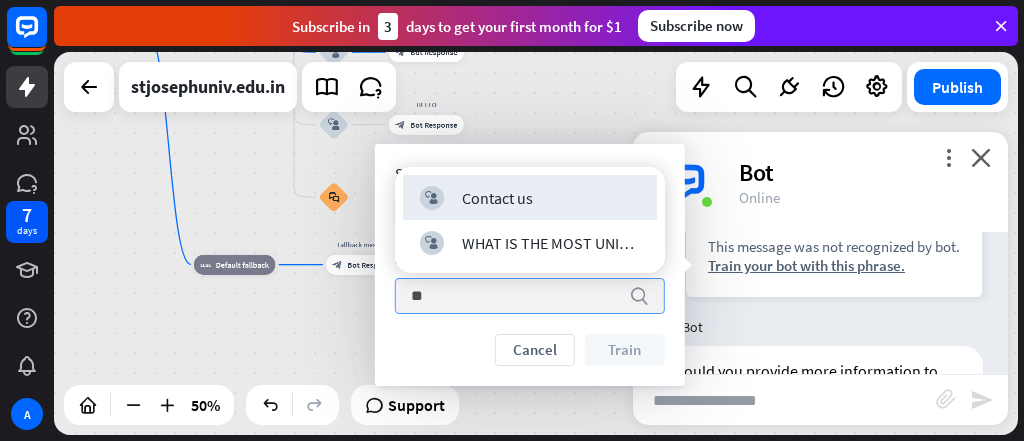scroll, scrollTop: 0, scrollLeft: 0, axis: both 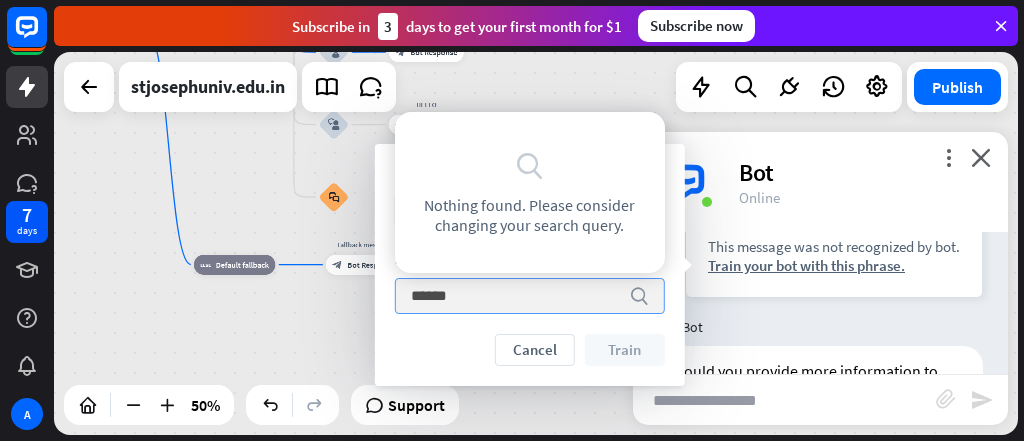 type on "*******" 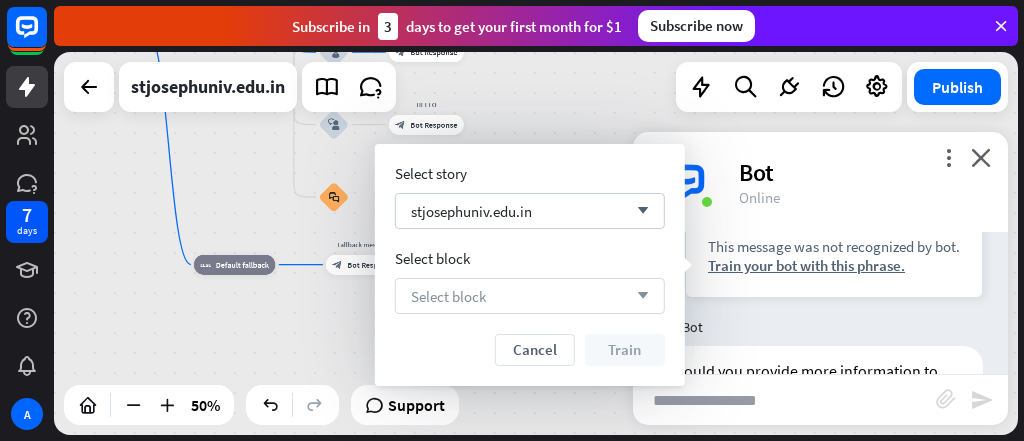 click on "Select block
arrow_down" at bounding box center [530, 296] 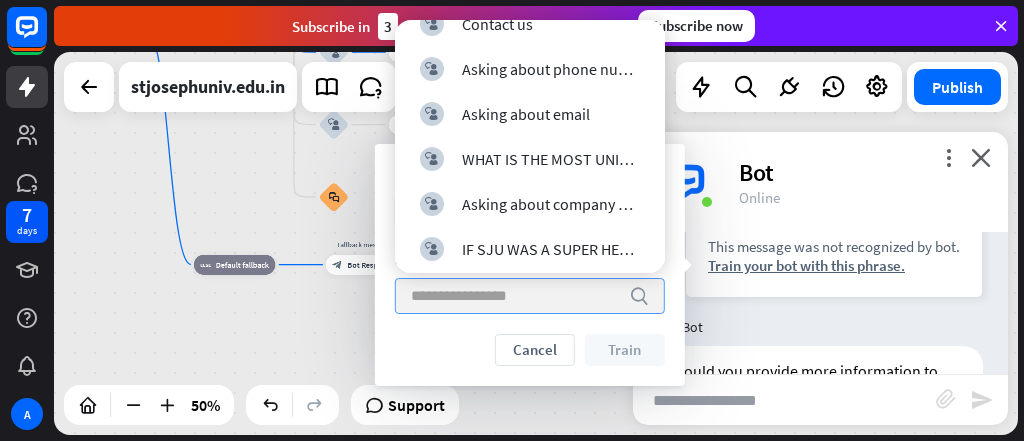 scroll, scrollTop: 258, scrollLeft: 0, axis: vertical 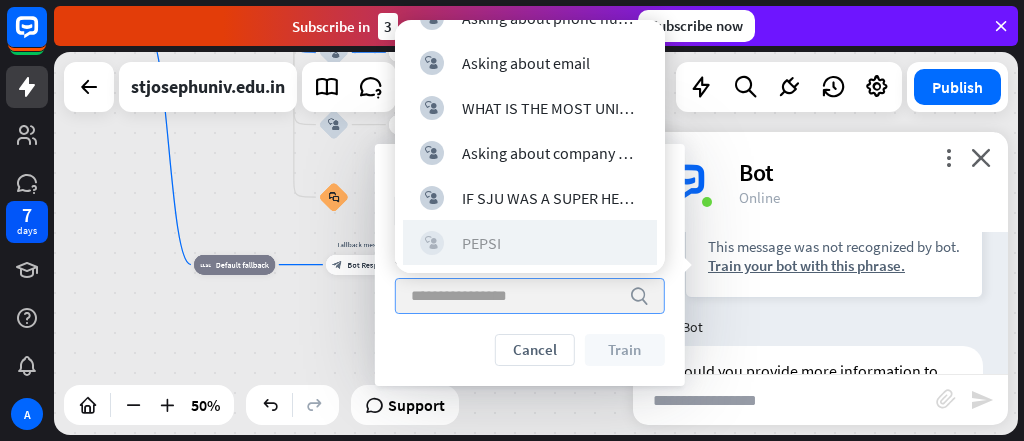 click on "block_user_input
PEPSI" at bounding box center (530, 243) 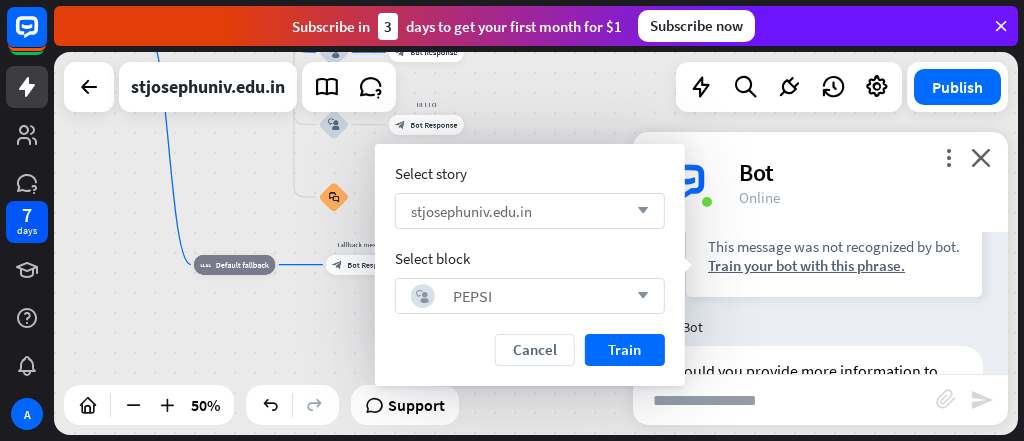 click on "stjosephuniv.edu.in
arrow_down" at bounding box center (530, 211) 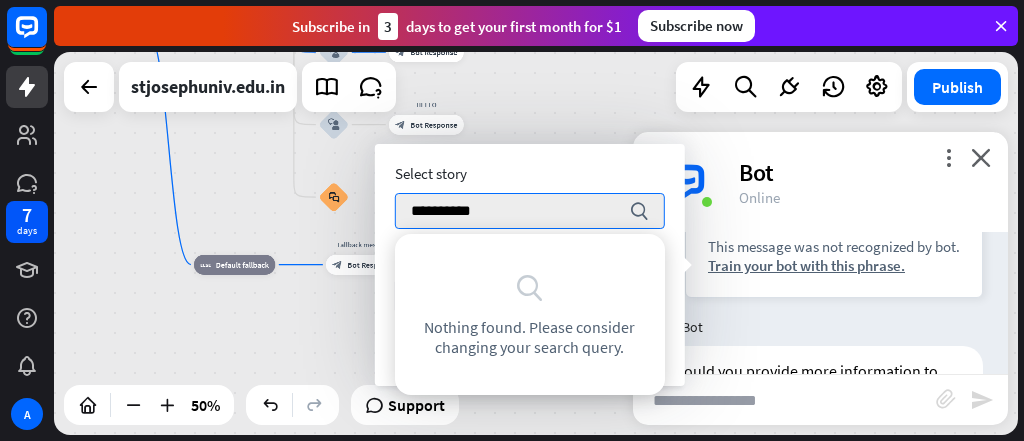 type on "**********" 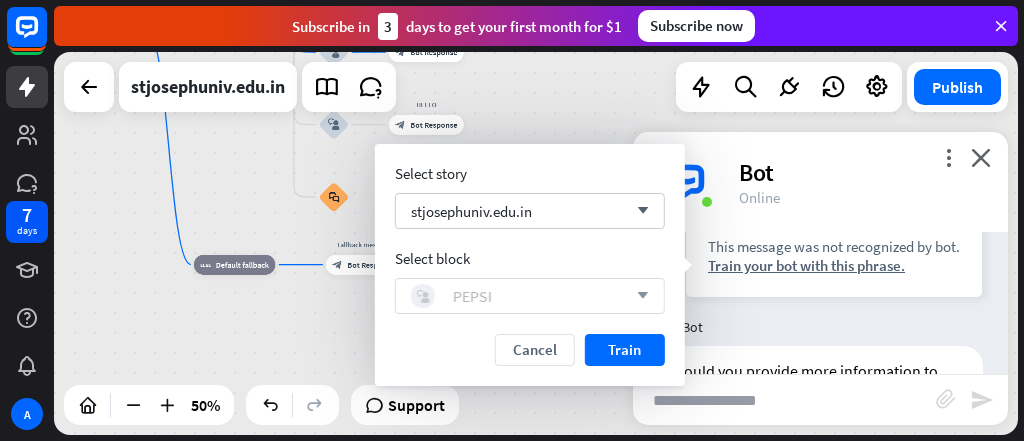 click on "block_user_input" at bounding box center (423, 296) 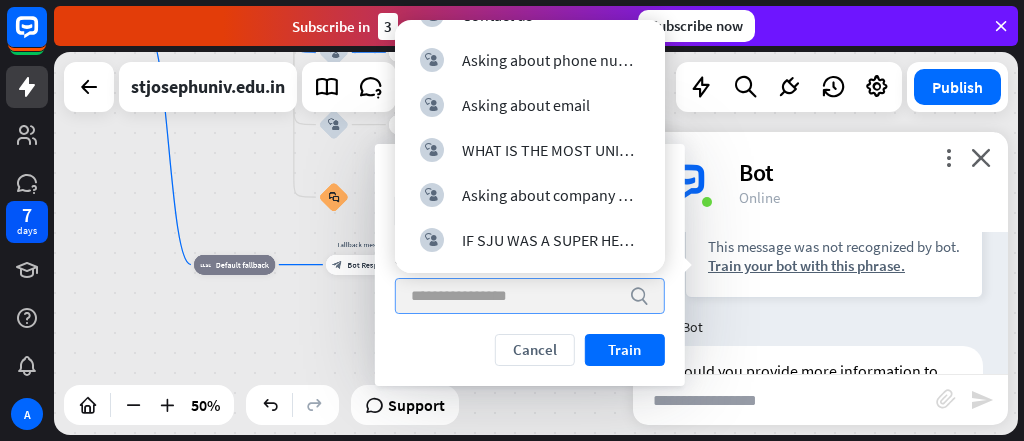 scroll, scrollTop: 258, scrollLeft: 0, axis: vertical 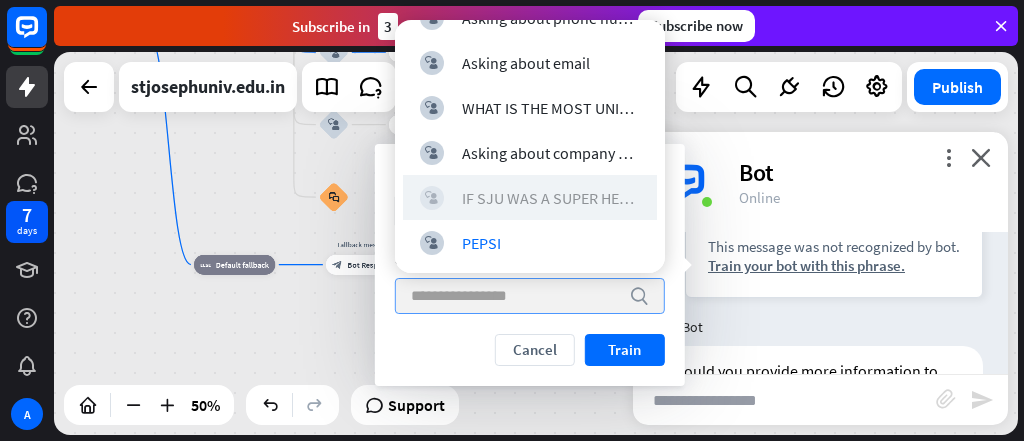 click on "IF SJU WAS A SUPER HERO WHAT WOULD ITS SUPERPOWER BE" at bounding box center [551, 198] 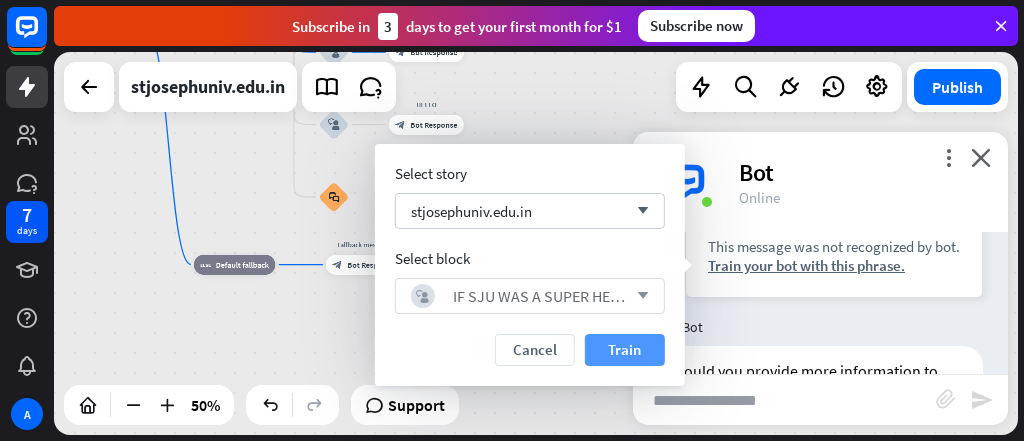 click on "Train" at bounding box center (625, 350) 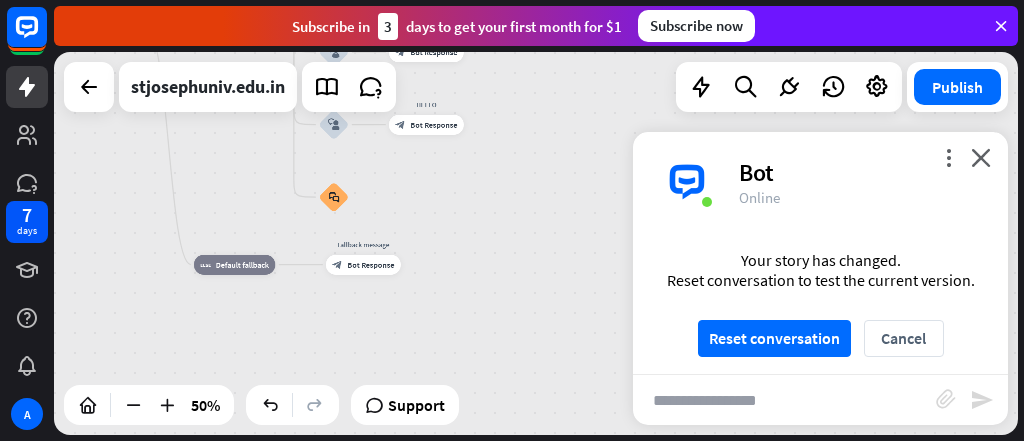 click on "Your story has changed.
Reset conversation to test the current version.
Reset conversation
Cancel" at bounding box center (820, 303) 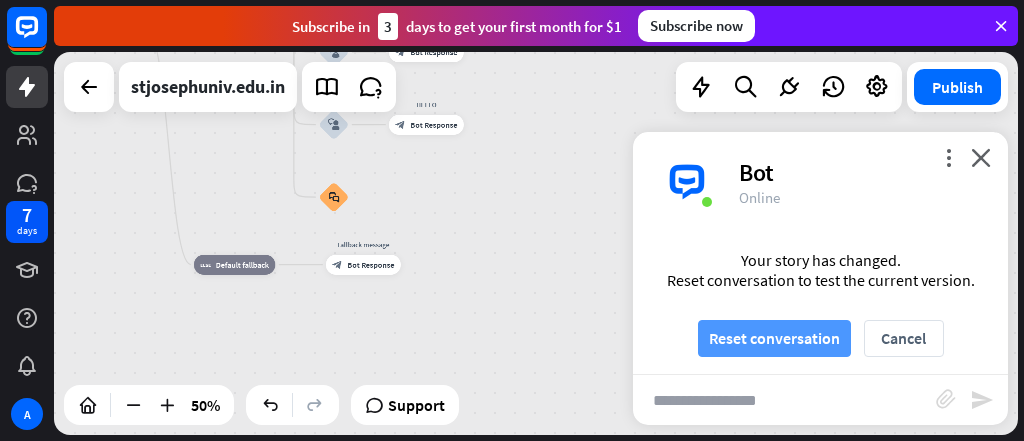 drag, startPoint x: 748, startPoint y: 365, endPoint x: 744, endPoint y: 350, distance: 15.524175 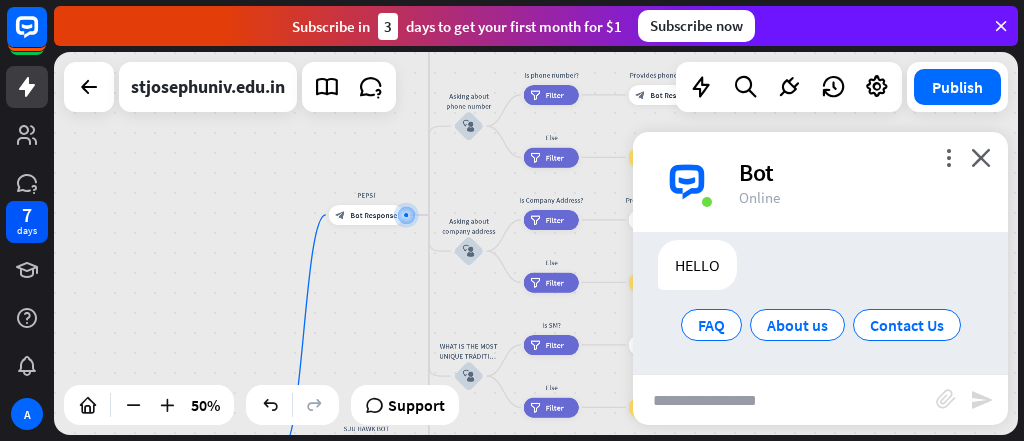 scroll, scrollTop: 50, scrollLeft: 0, axis: vertical 